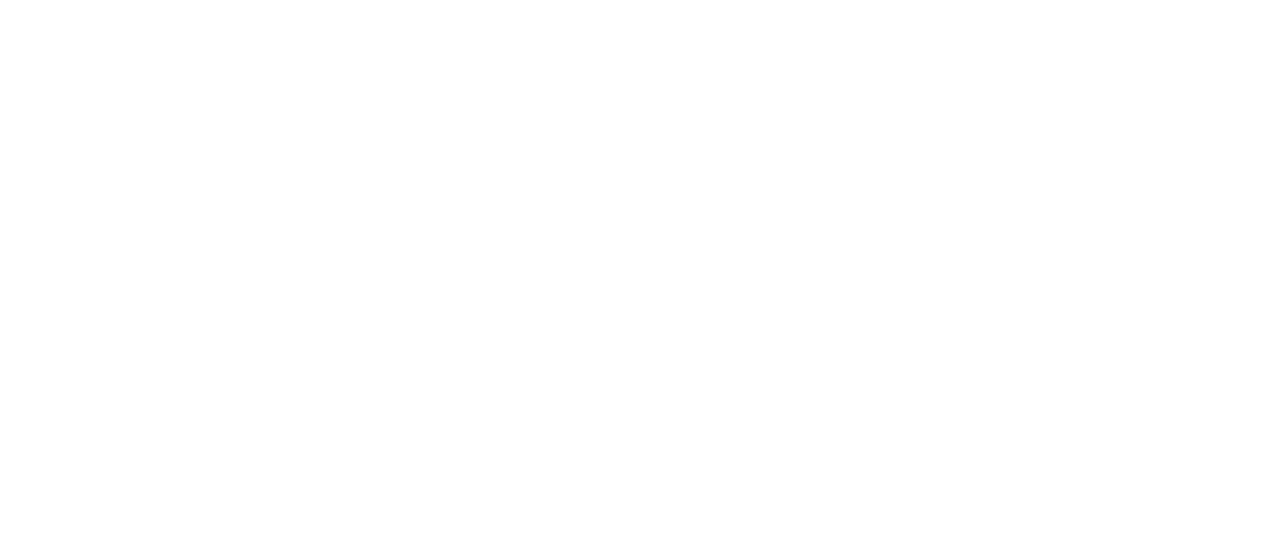 scroll, scrollTop: 0, scrollLeft: 0, axis: both 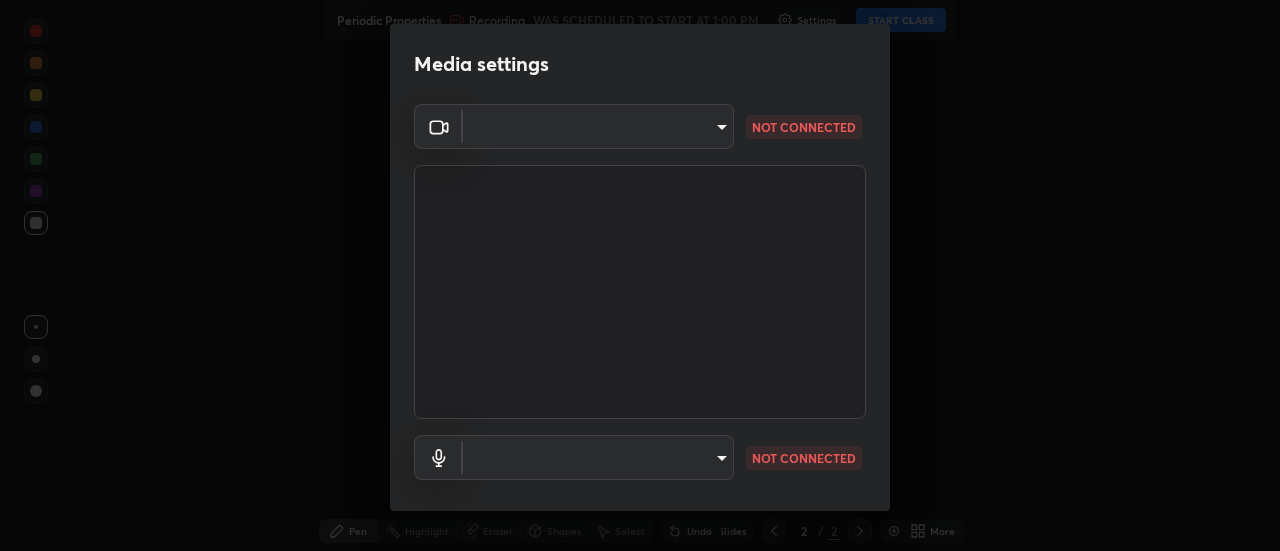 type on "5505c2c709237233408ed504e349f0a10b7b35434bf0989c758478b0bfbe3706" 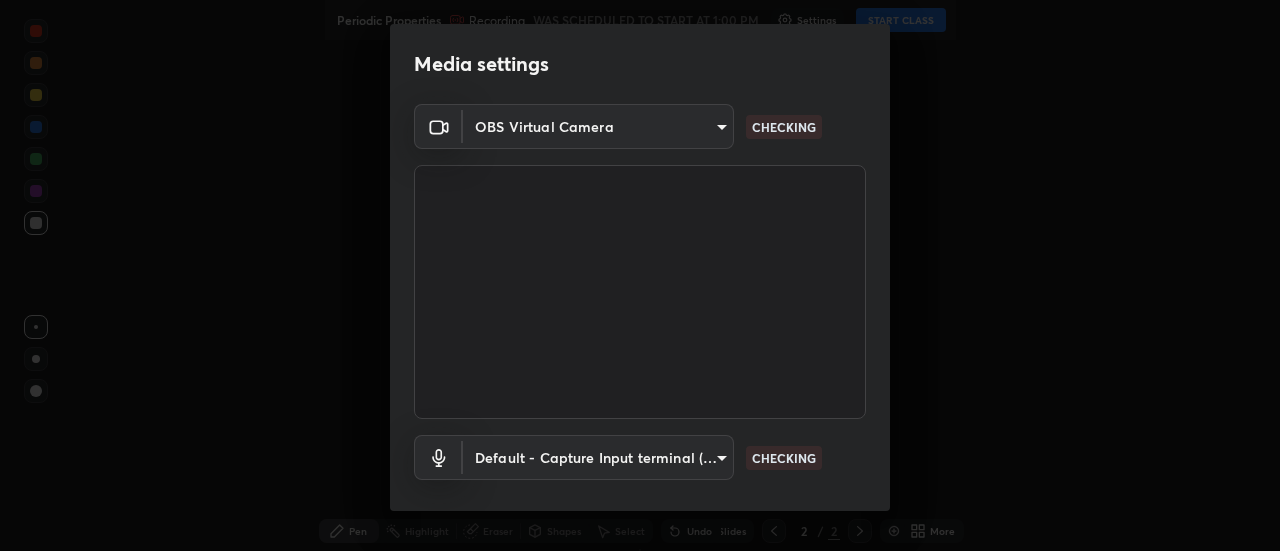 scroll, scrollTop: 105, scrollLeft: 0, axis: vertical 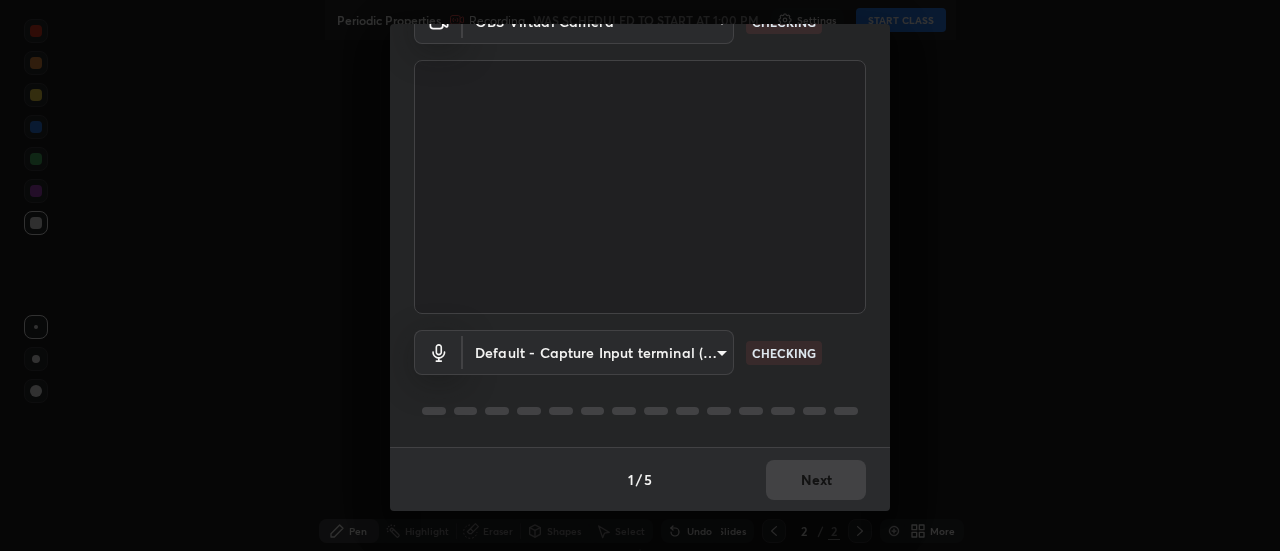 click on "Erase all Periodic Properties Recording WAS SCHEDULED TO START AT  [TIME] Settings START CLASS Setting up your live class Periodic Properties • L40 of Course on Chemistry for JEE Growth 6 [YEAR] [PERSON] Pen Highlight Eraser Shapes Select Undo Slides 2 / 2 Add More No doubts shared Encourage your learners to ask a doubt for better clarity Report an issue Reason for reporting Buffering Chat not working Audio - Video sync issue Educator video quality low ​ Attach an image Report Media settings OBS Virtual Camera [HASH] CHECKING Default - Capture Input terminal (Digital Array MIC) default CHECKING 1 / 5 Next" at bounding box center [640, 275] 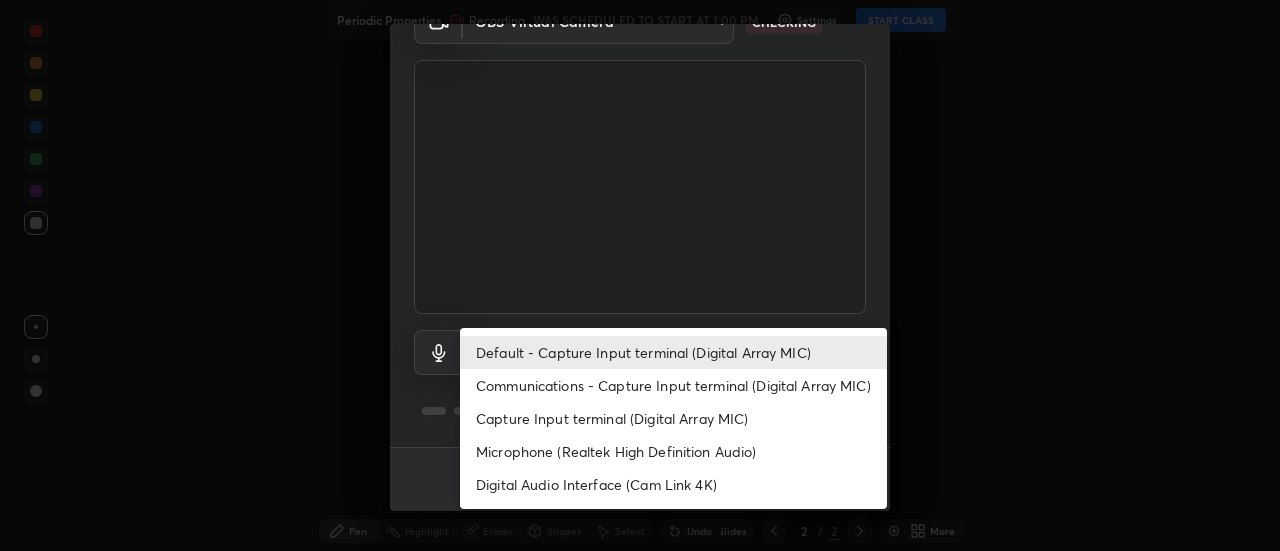 click at bounding box center [640, 275] 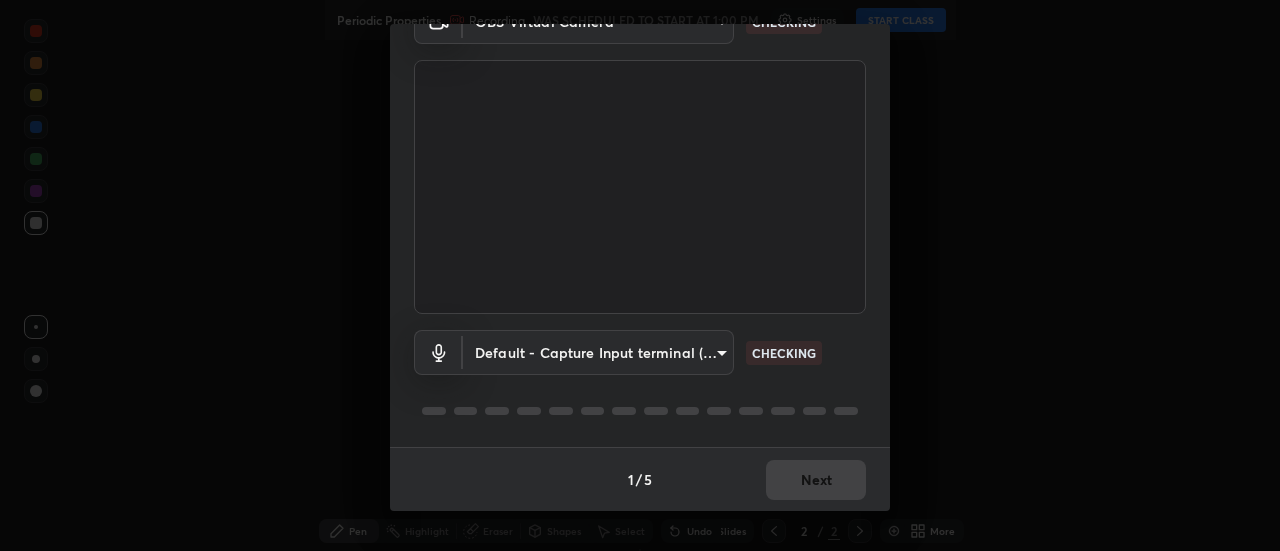 click on "Erase all Periodic Properties Recording WAS SCHEDULED TO START AT  [TIME] Settings START CLASS Setting up your live class Periodic Properties • L40 of Course on Chemistry for JEE Growth 6 [YEAR] [PERSON] Pen Highlight Eraser Shapes Select Undo Slides 2 / 2 Add More No doubts shared Encourage your learners to ask a doubt for better clarity Report an issue Reason for reporting Buffering Chat not working Audio - Video sync issue Educator video quality low ​ Attach an image Report Media settings OBS Virtual Camera [HASH] CHECKING Default - Capture Input terminal (Digital Array MIC) default CHECKING 1 / 5 Next" at bounding box center [640, 275] 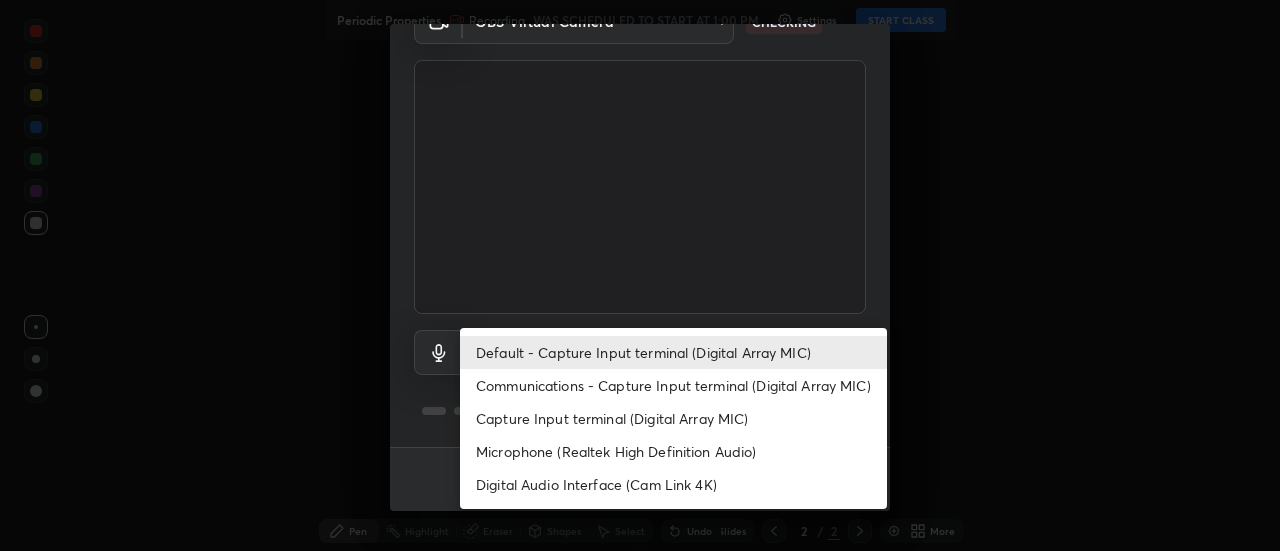 click on "Communications - Capture Input terminal (Digital Array MIC)" at bounding box center [673, 385] 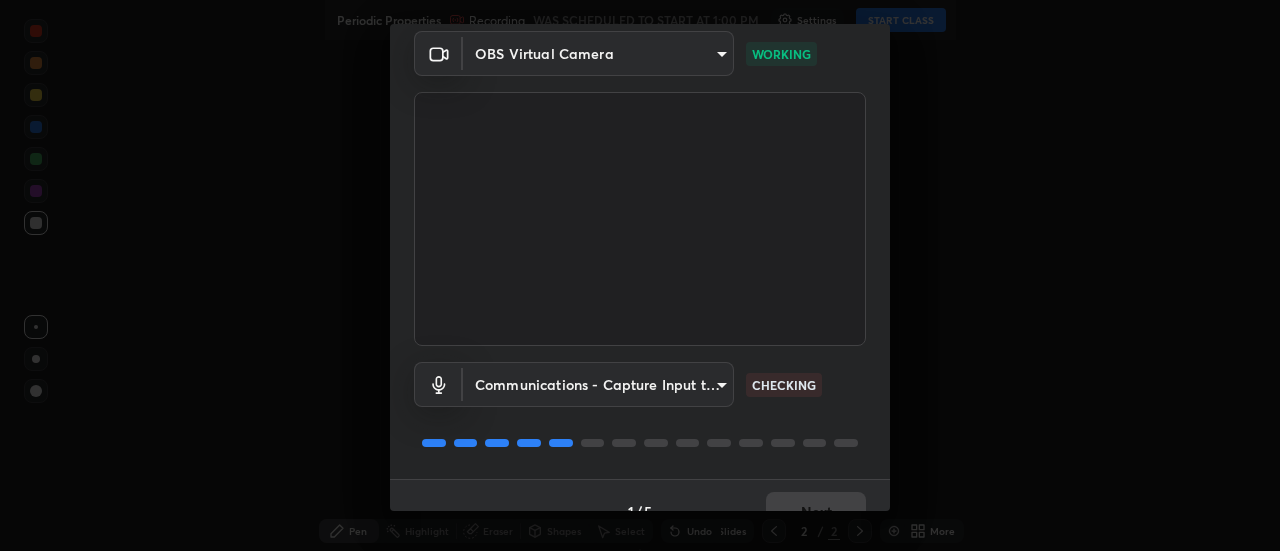 scroll, scrollTop: 105, scrollLeft: 0, axis: vertical 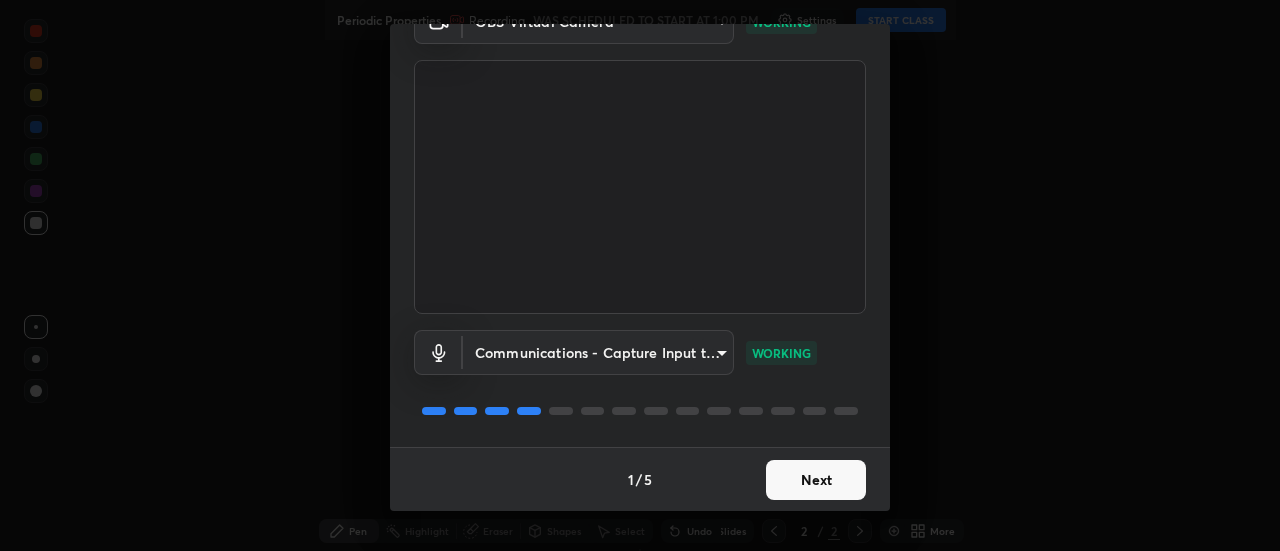 click on "Next" at bounding box center (816, 480) 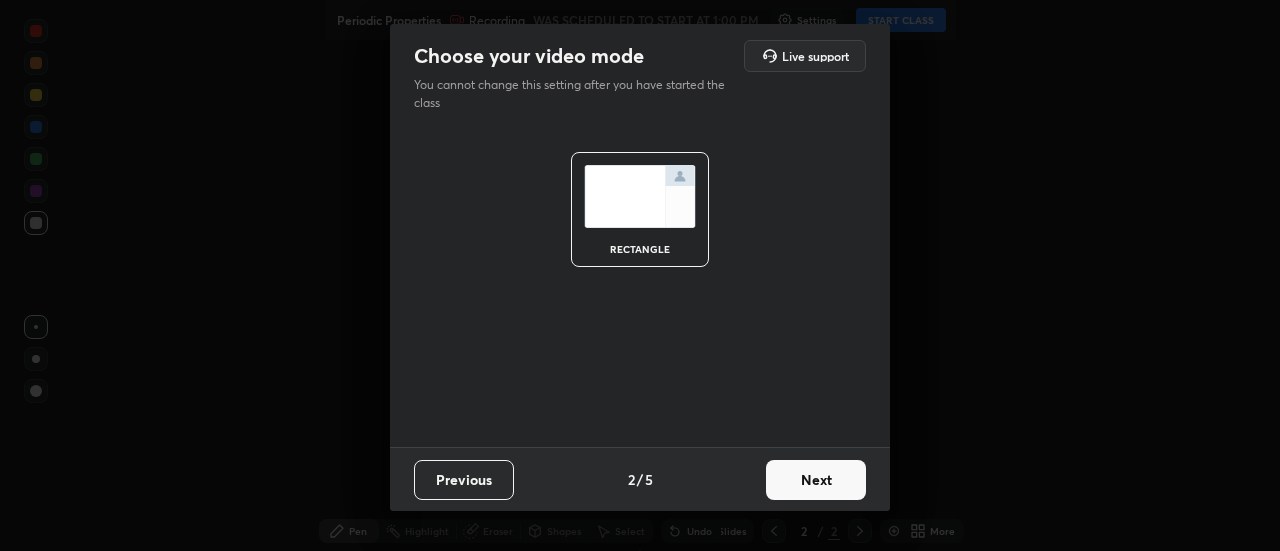 scroll, scrollTop: 0, scrollLeft: 0, axis: both 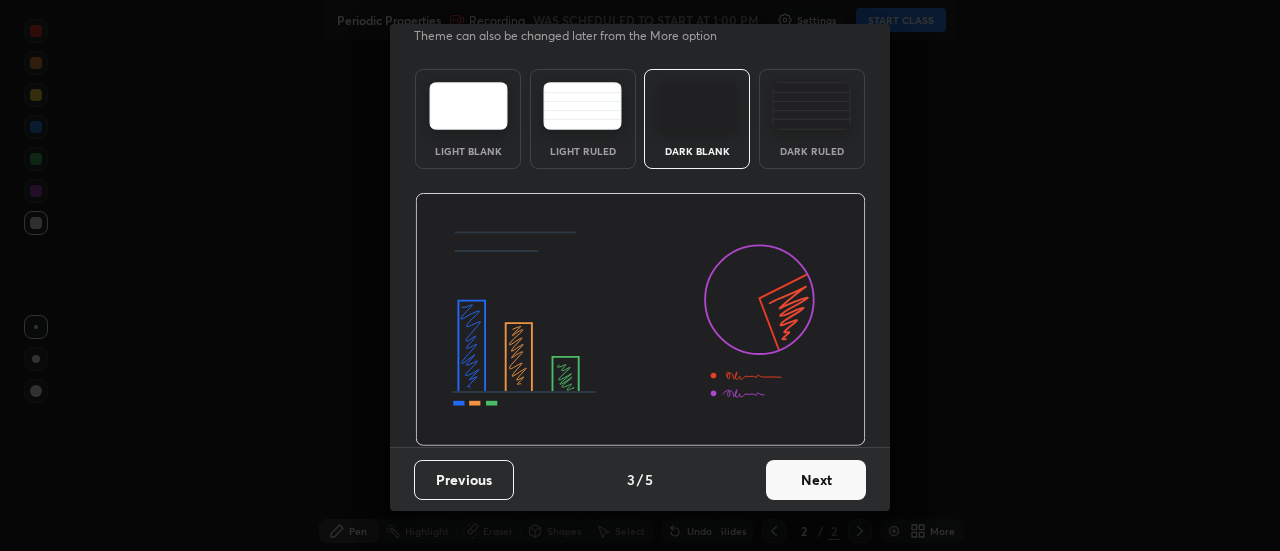 click on "Next" at bounding box center (816, 480) 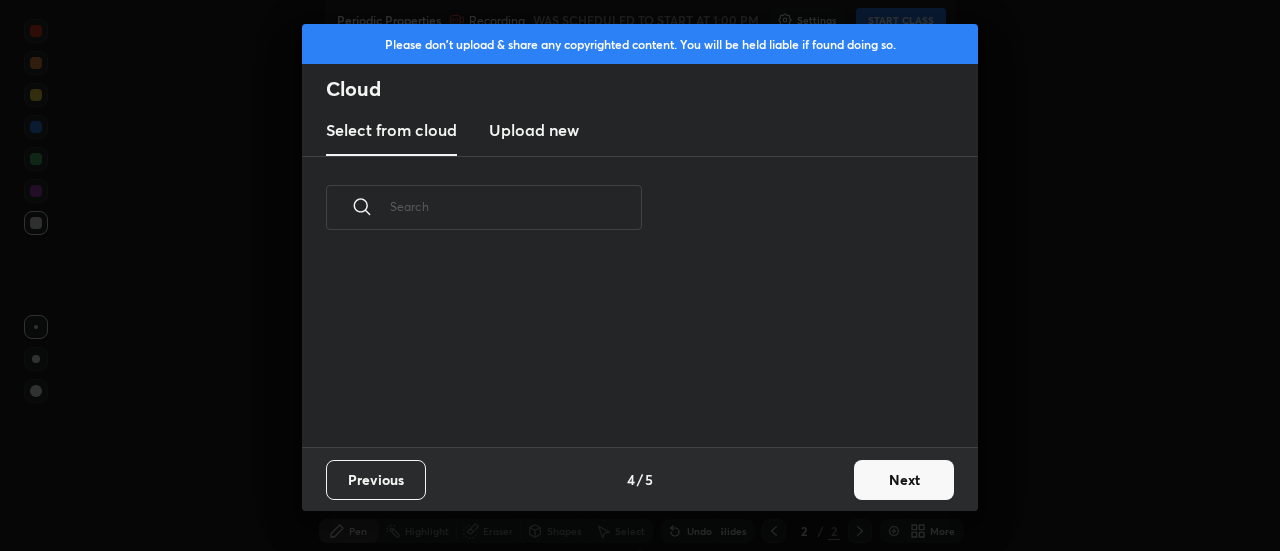scroll, scrollTop: 0, scrollLeft: 0, axis: both 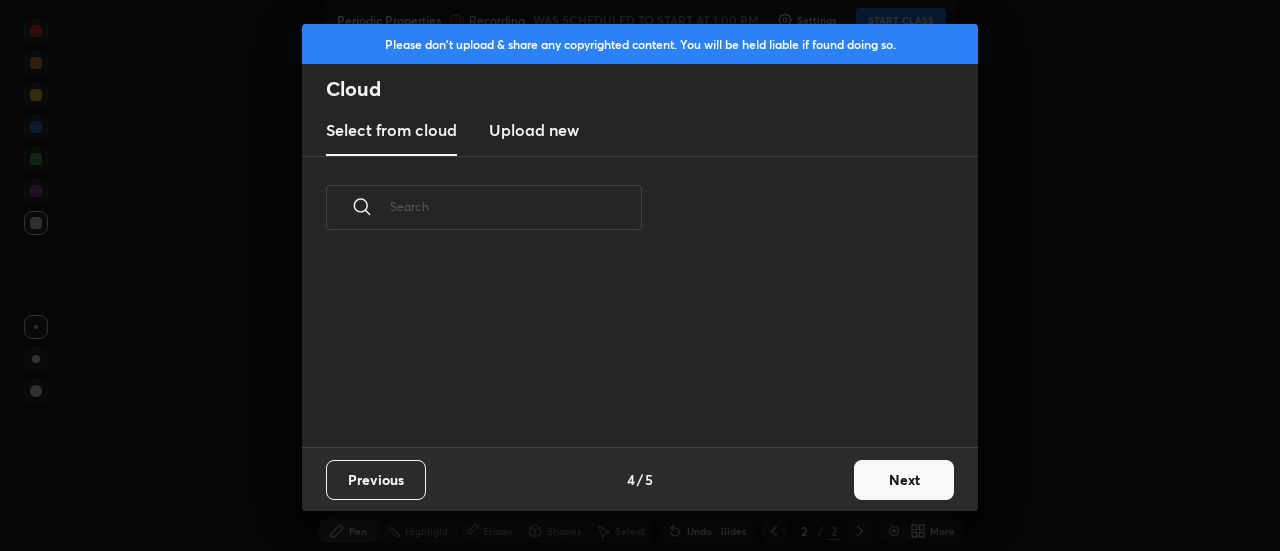 click on "Next" at bounding box center [904, 480] 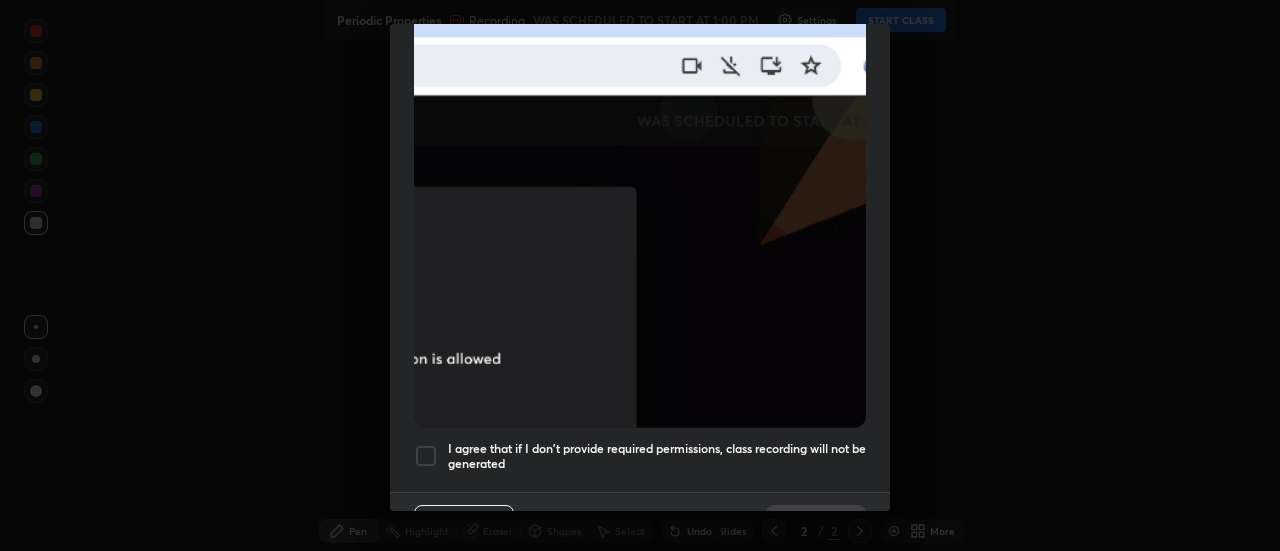scroll, scrollTop: 513, scrollLeft: 0, axis: vertical 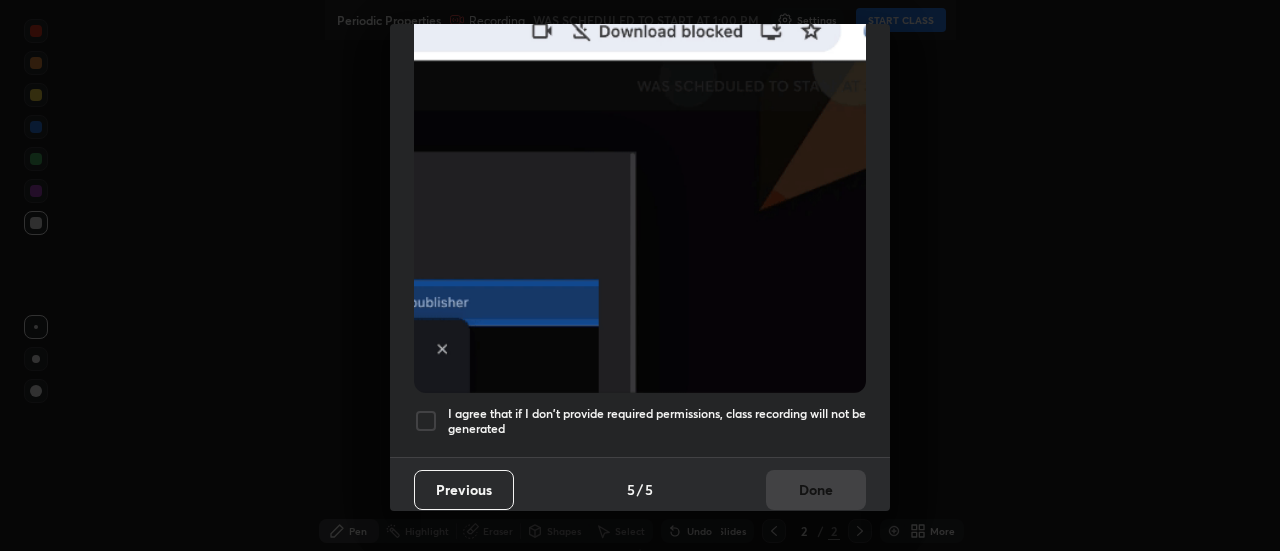 click at bounding box center [426, 421] 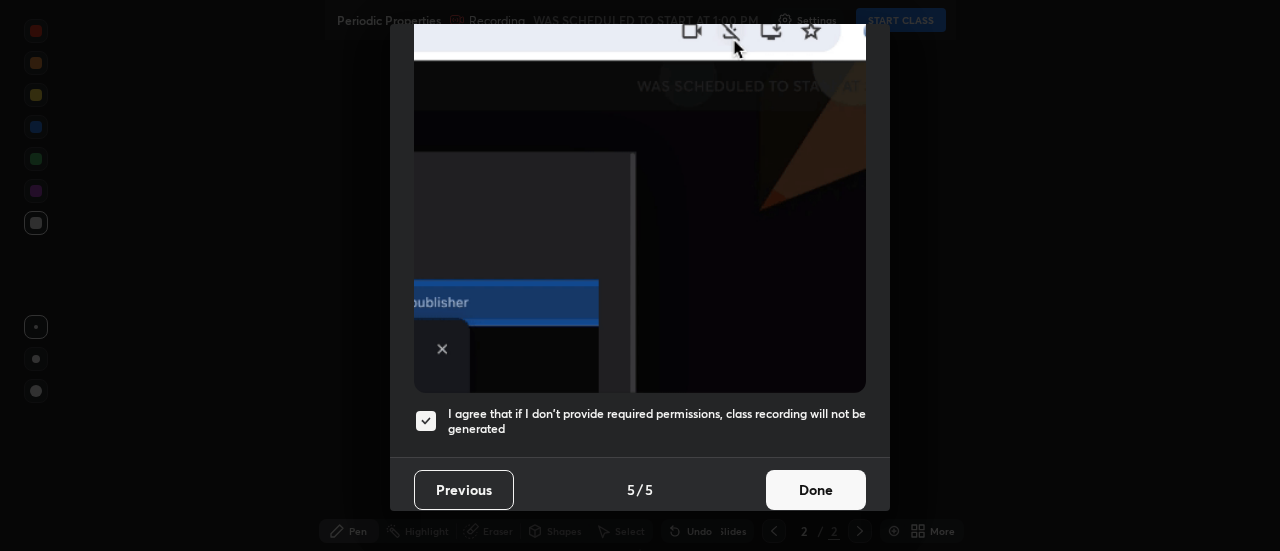 click on "Done" at bounding box center [816, 490] 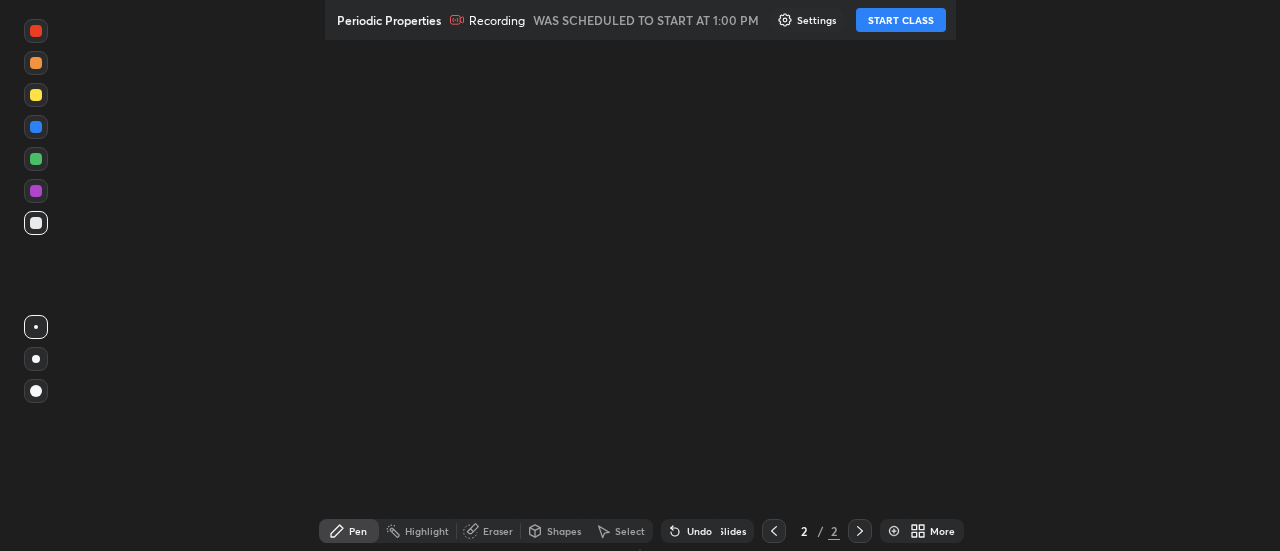 click on "START CLASS" at bounding box center [901, 20] 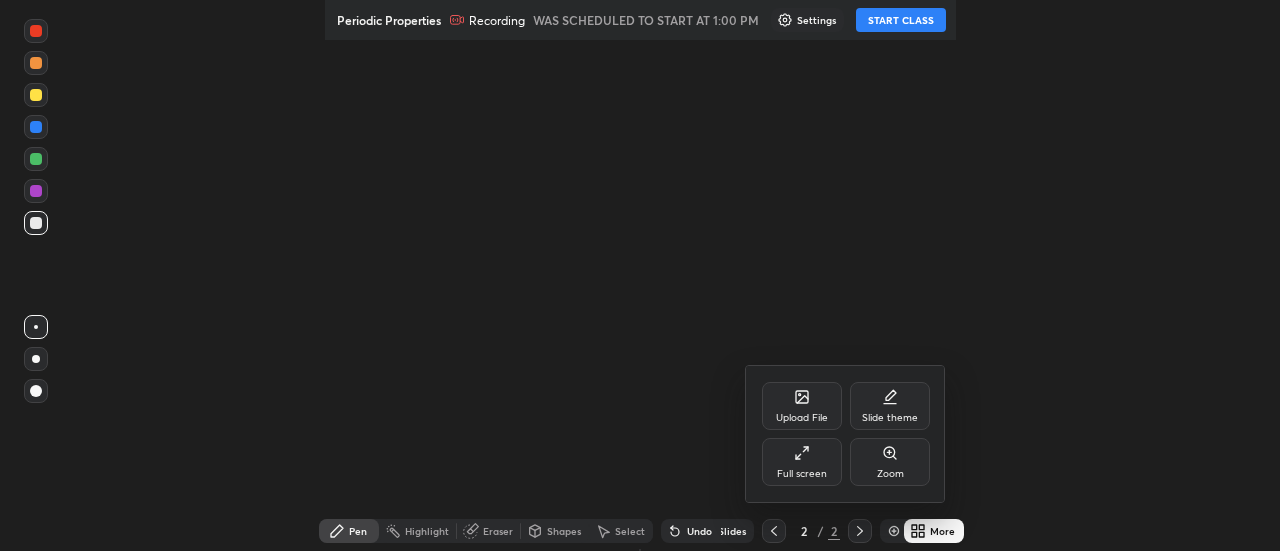 click on "Full screen" at bounding box center (802, 462) 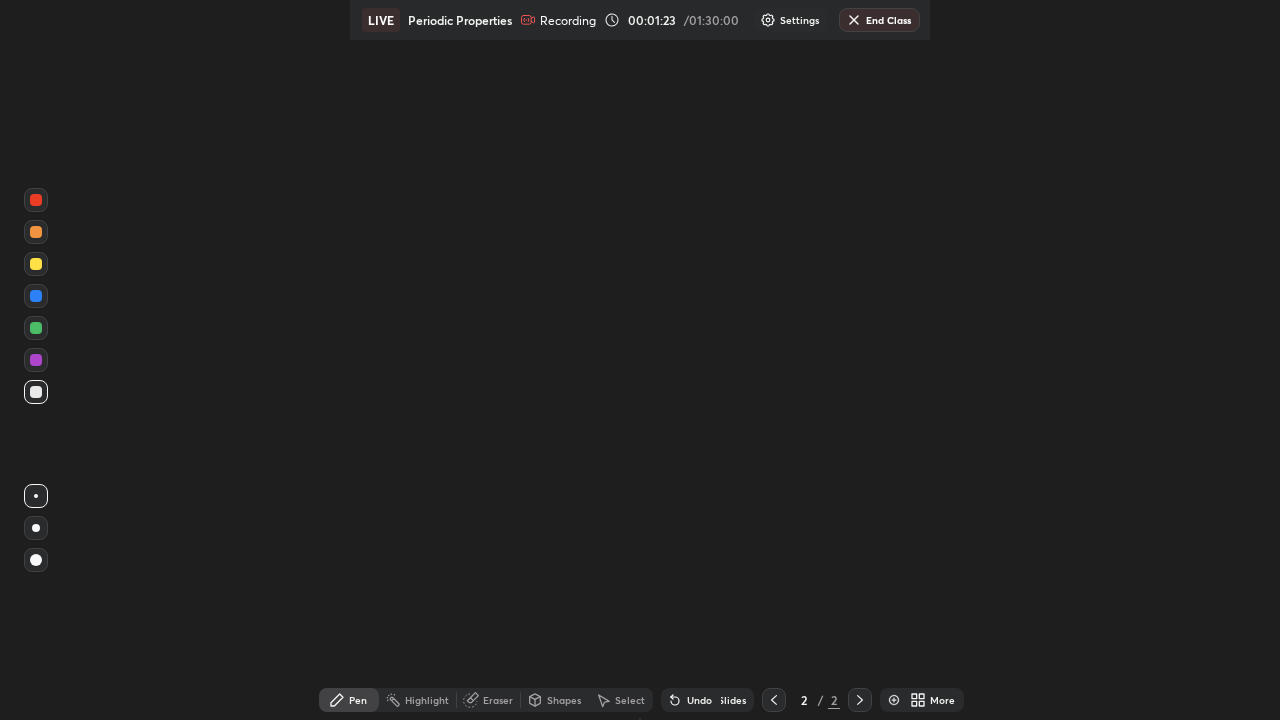 click on "Pen" at bounding box center [358, 700] 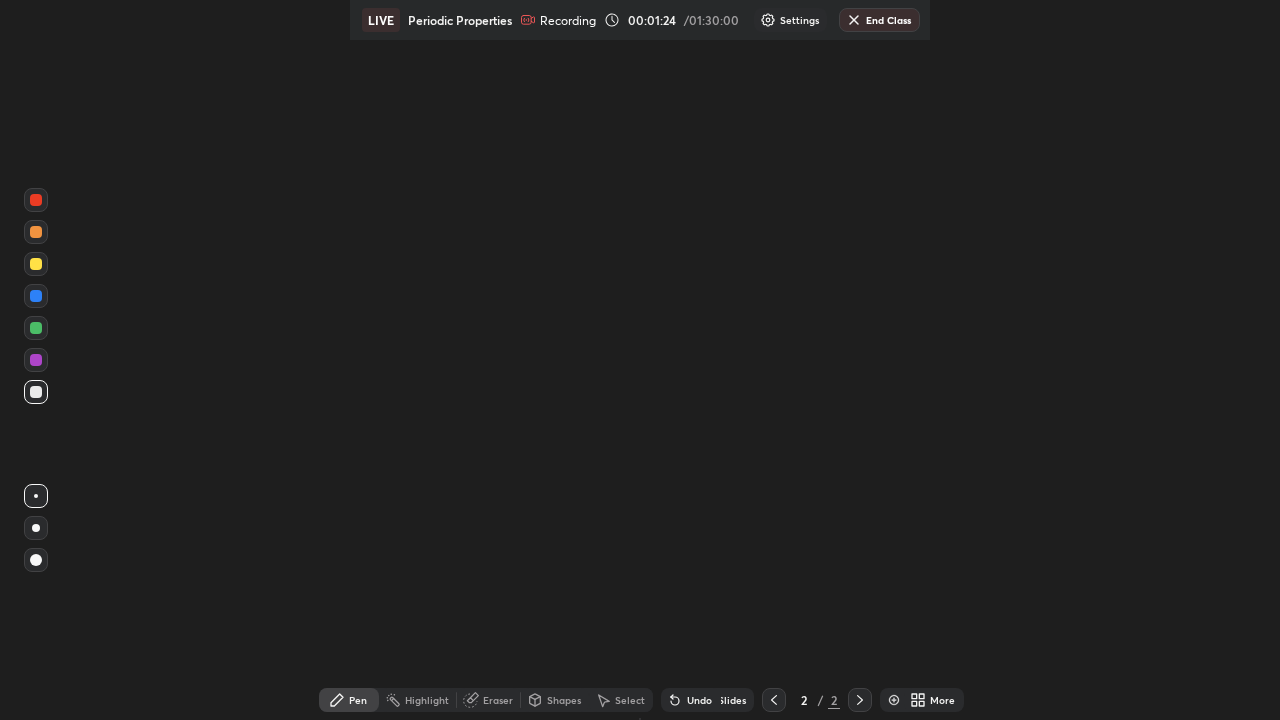 click 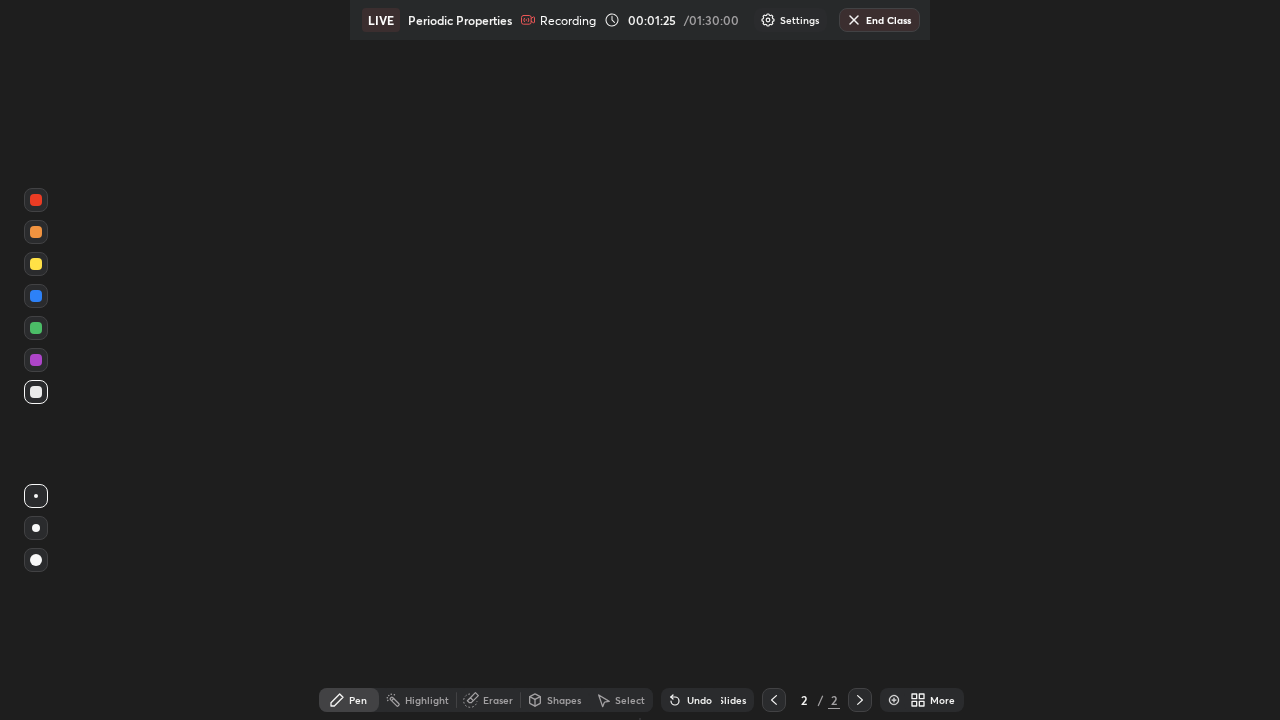 click on "Highlight" at bounding box center (427, 700) 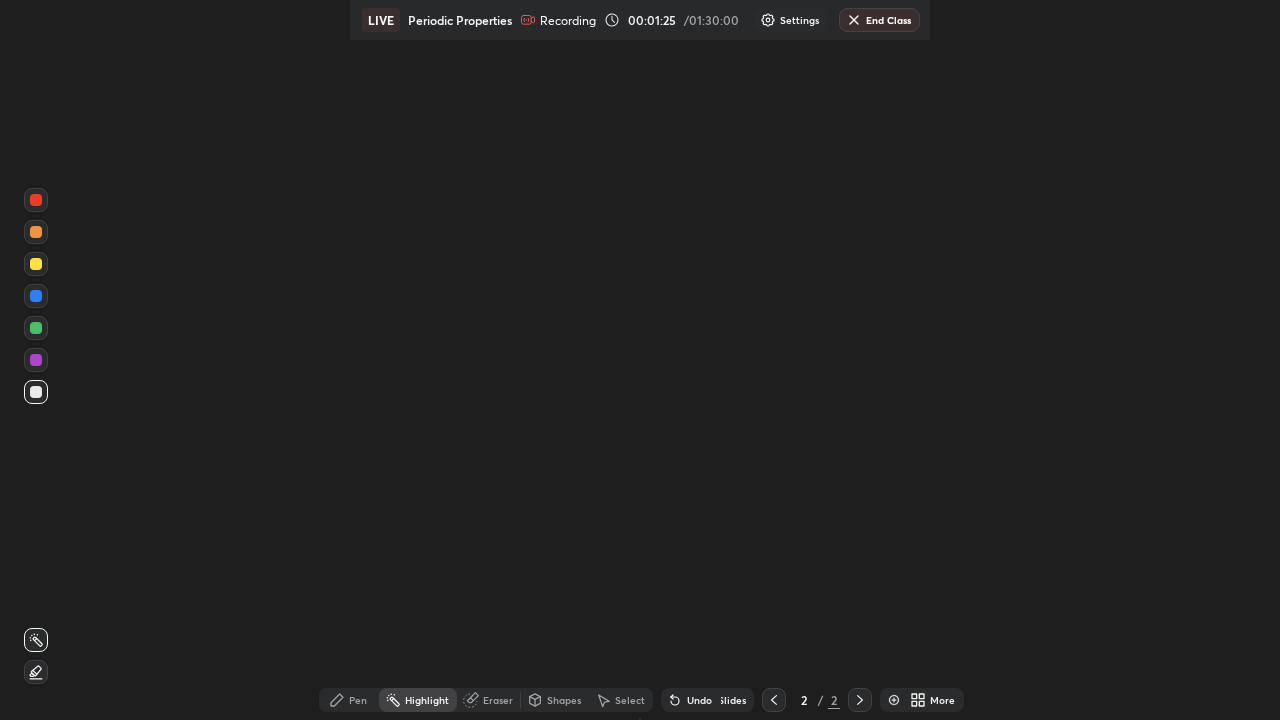 click on "Pen" at bounding box center (358, 700) 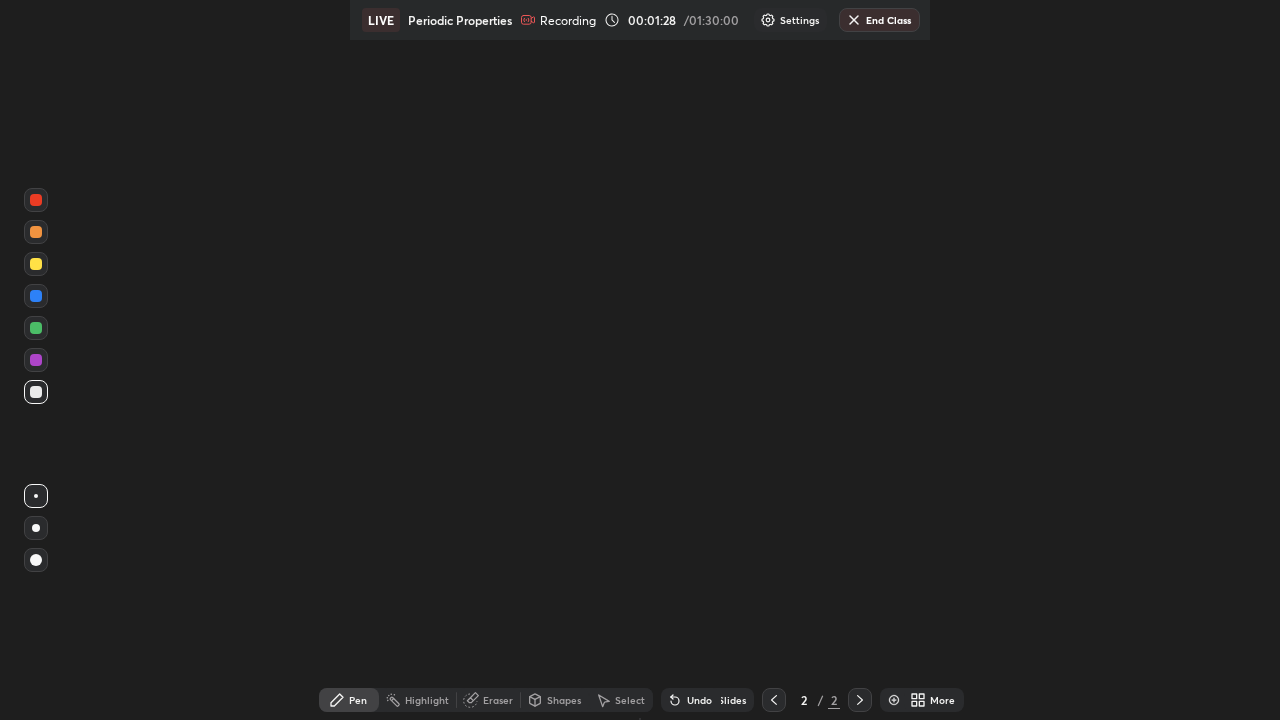 click on "Setting up your live class" at bounding box center [640, 360] 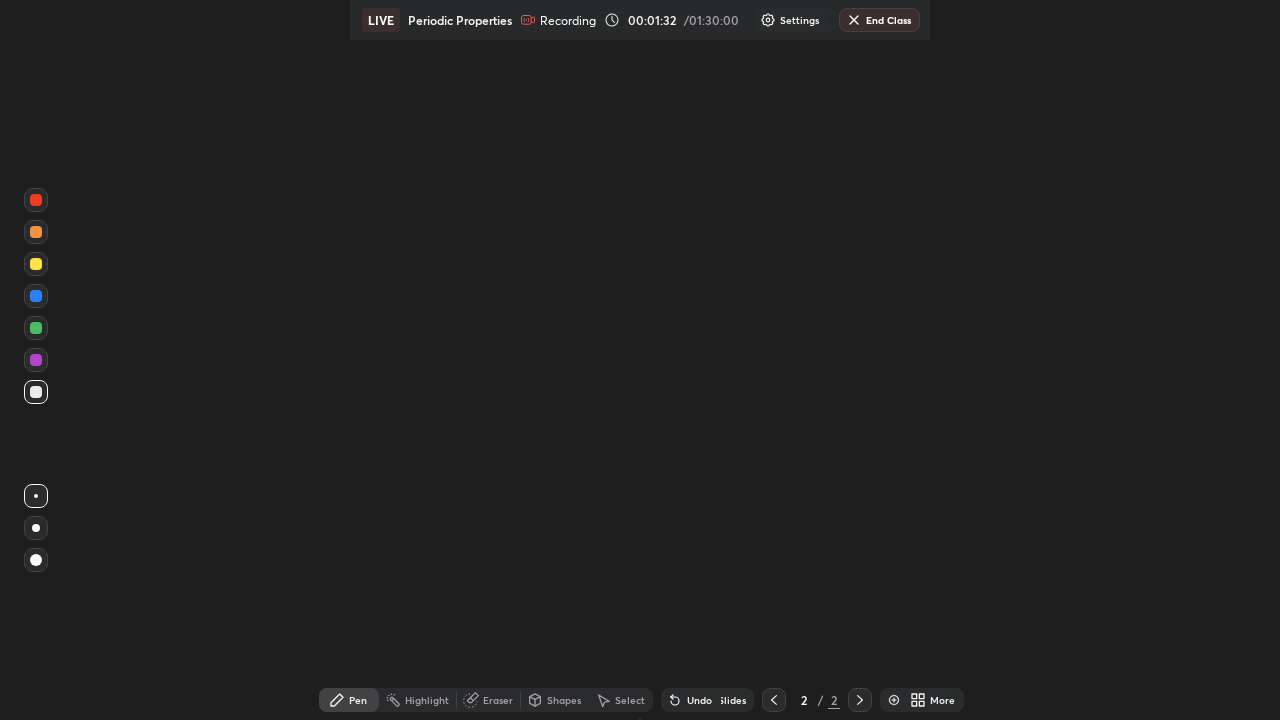 click at bounding box center [36, 528] 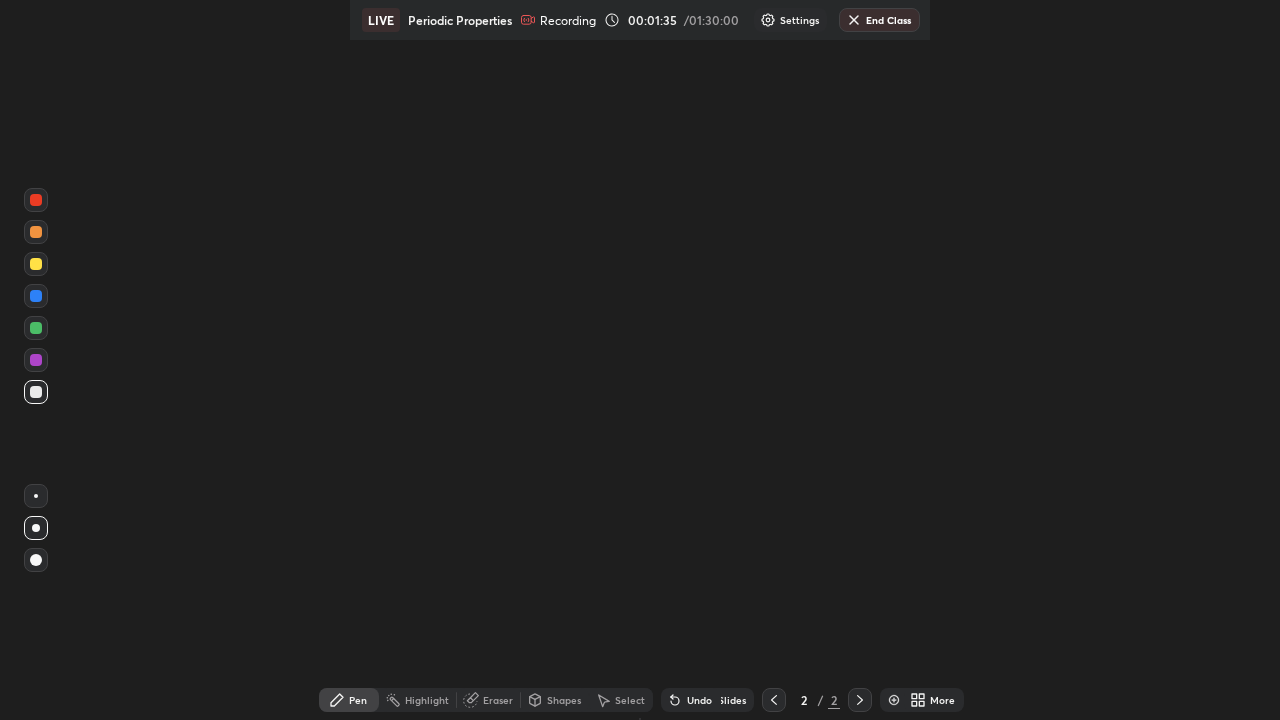 click on "Setting up your live class" at bounding box center [640, 360] 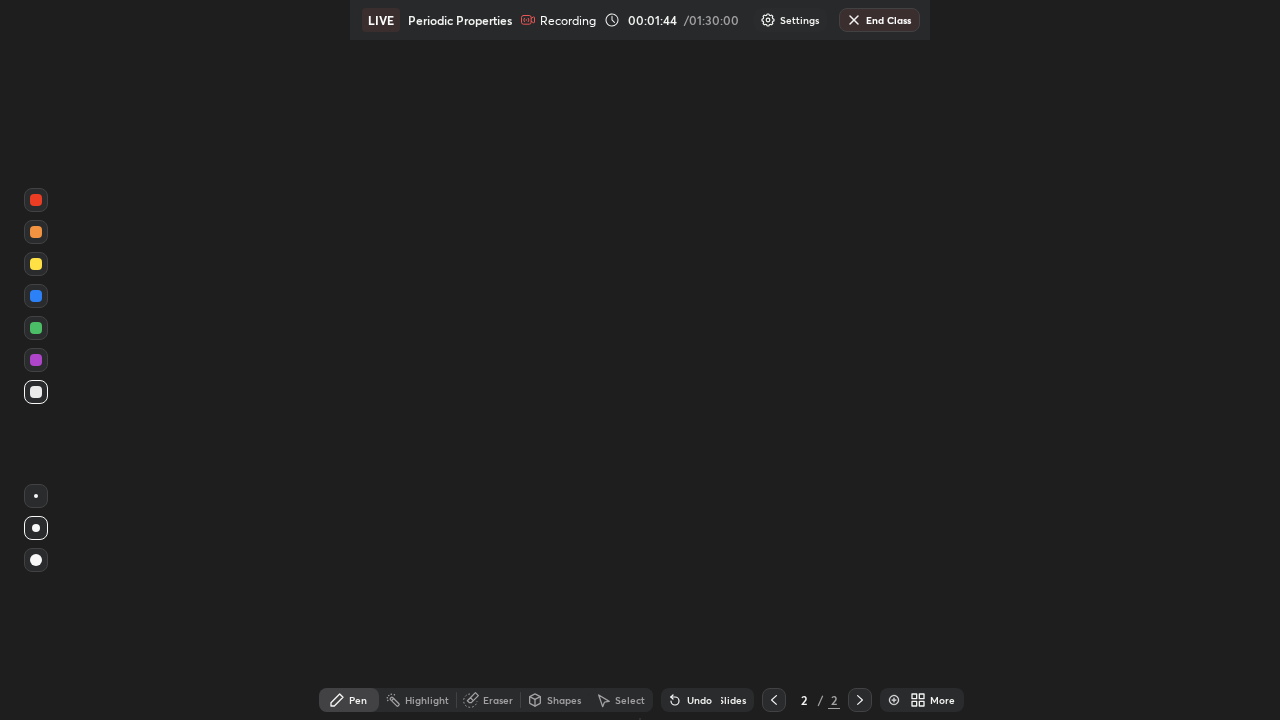 click on "Setting up your live class" at bounding box center (640, 360) 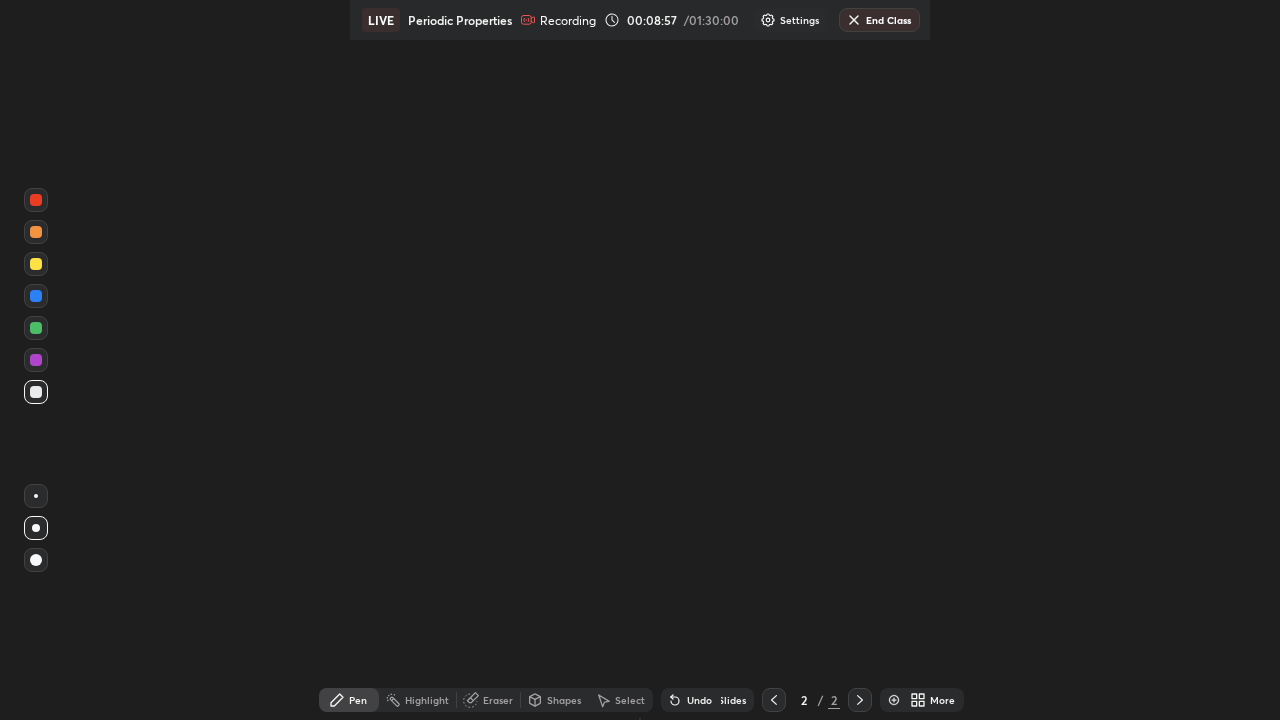 click at bounding box center (36, 328) 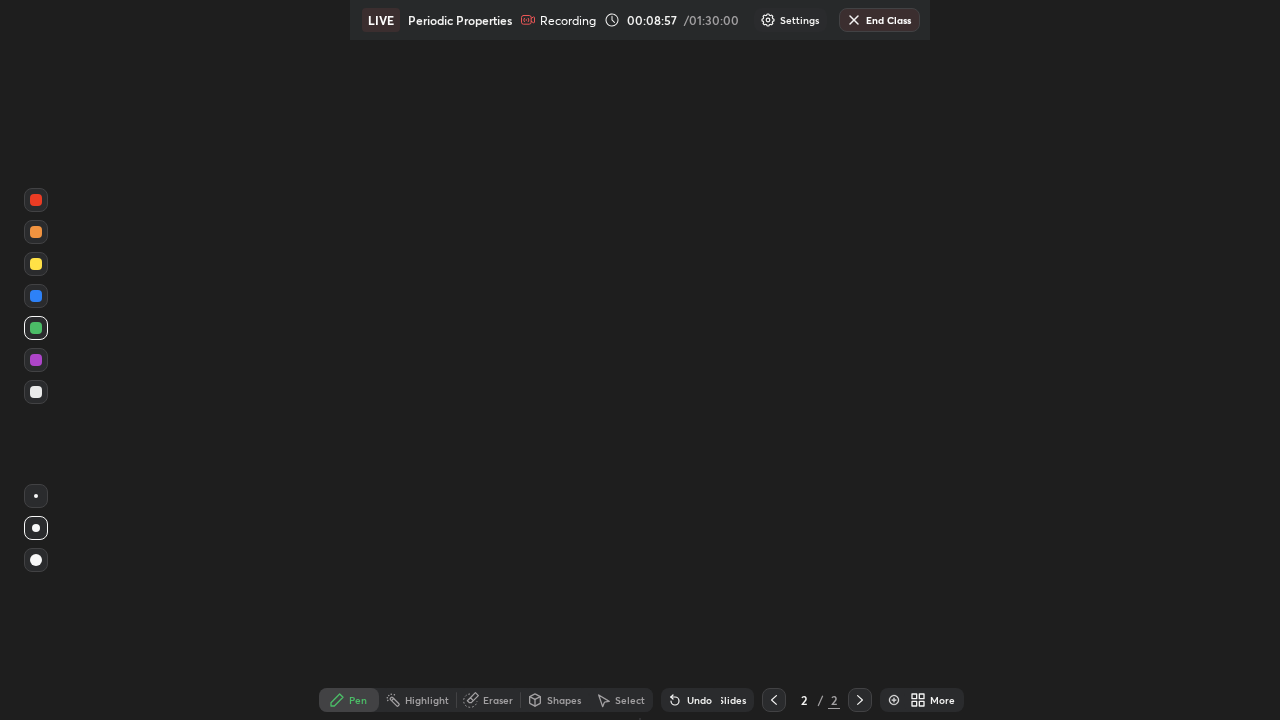 click on "Setting up your live class" at bounding box center [640, 360] 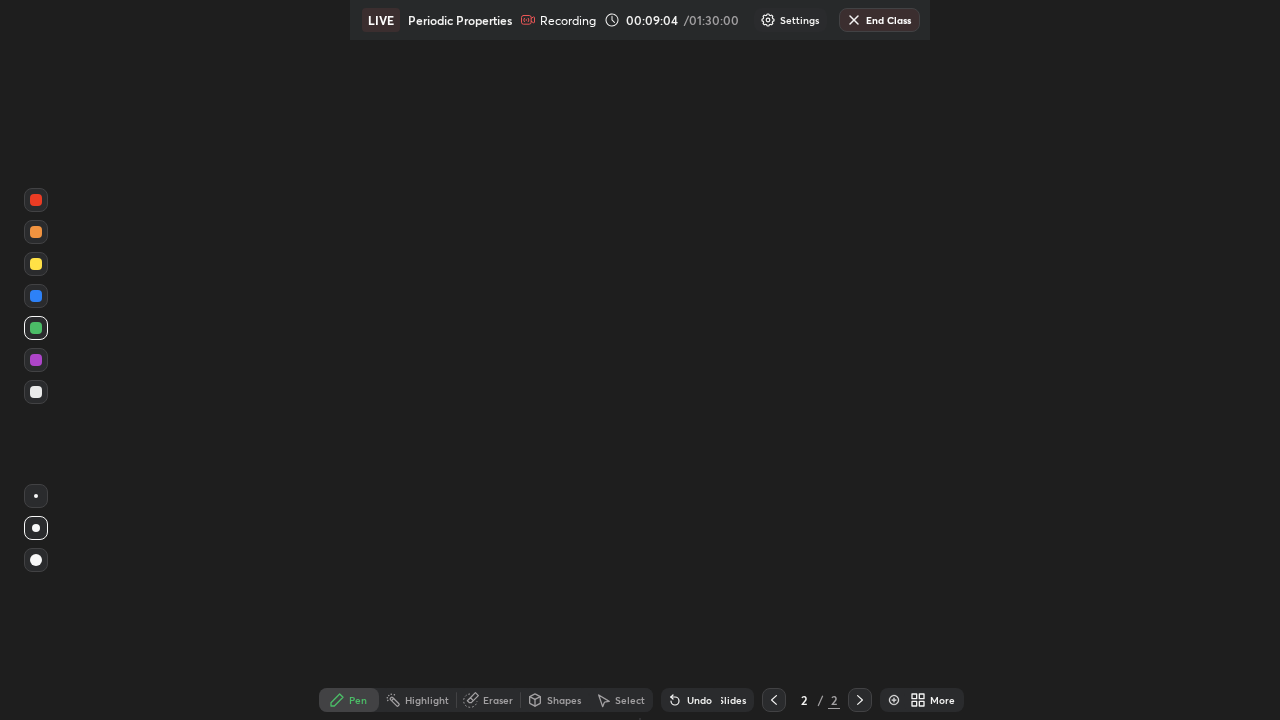 click on "Pen" at bounding box center (349, 700) 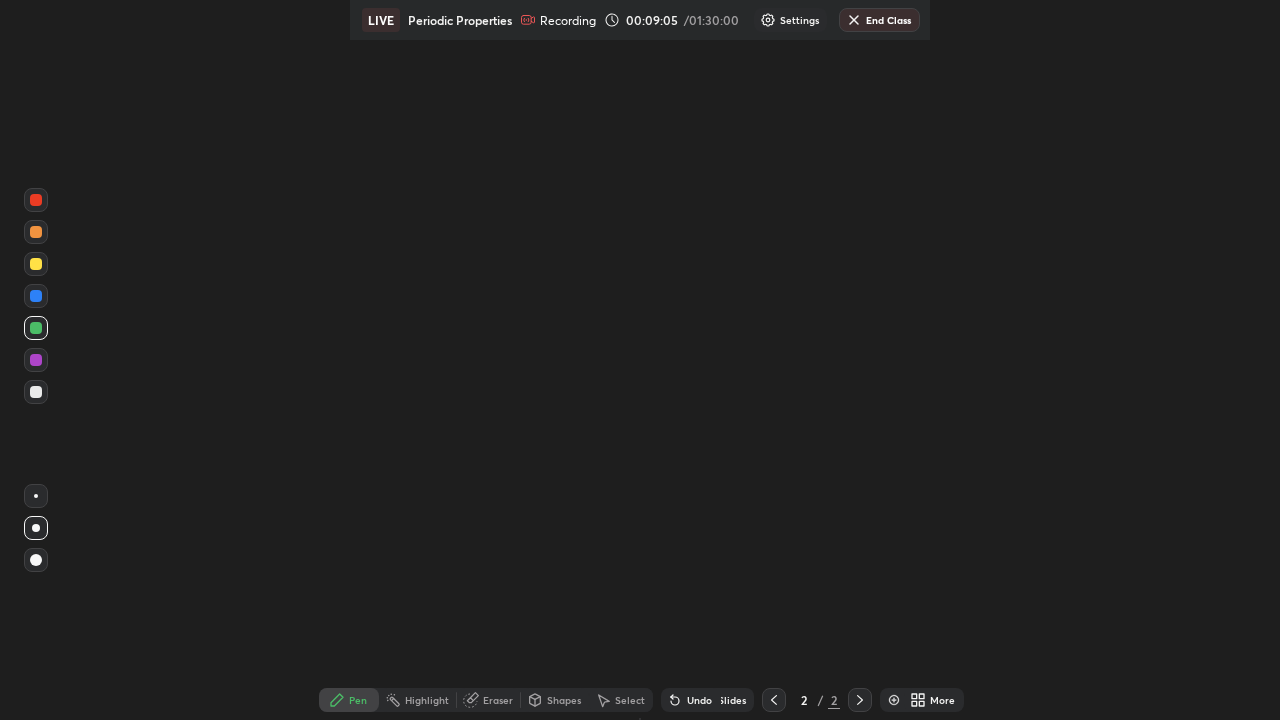 click 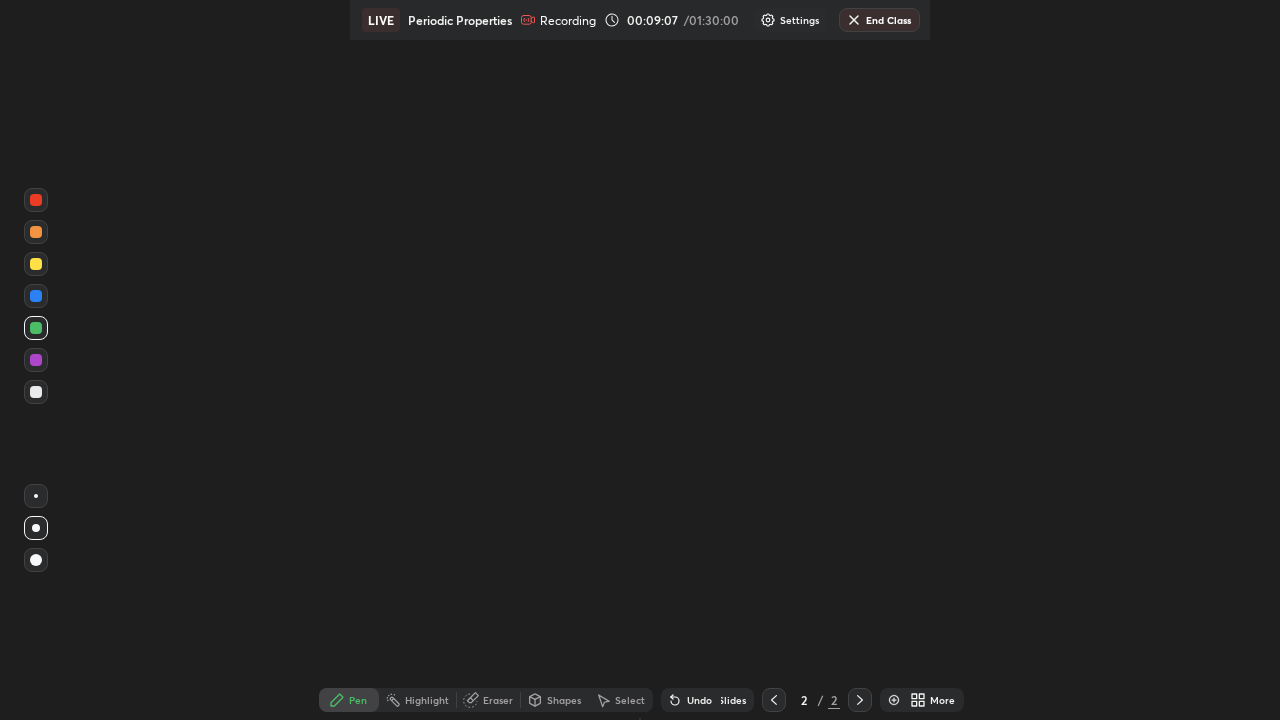 click at bounding box center (36, 496) 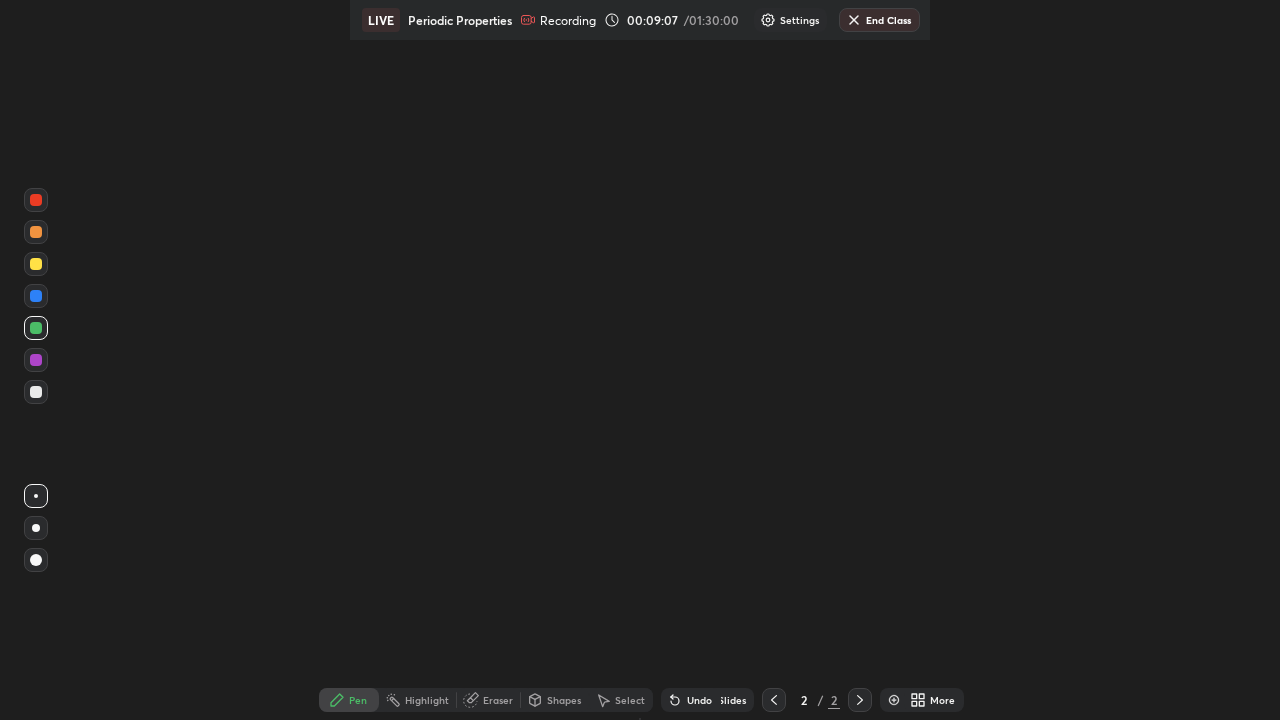 click at bounding box center (36, 360) 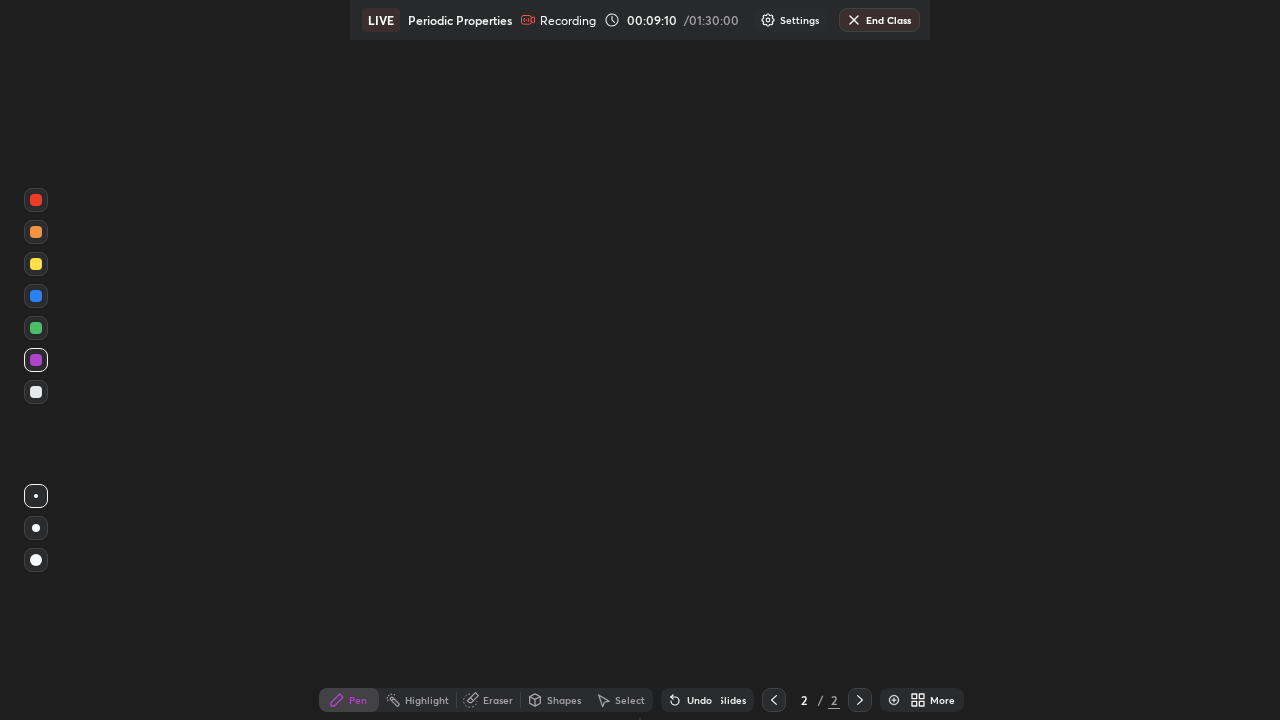 click on "More" at bounding box center (934, 700) 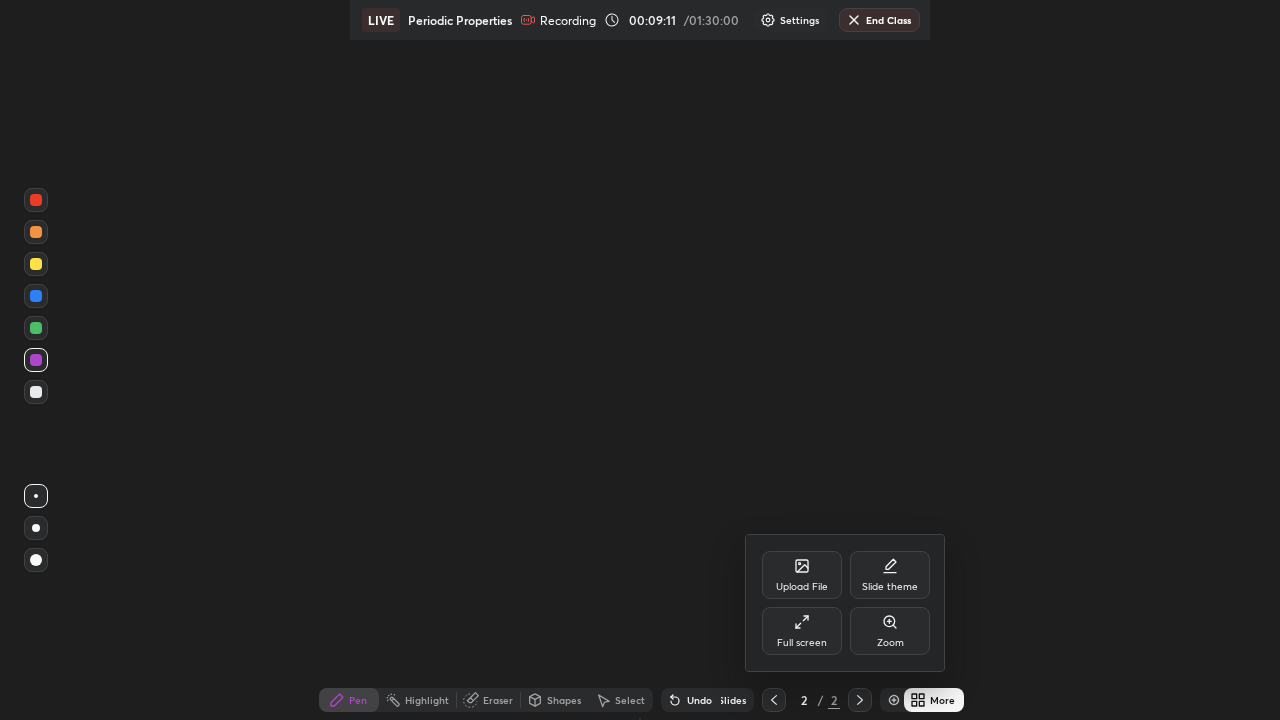 click 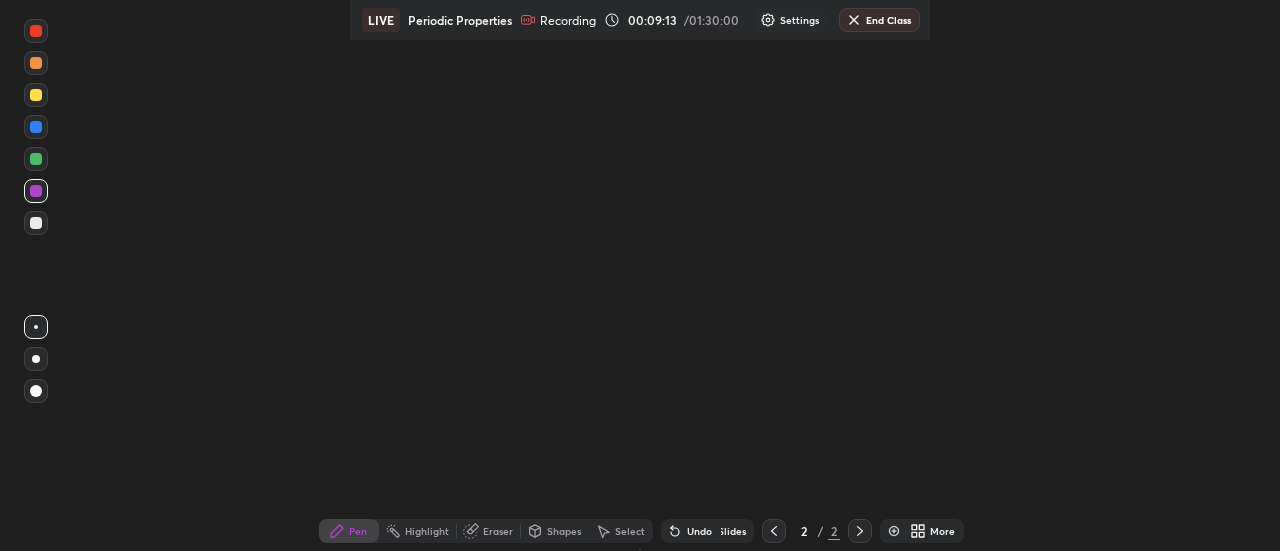 click on "Setting up your live class" at bounding box center [640, 275] 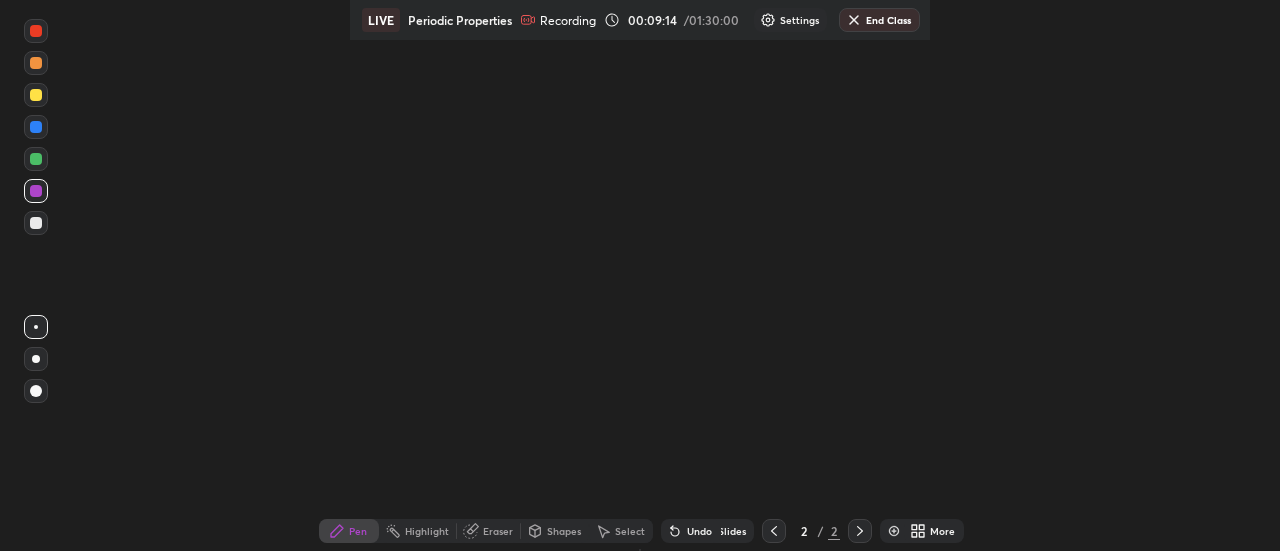 click on "Setting up your live class" at bounding box center (640, 275) 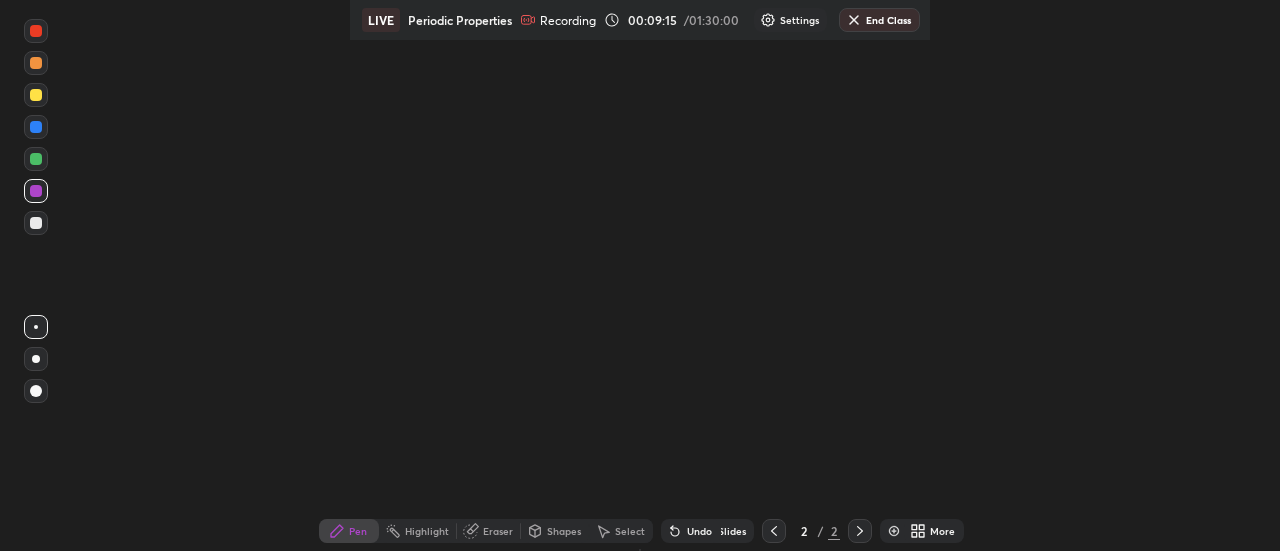 click at bounding box center (36, 127) 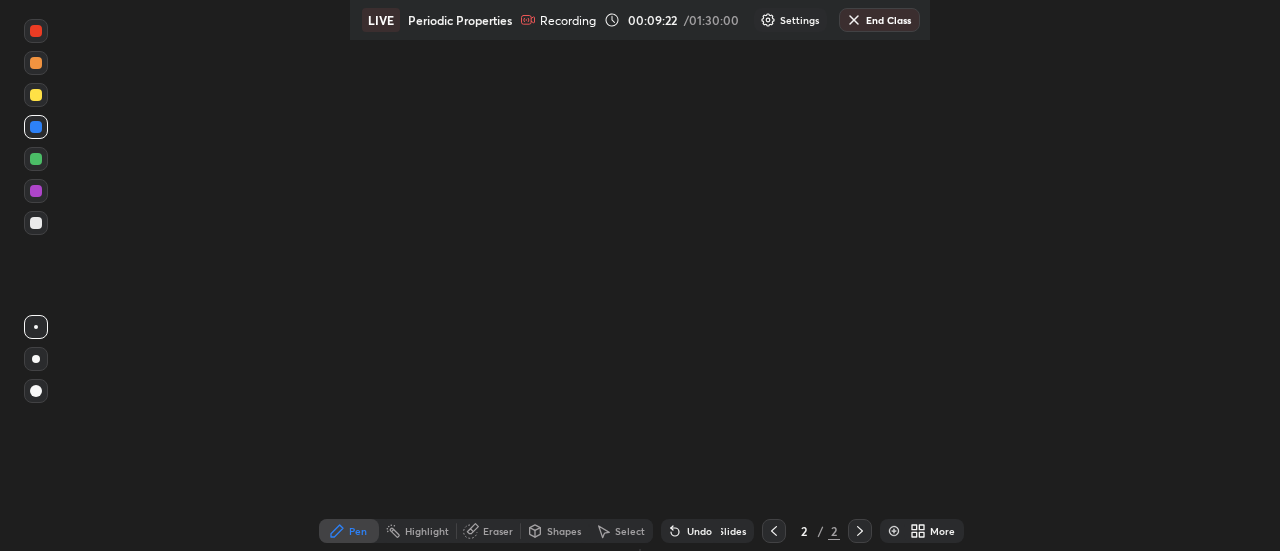 click on "Pen" at bounding box center [349, 531] 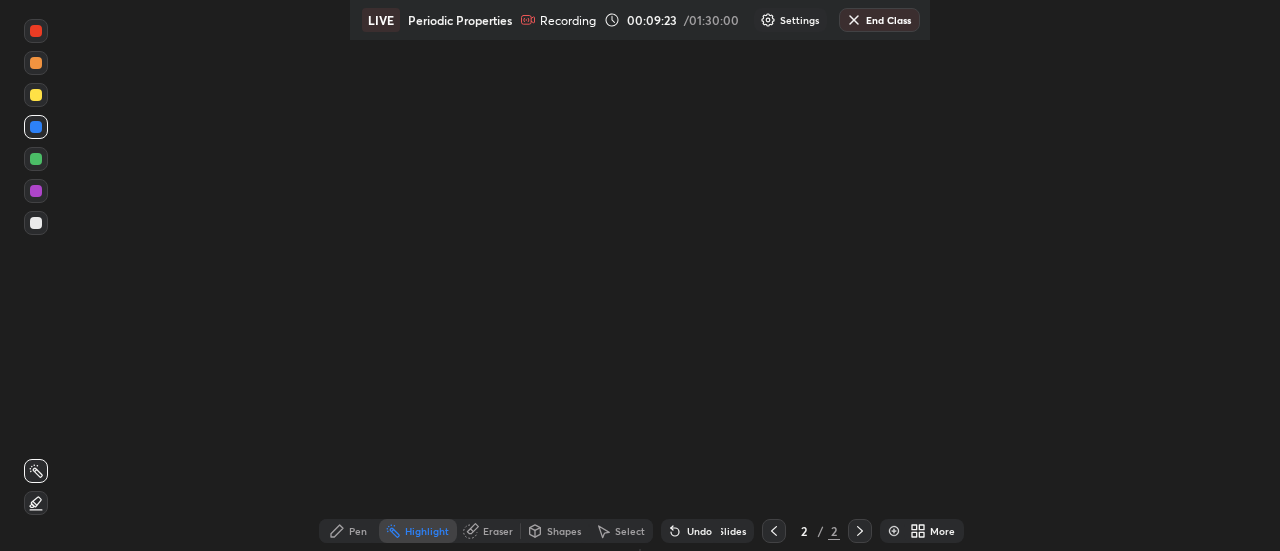 click on "Pen" at bounding box center (349, 531) 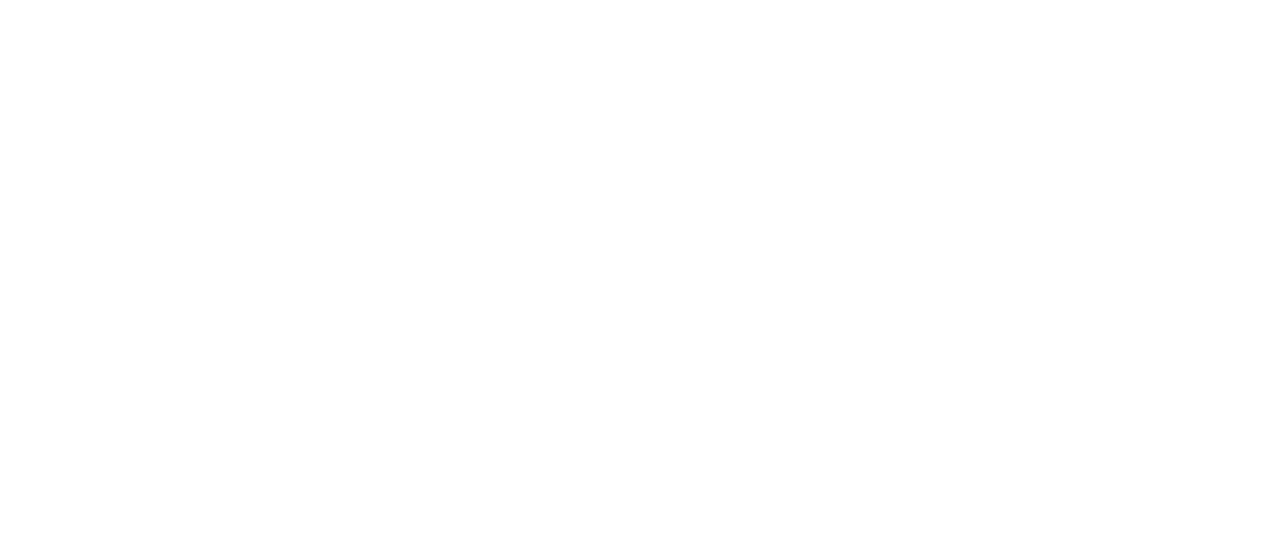 scroll, scrollTop: 0, scrollLeft: 0, axis: both 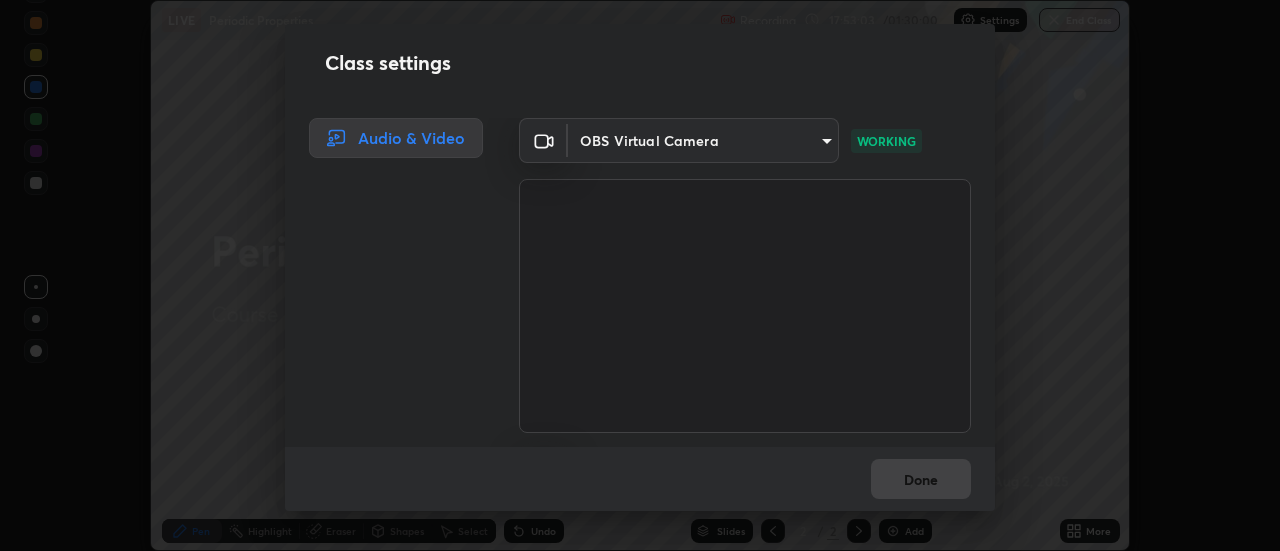 click on "Erase all LIVE Periodic Properties Recording [TIME] / 01:30:00 Settings End Class Setting up your live class Periodic Properties • L40 of Course on Chemistry for JEE Growth 6 2026 [NAME] Pen Highlight Eraser Shapes Select Undo Slides 2 / 2 Add More No doubts shared Encourage your learners to ask a doubt for better clarity Report an issue Reason for reporting Buffering Chat not working Audio - Video sync issue Educator video quality low ​ Attach an image Report Class settings Audio & Video OBS Virtual Camera [HASH] WORKING Communications - Capture Input terminal (Digital Array MIC) communications NO FEED Done" at bounding box center (640, 275) 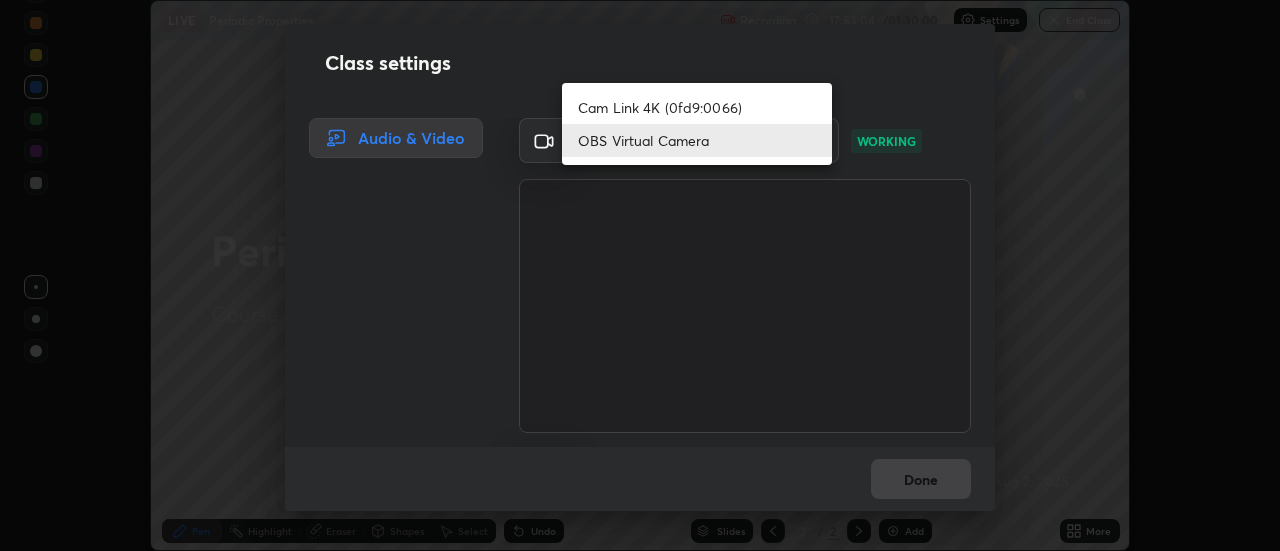 click on "Cam Link 4K (0fd9:0066)" at bounding box center (697, 107) 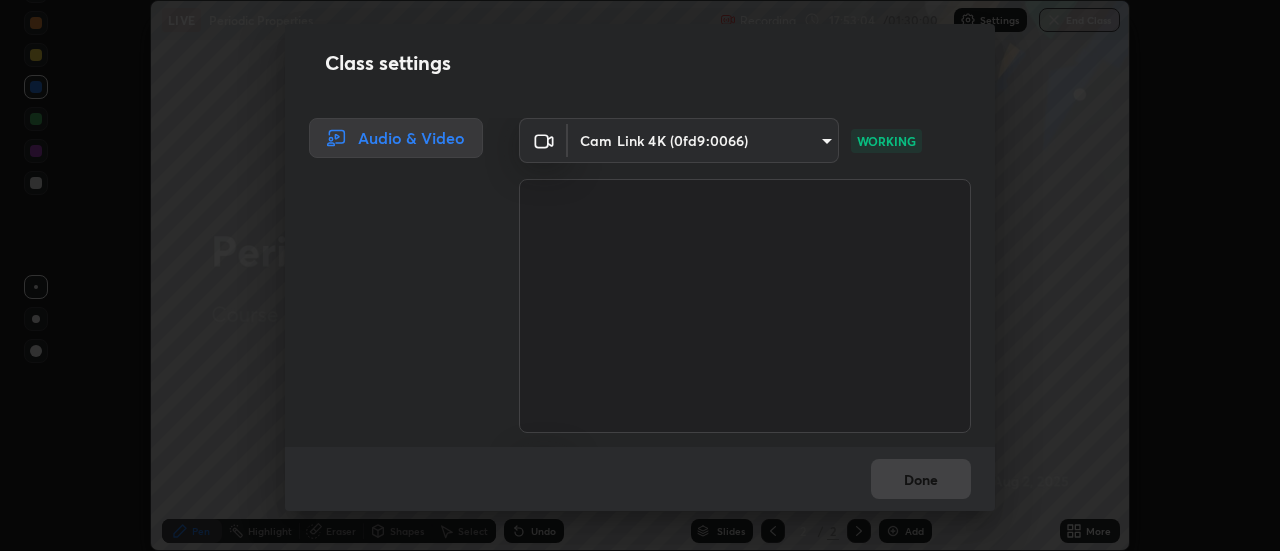 click on "Erase all LIVE Periodic Properties Recording [TIME] /  [TIME] Settings End Class Setting up your live class Periodic Properties • L40 of Course on Chemistry for JEE Growth 6 2026 [NAME] Pen Highlight Eraser Shapes Select Undo Slides 2 / 2 Add More No doubts shared Encourage your learners to ask a doubt for better clarity Report an issue Reason for reporting Buffering Chat not working Audio - Video sync issue Educator video quality low ​ Attach an image Report Class settings Audio & Video Cam Link 4K ([HASH]) [HASH] WORKING Communications - Capture Input terminal (Digital Array MIC) communications NO FEED Done" at bounding box center (640, 275) 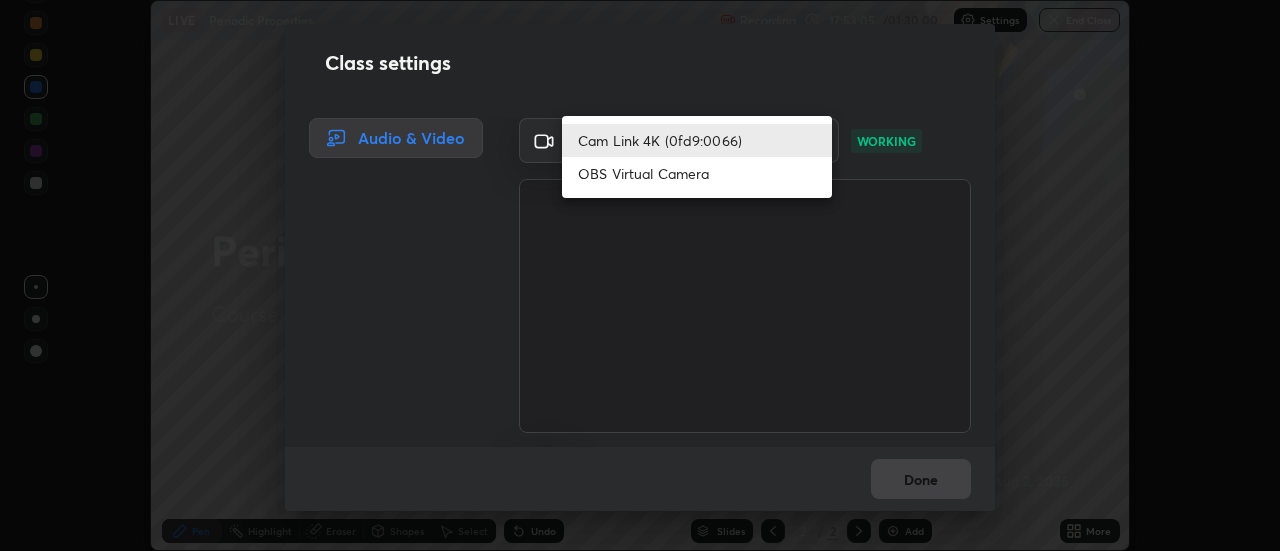 click on "OBS Virtual Camera" at bounding box center [697, 173] 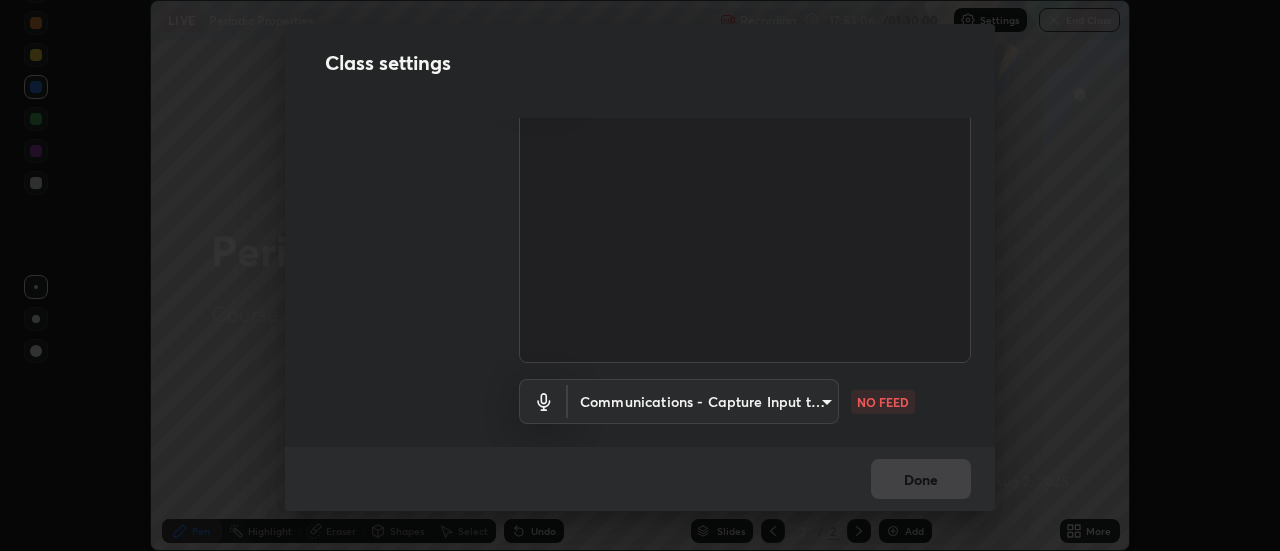 scroll, scrollTop: 81, scrollLeft: 0, axis: vertical 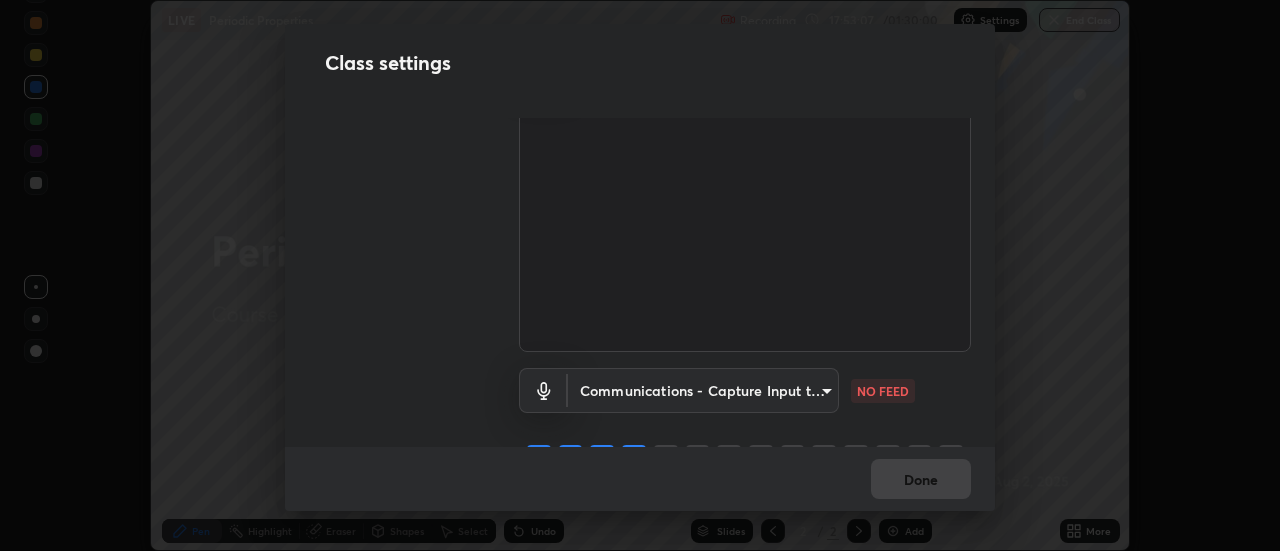 click on "Erase all LIVE Periodic Properties Recording [TIME] /  [DURATION] Settings End Class Setting up your live class Periodic Properties • L40 of Course on Chemistry for JEE Growth 6 2026 [NAME] Pen Highlight Eraser Shapes Select Undo Slides 2 / 2 Add More No doubts shared Encourage your learners to ask a doubt for better clarity Report an issue Reason for reporting Buffering Chat not working Audio - Video sync issue Educator video quality low ​ Attach an image Report Class settings Audio & Video OBS Virtual Camera [CREDIT_CARD]" at bounding box center [640, 275] 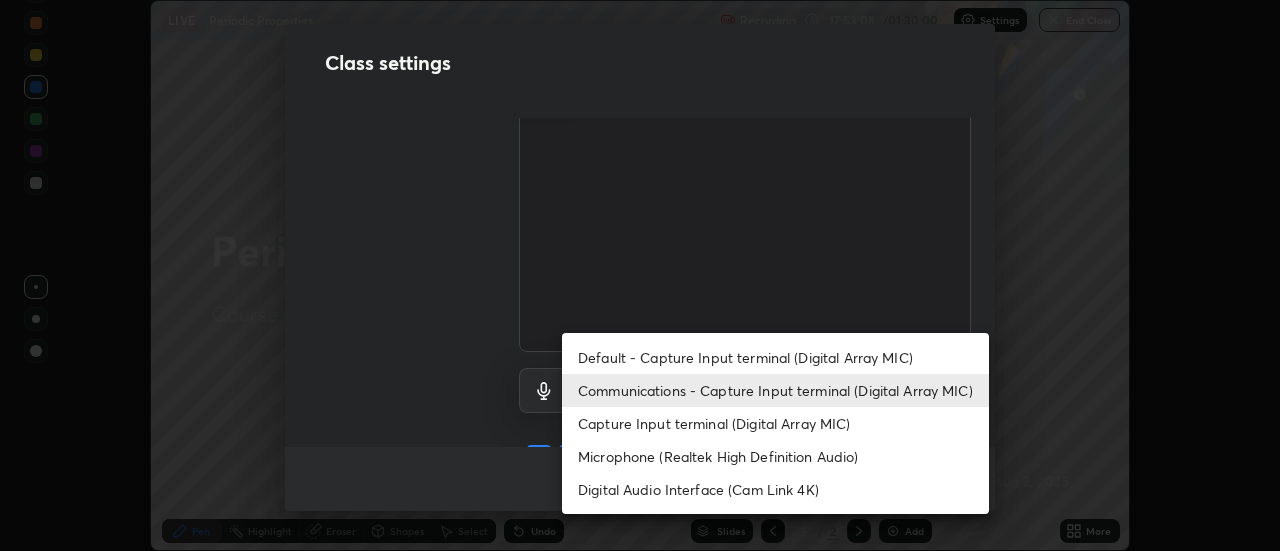 click on "Microphone (Realtek High Definition Audio)" at bounding box center (775, 456) 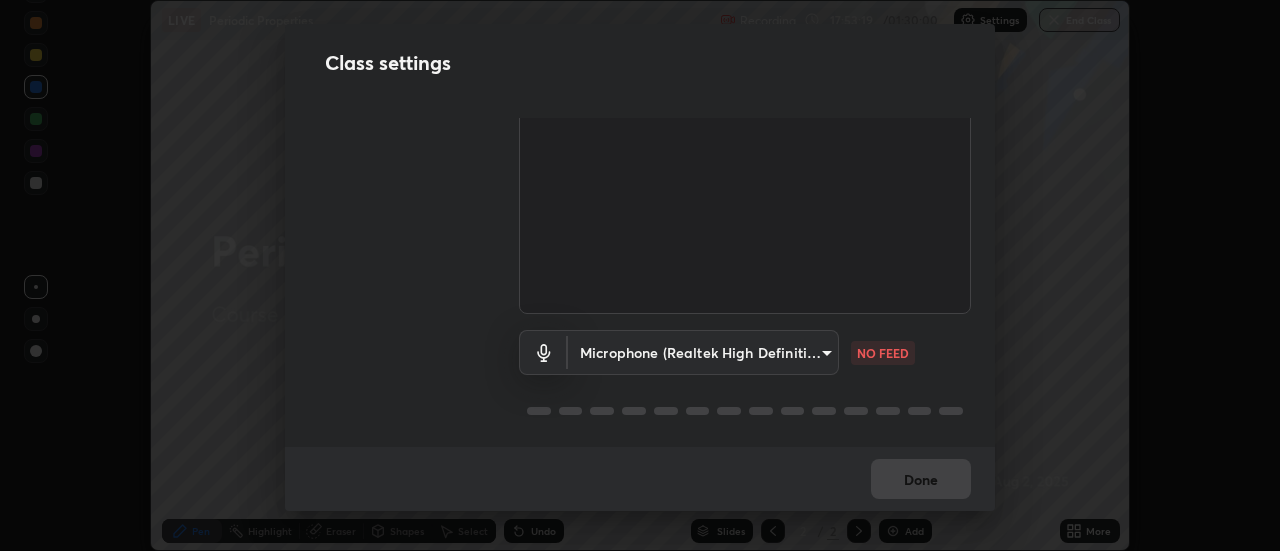 scroll, scrollTop: 123, scrollLeft: 0, axis: vertical 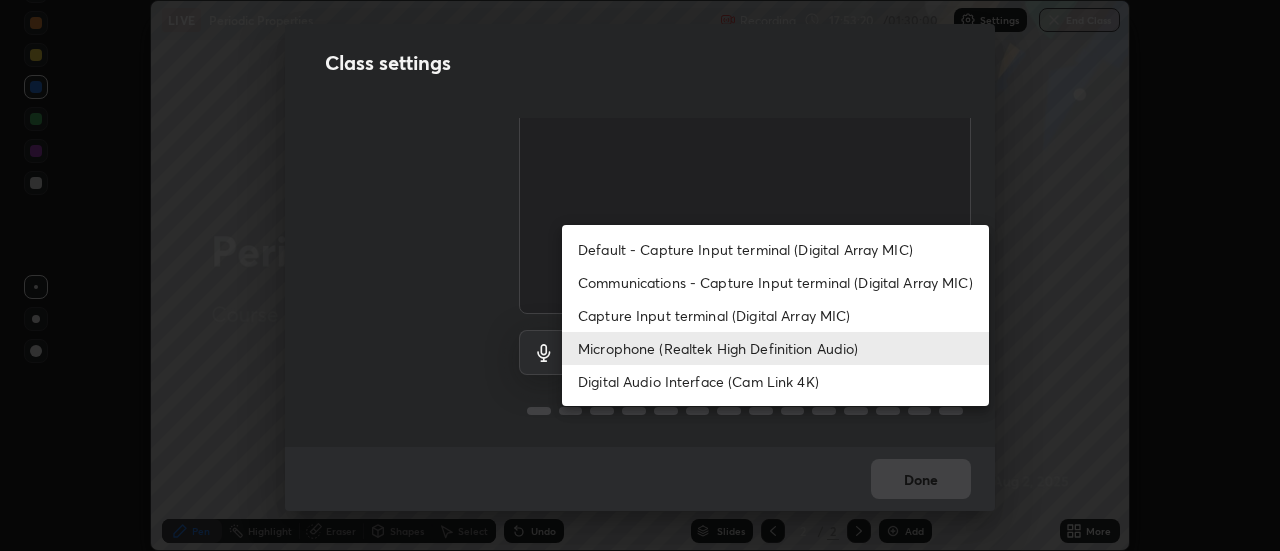 click on "Communications - Capture Input terminal (Digital Array MIC)" at bounding box center (775, 282) 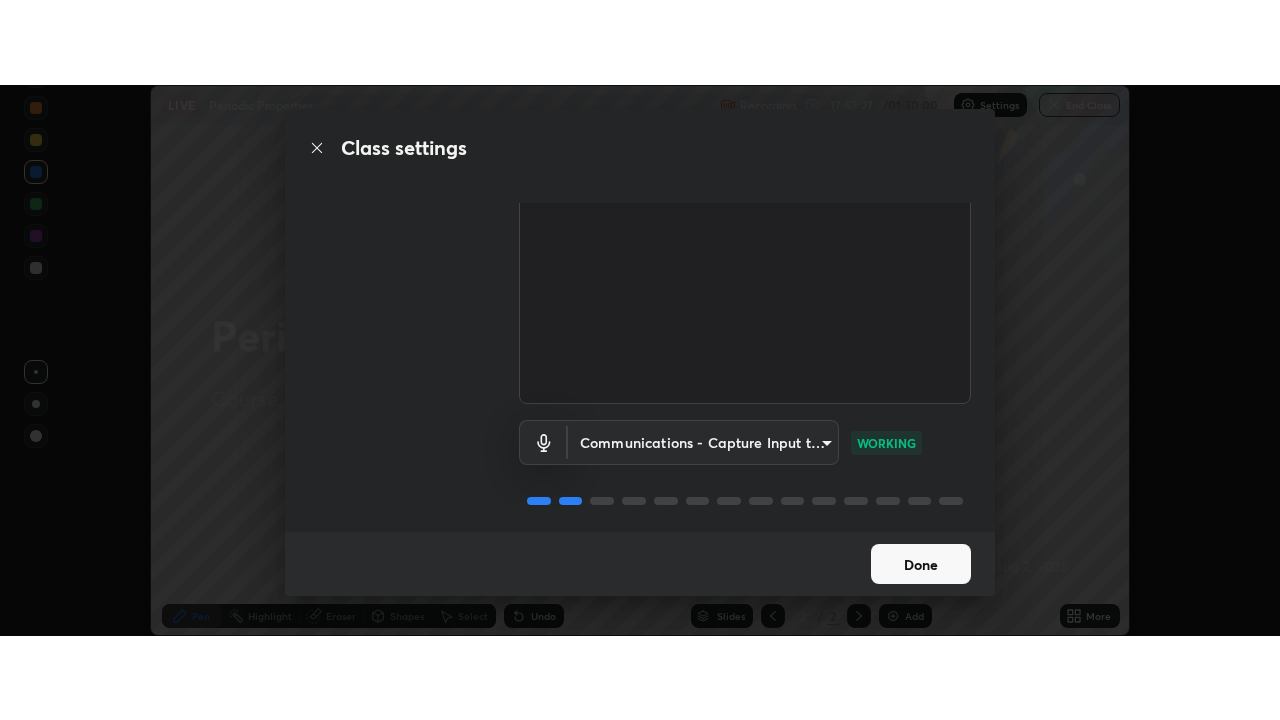 scroll, scrollTop: 125, scrollLeft: 0, axis: vertical 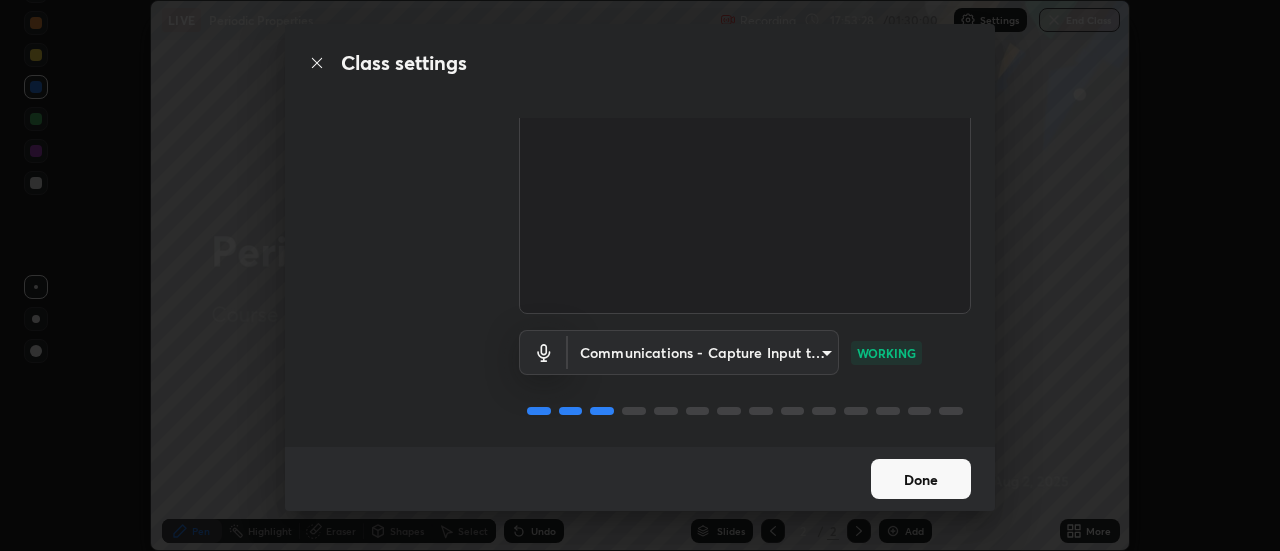 click on "Done" at bounding box center [921, 479] 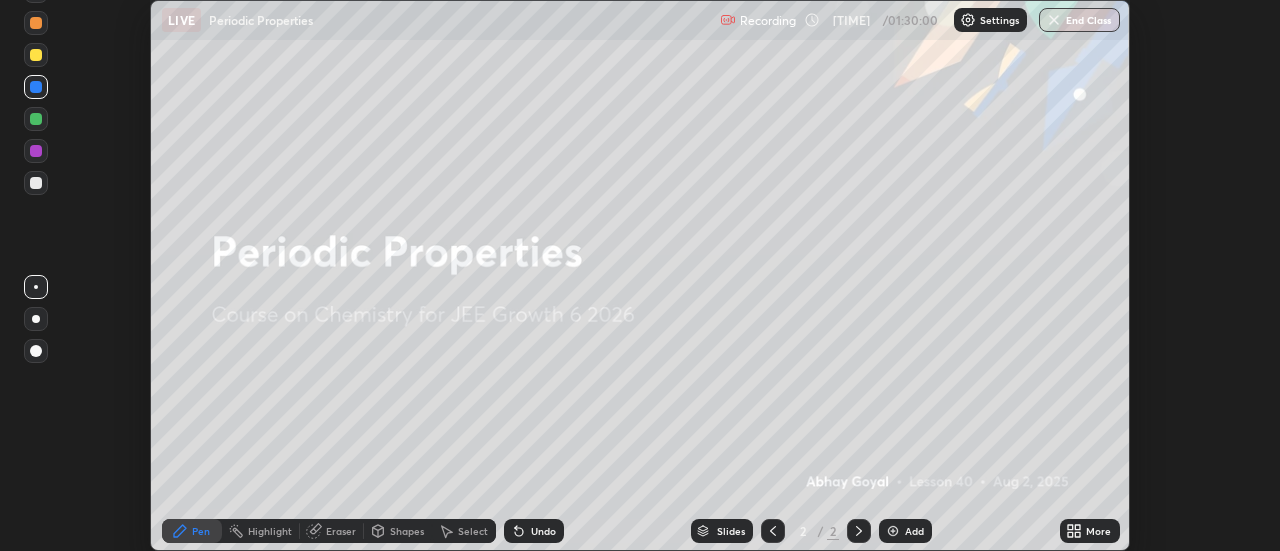click on "More" at bounding box center (1098, 531) 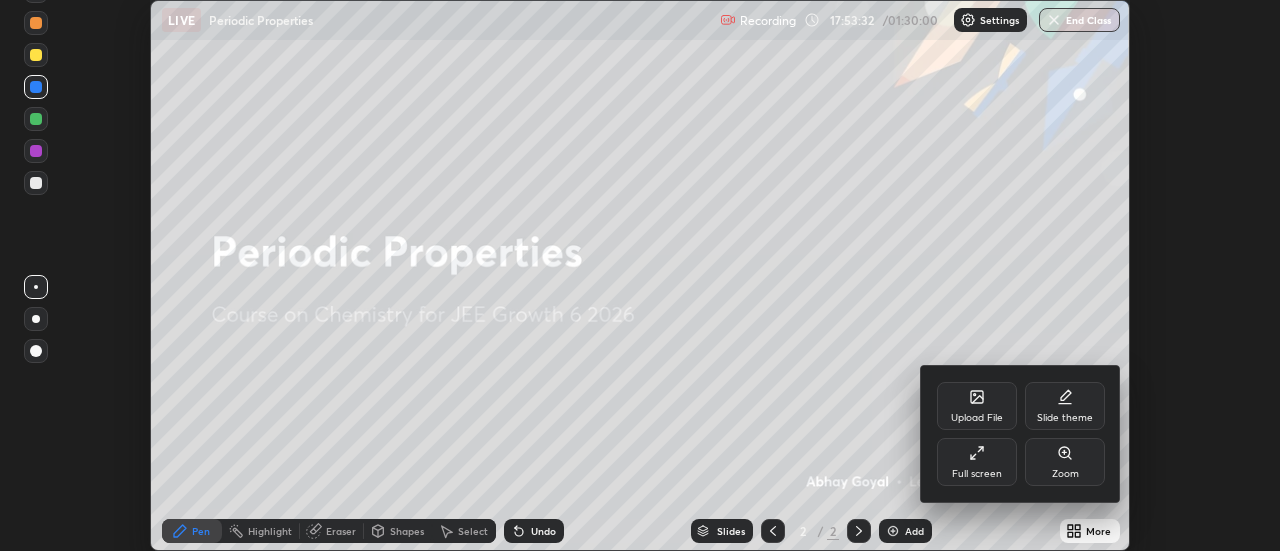 click 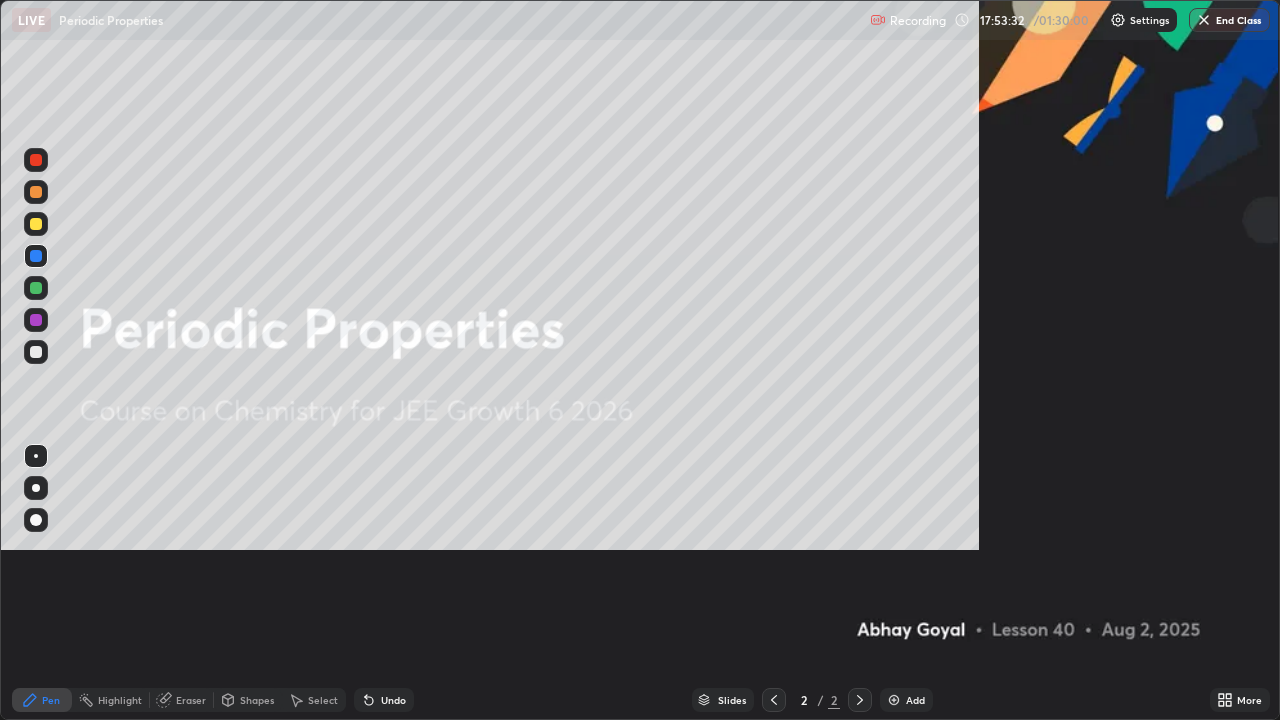 scroll, scrollTop: 99280, scrollLeft: 98720, axis: both 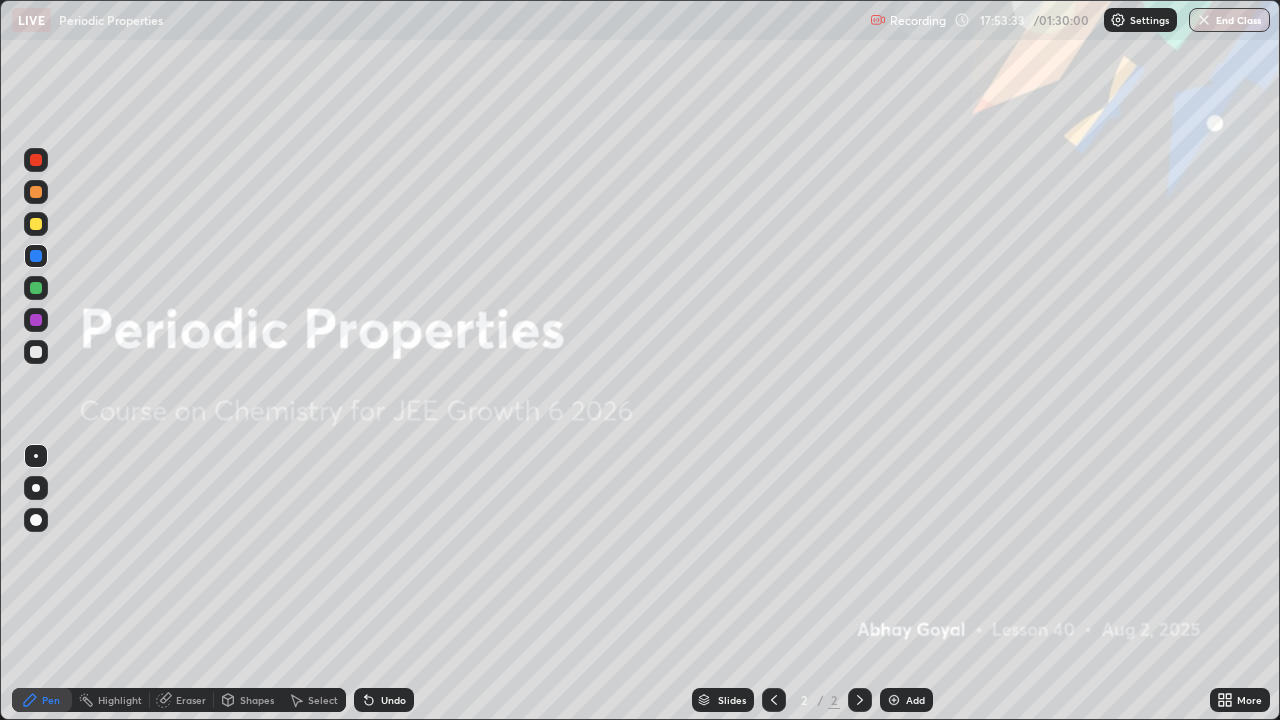 click on "Add" at bounding box center [906, 700] 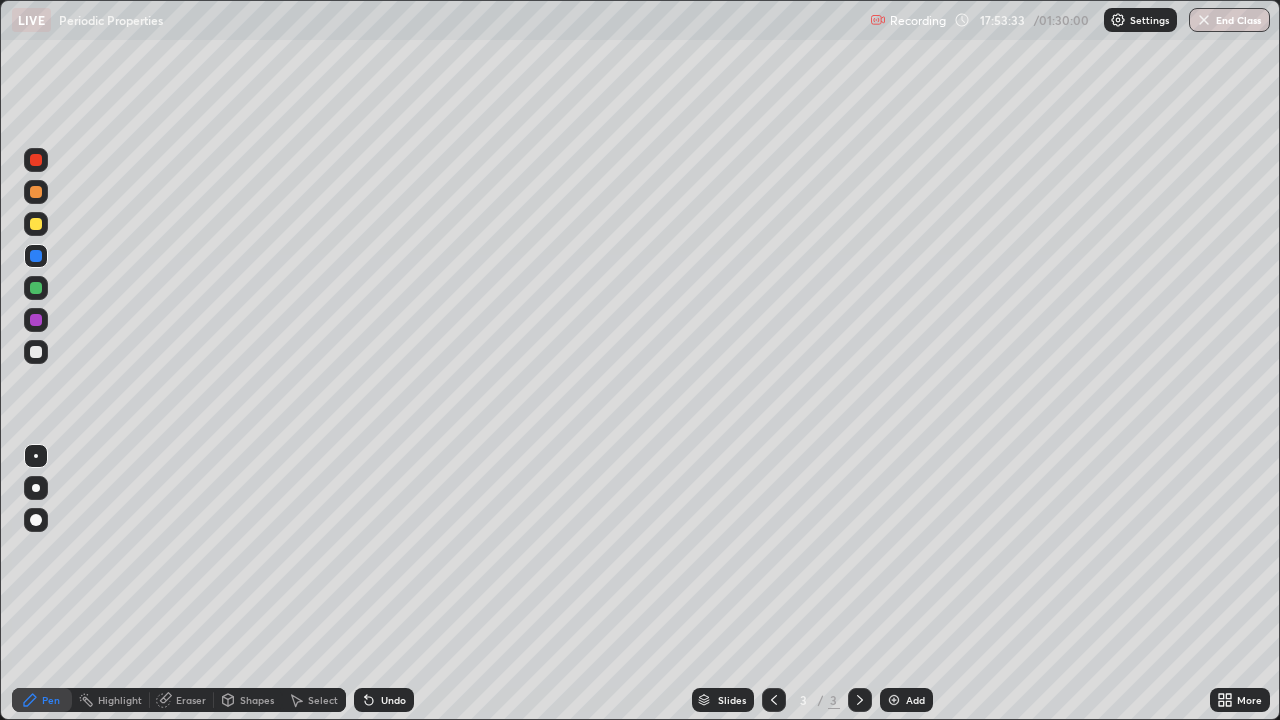 click on "Add" at bounding box center [915, 700] 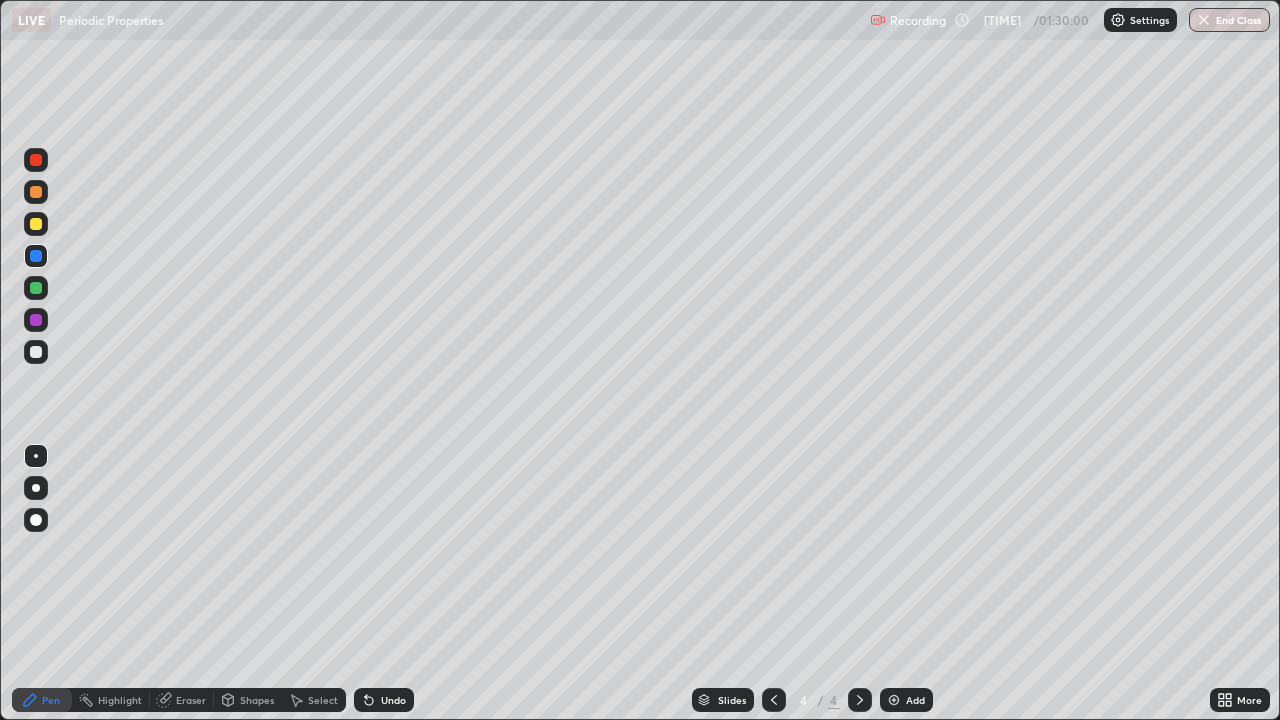 click at bounding box center (36, 224) 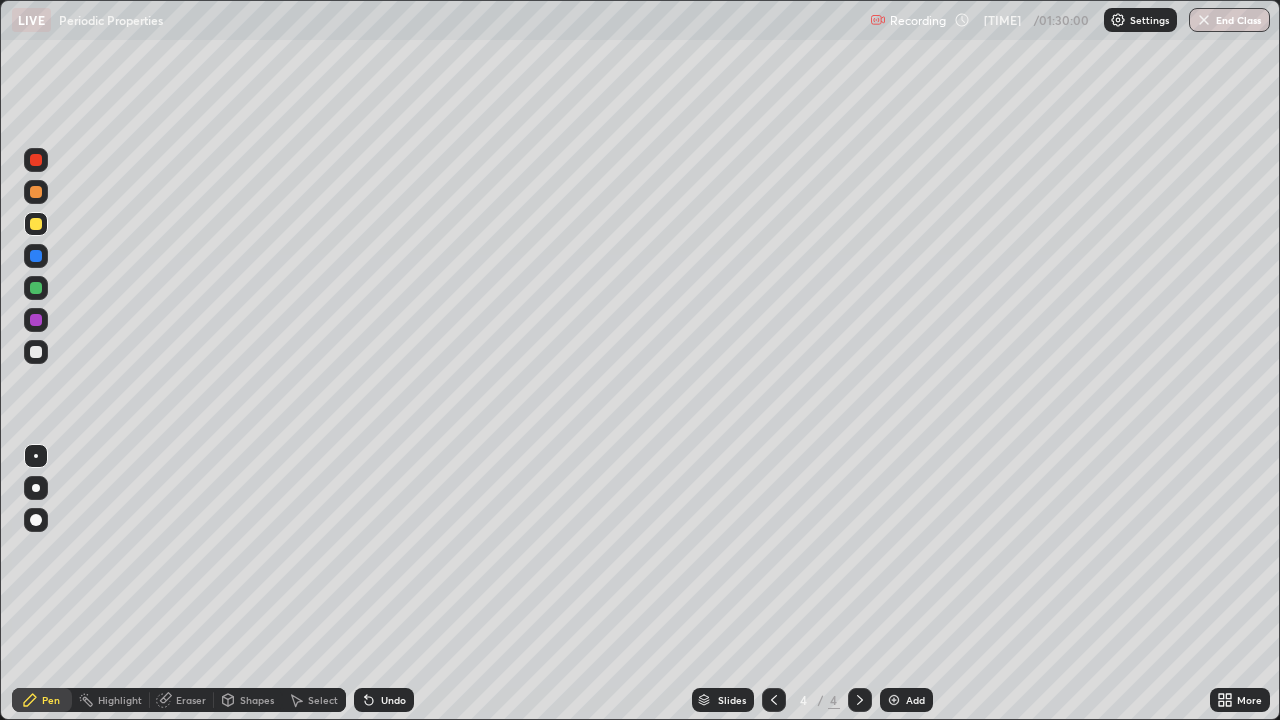 click at bounding box center (36, 352) 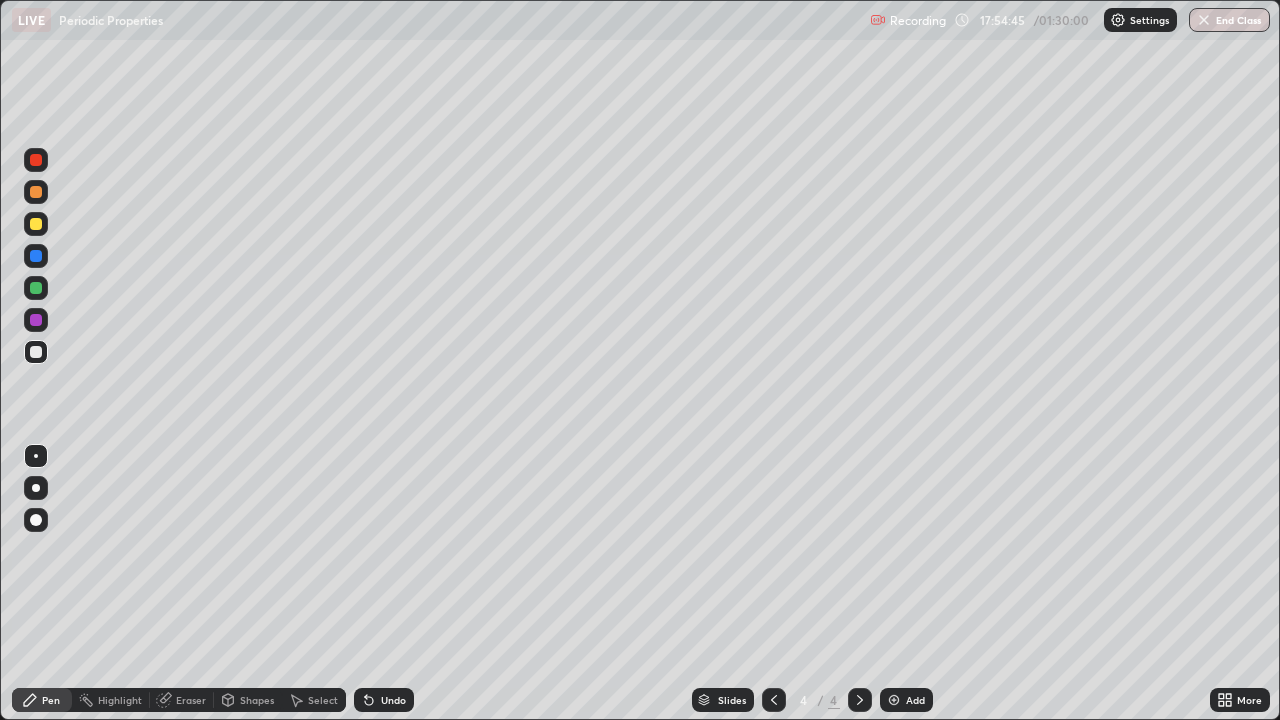 click on "Undo" at bounding box center (384, 700) 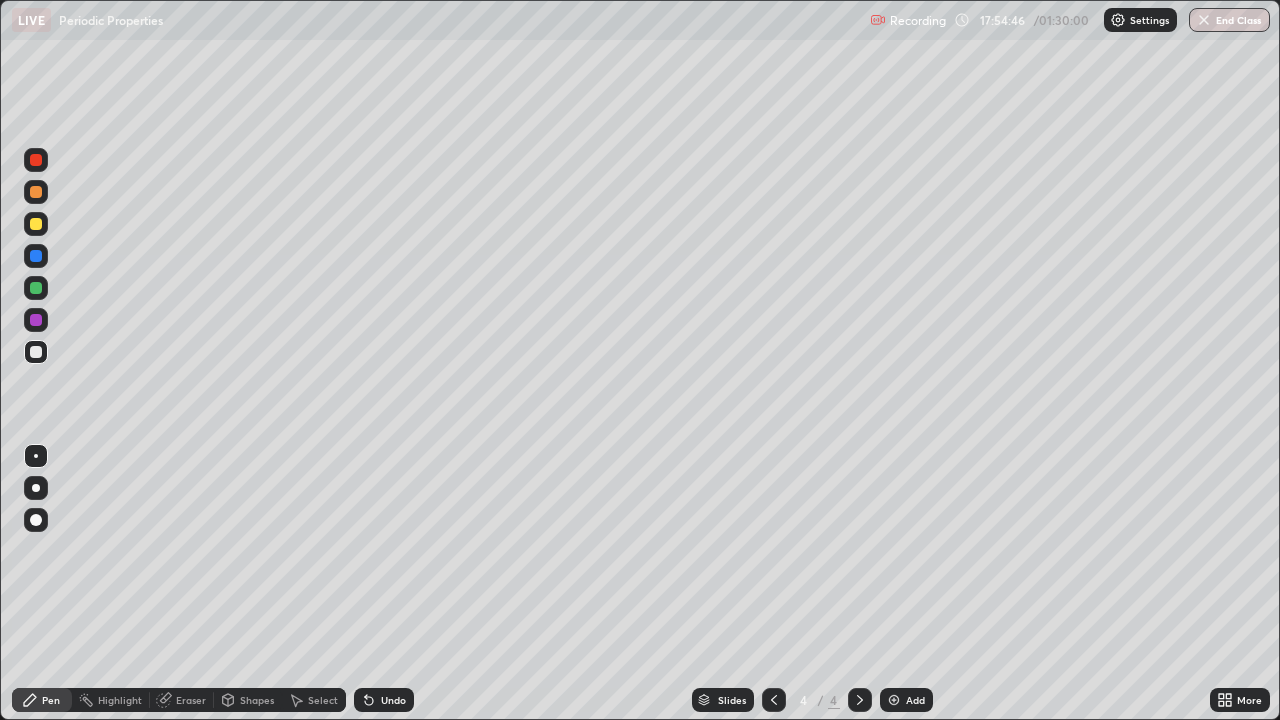 click on "Undo" at bounding box center [384, 700] 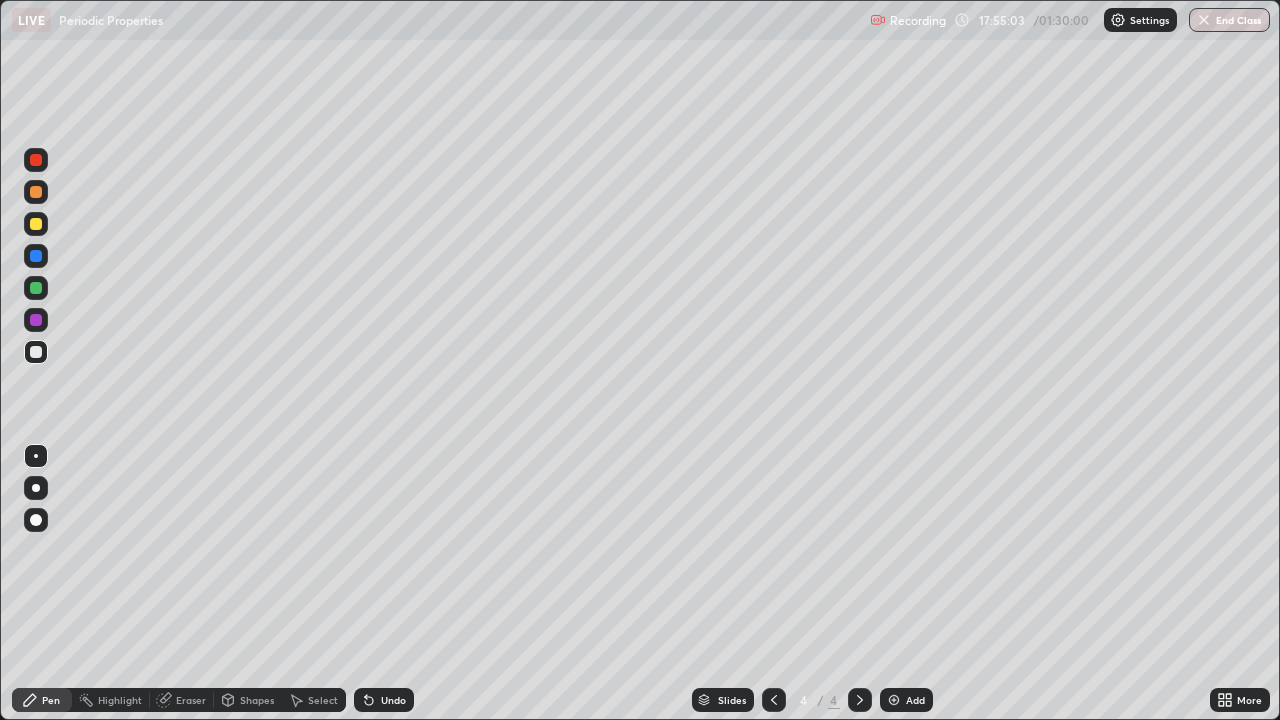 click at bounding box center (36, 288) 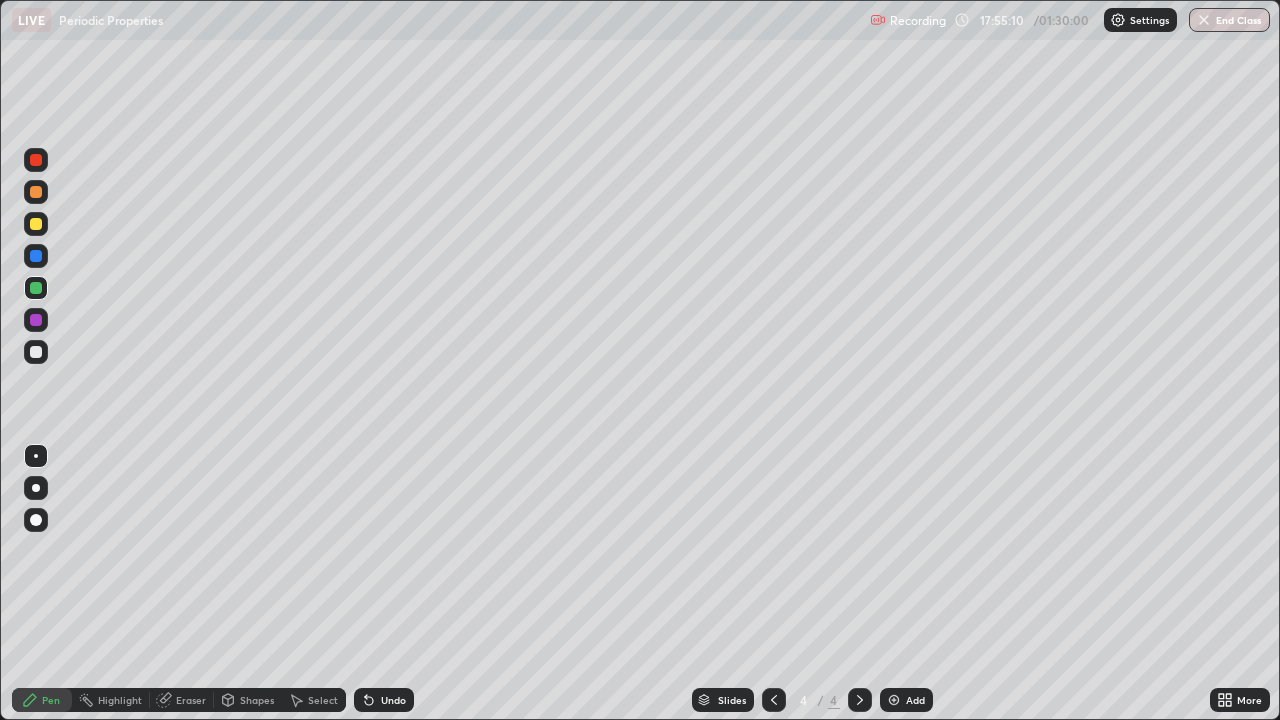 click on "Undo" at bounding box center (393, 700) 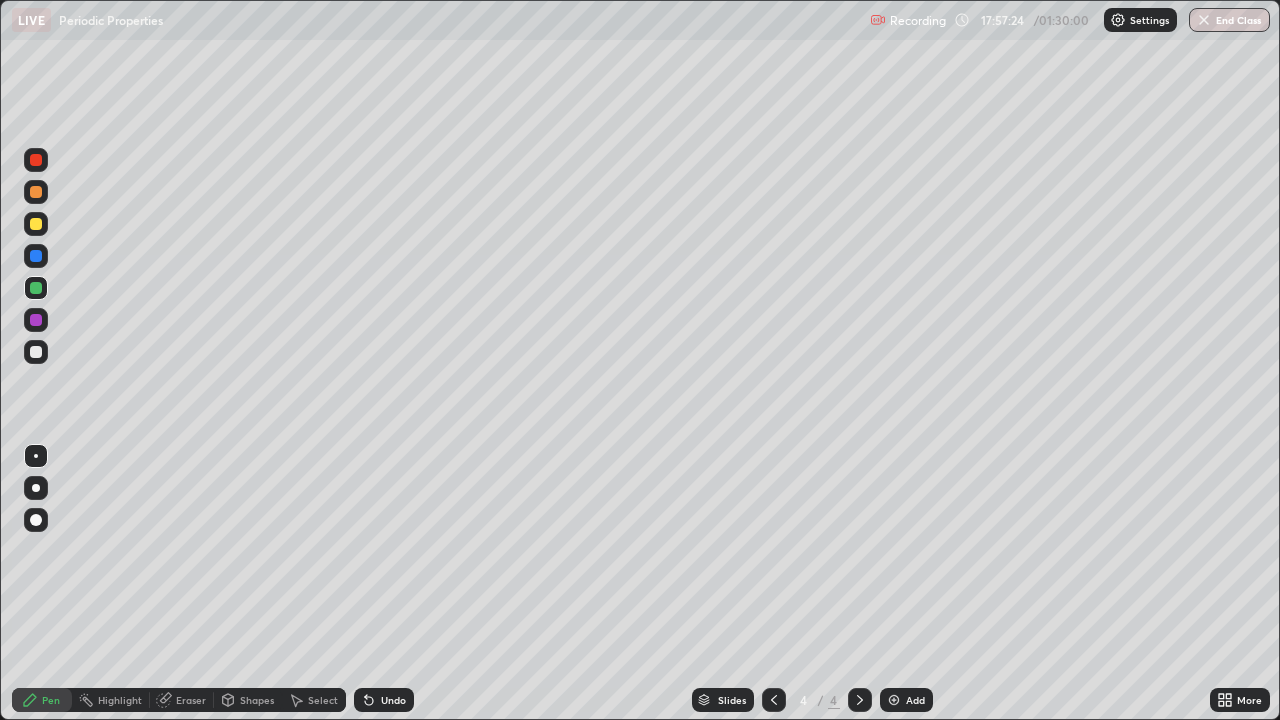 click on "Slides 4 / 4 Add" at bounding box center [812, 700] 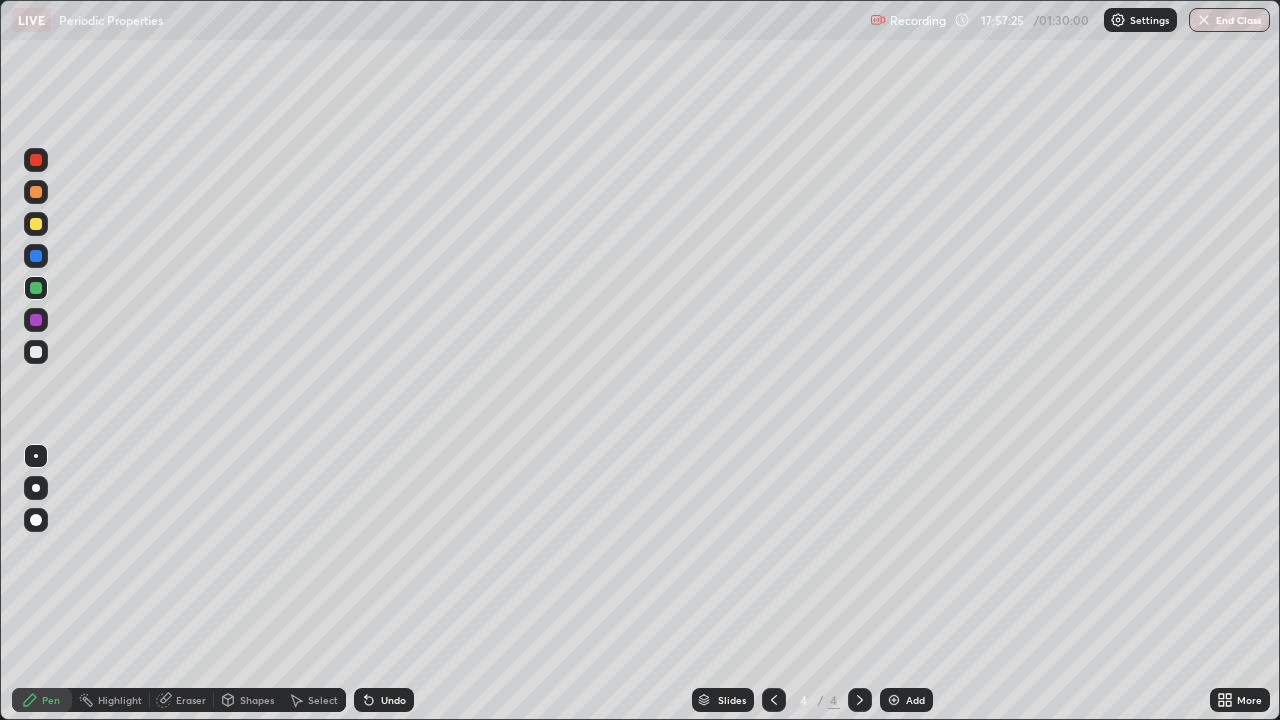 click on "Add" at bounding box center [906, 700] 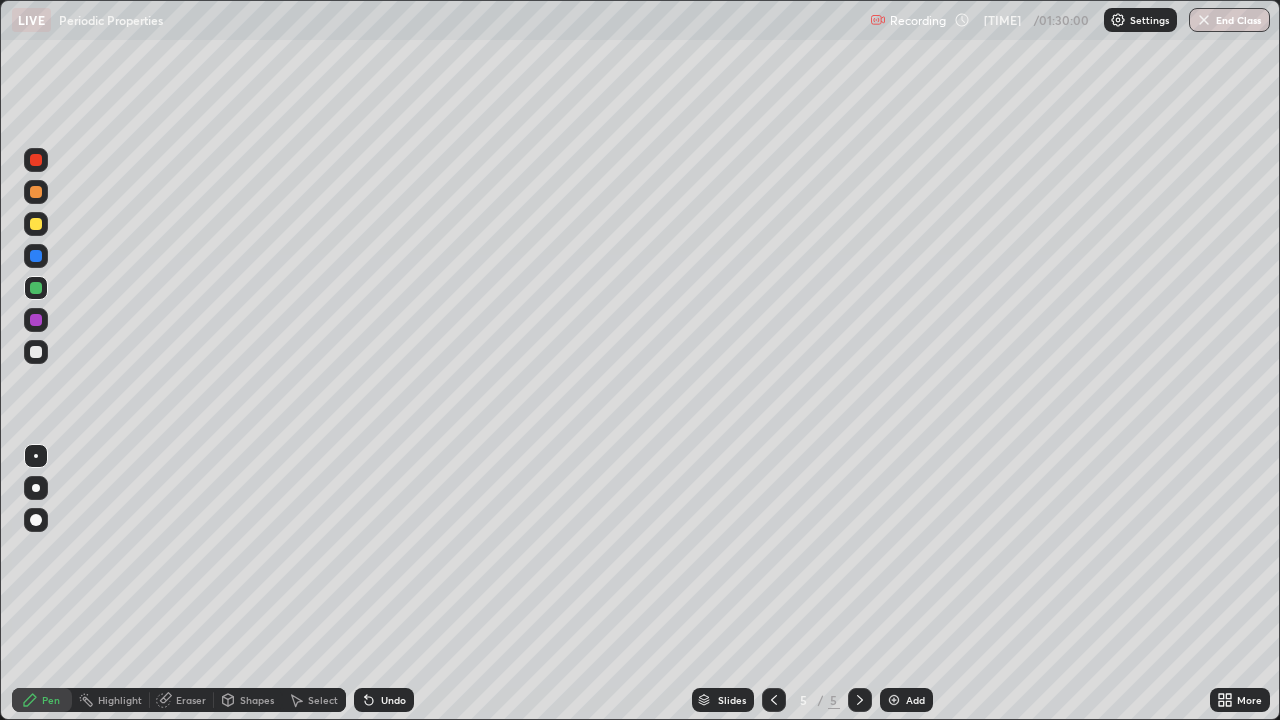 click at bounding box center [36, 352] 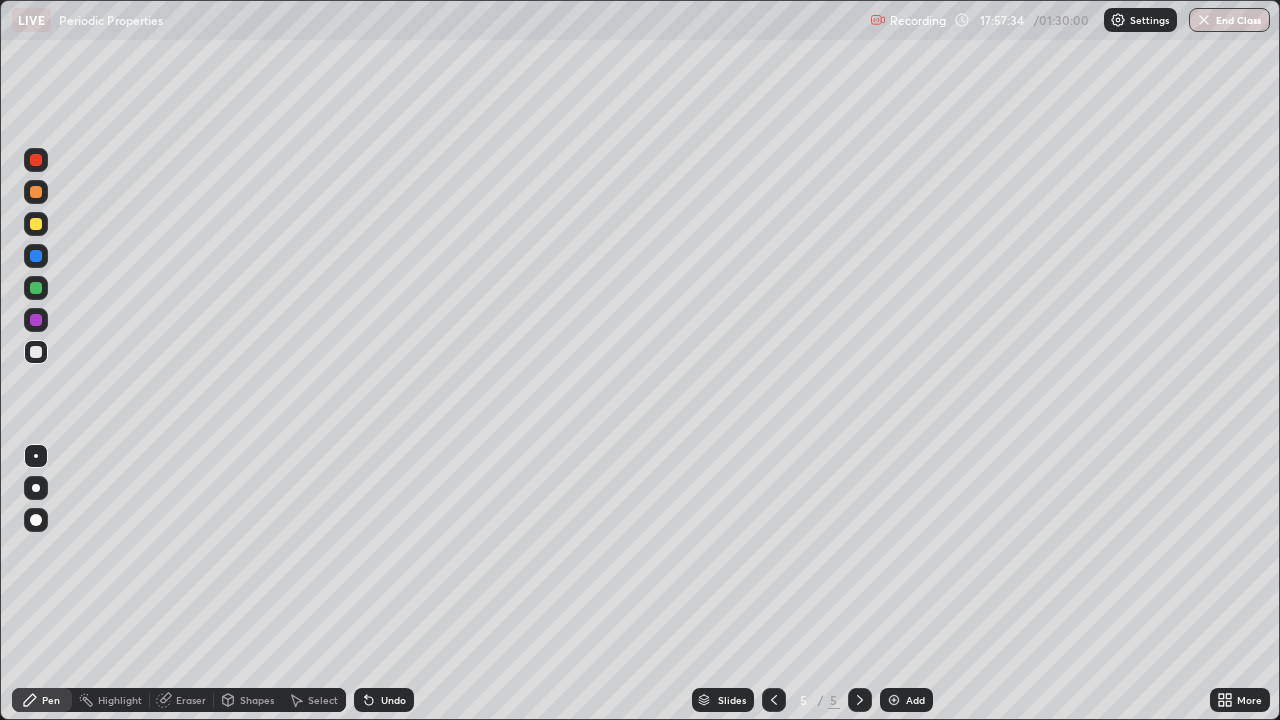 click 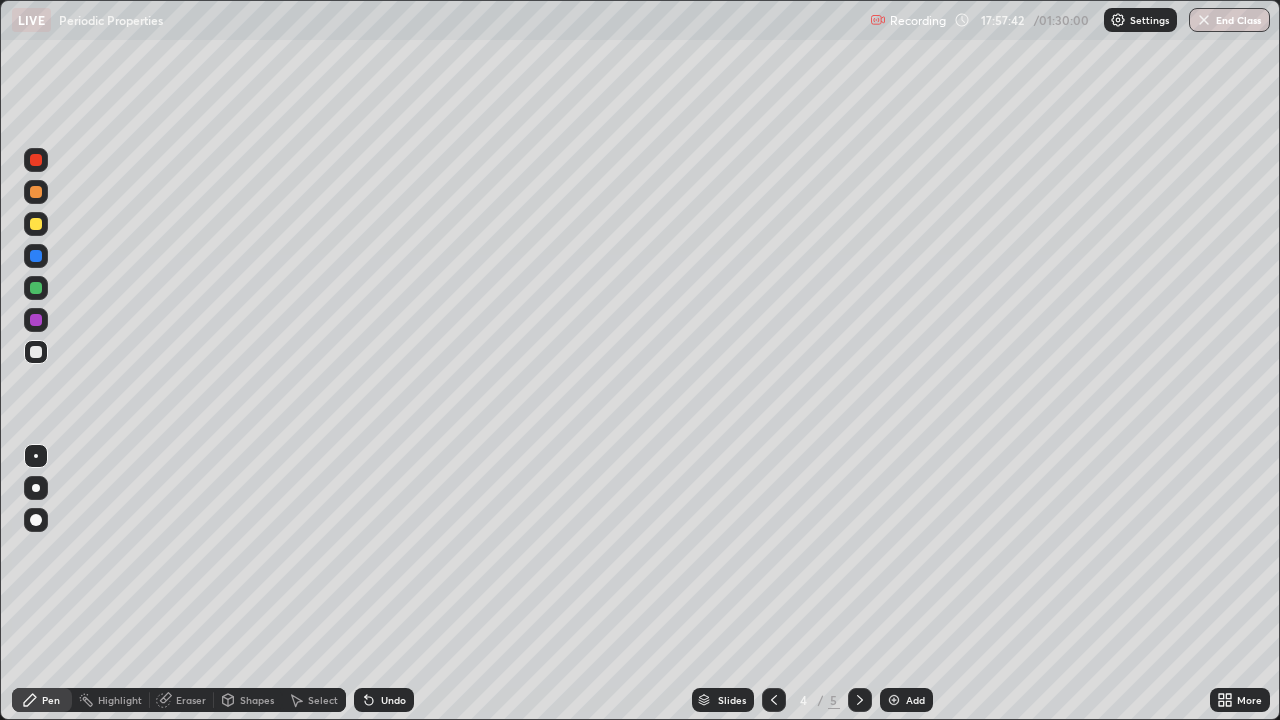 click 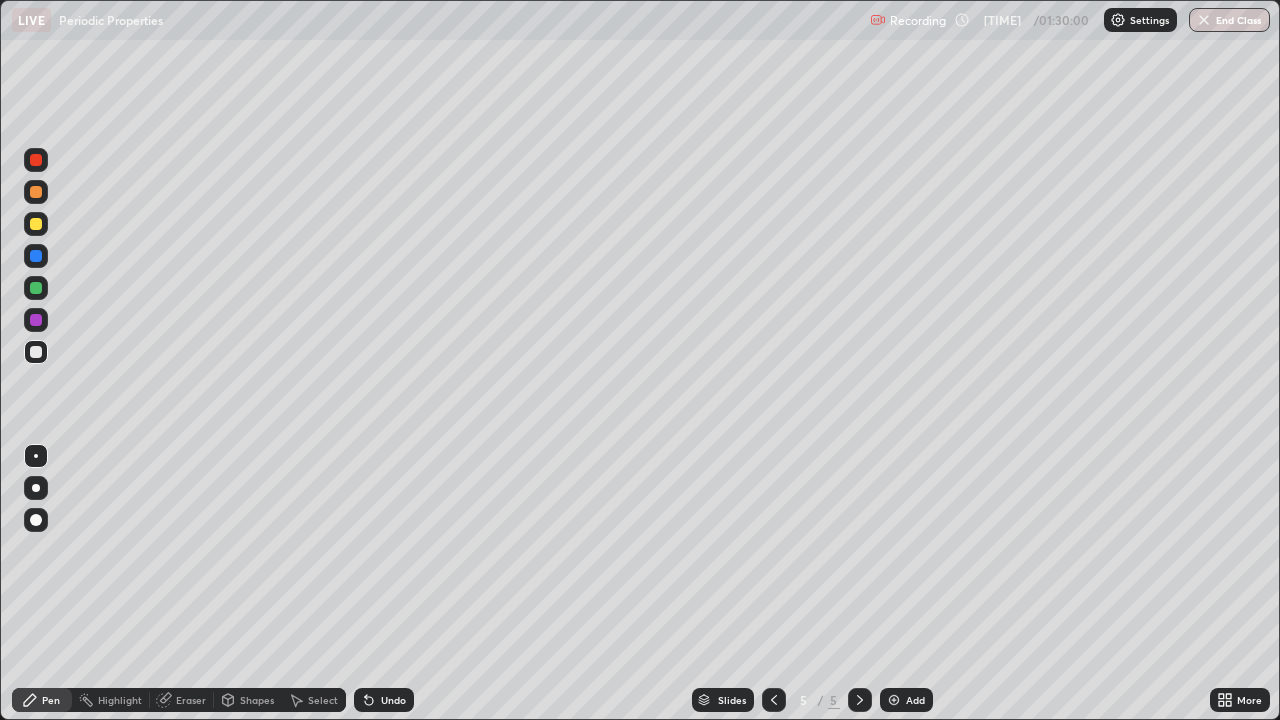 click at bounding box center (36, 224) 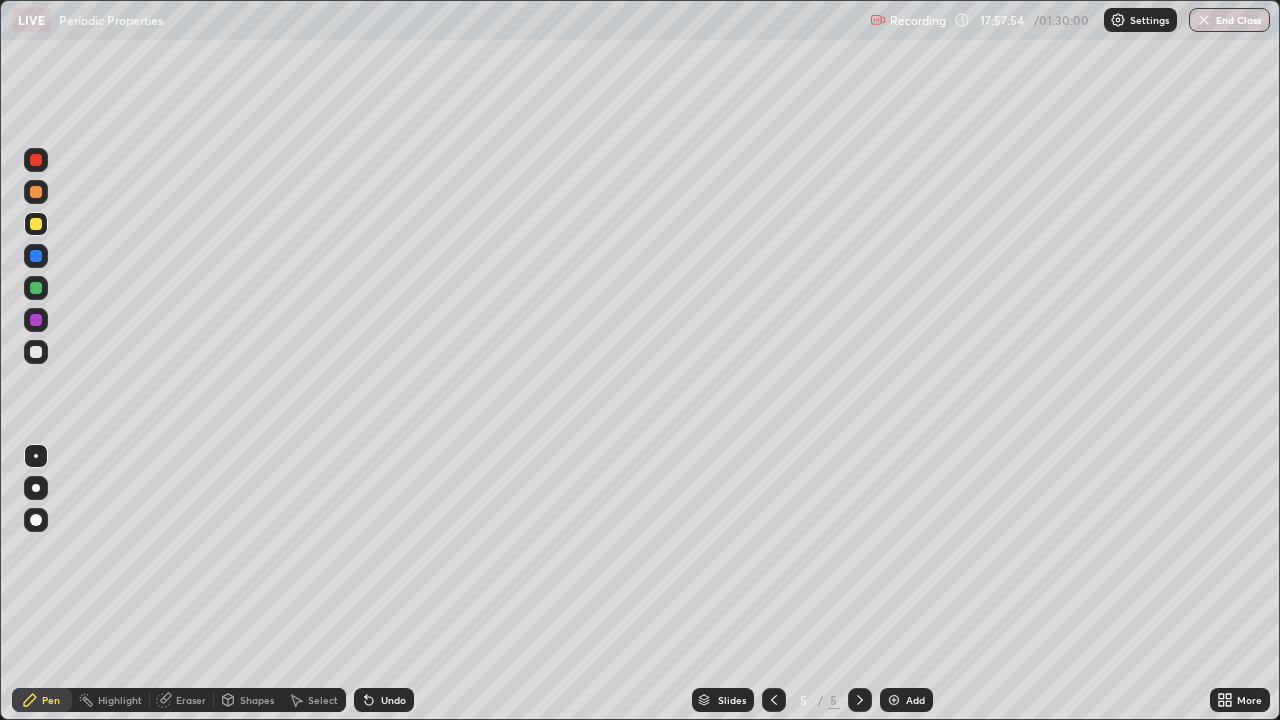 click at bounding box center [36, 352] 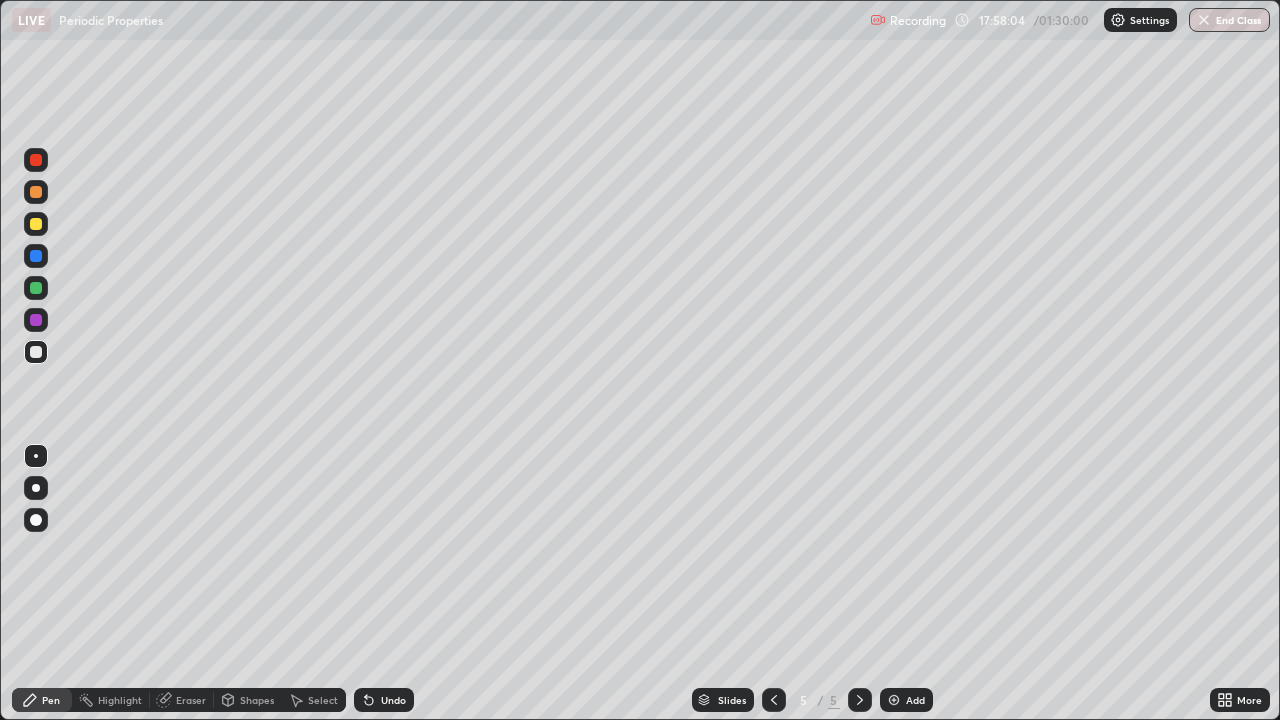 click at bounding box center (36, 320) 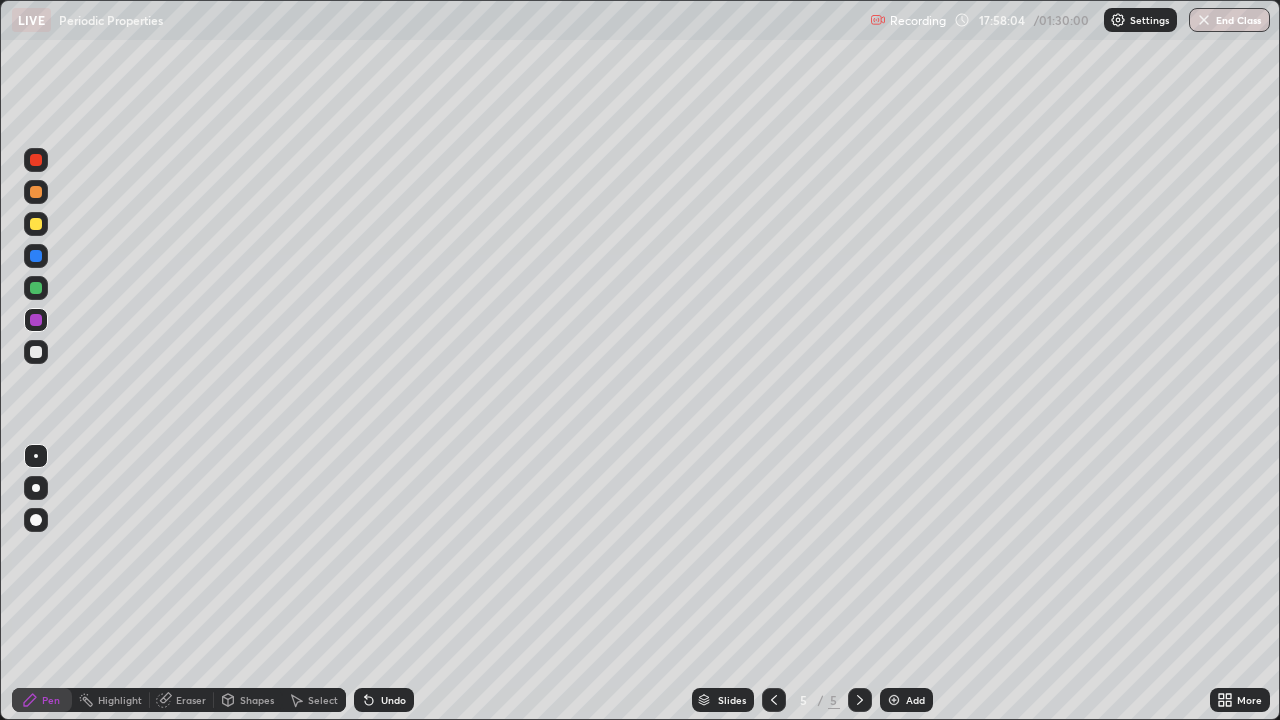 click at bounding box center [36, 224] 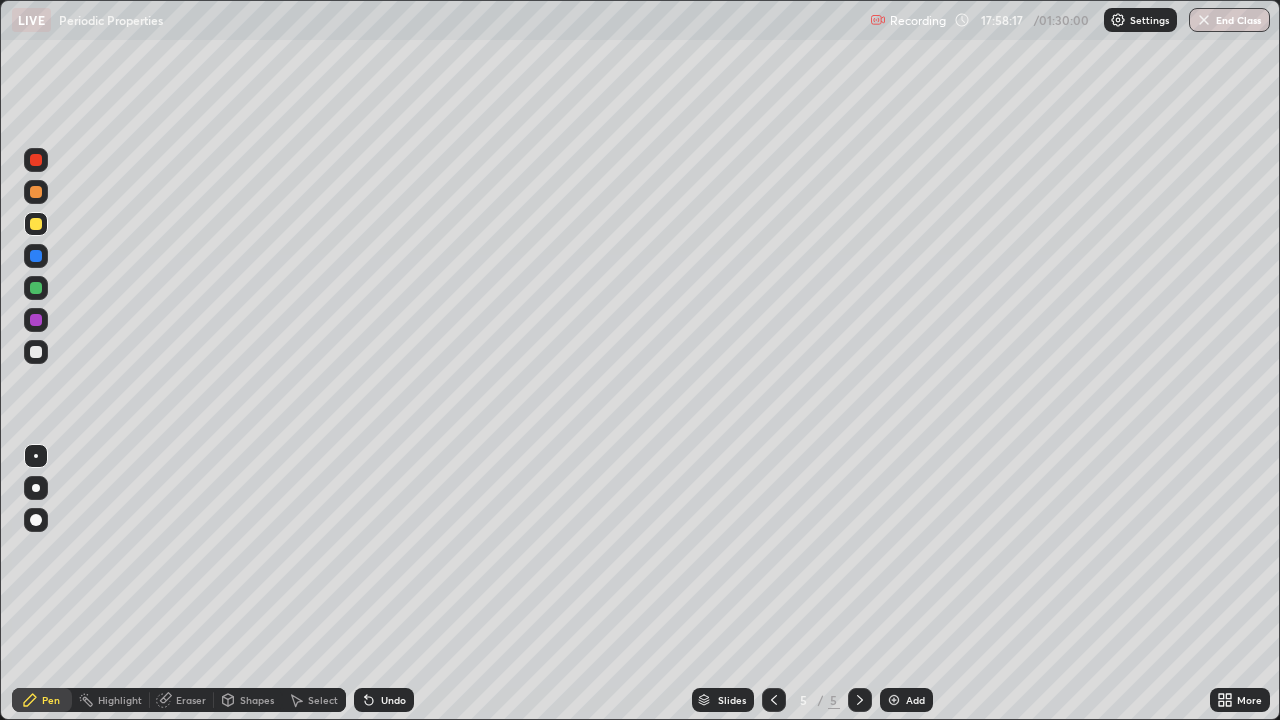 click at bounding box center [36, 352] 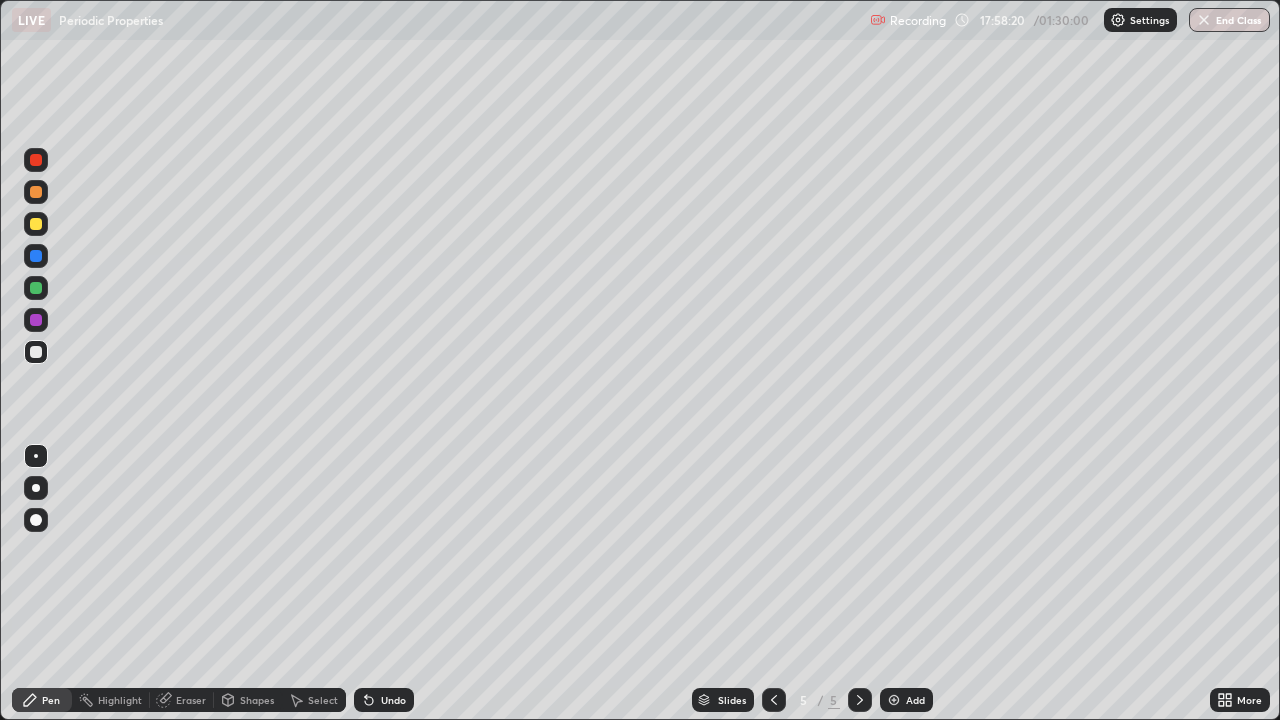click at bounding box center [36, 160] 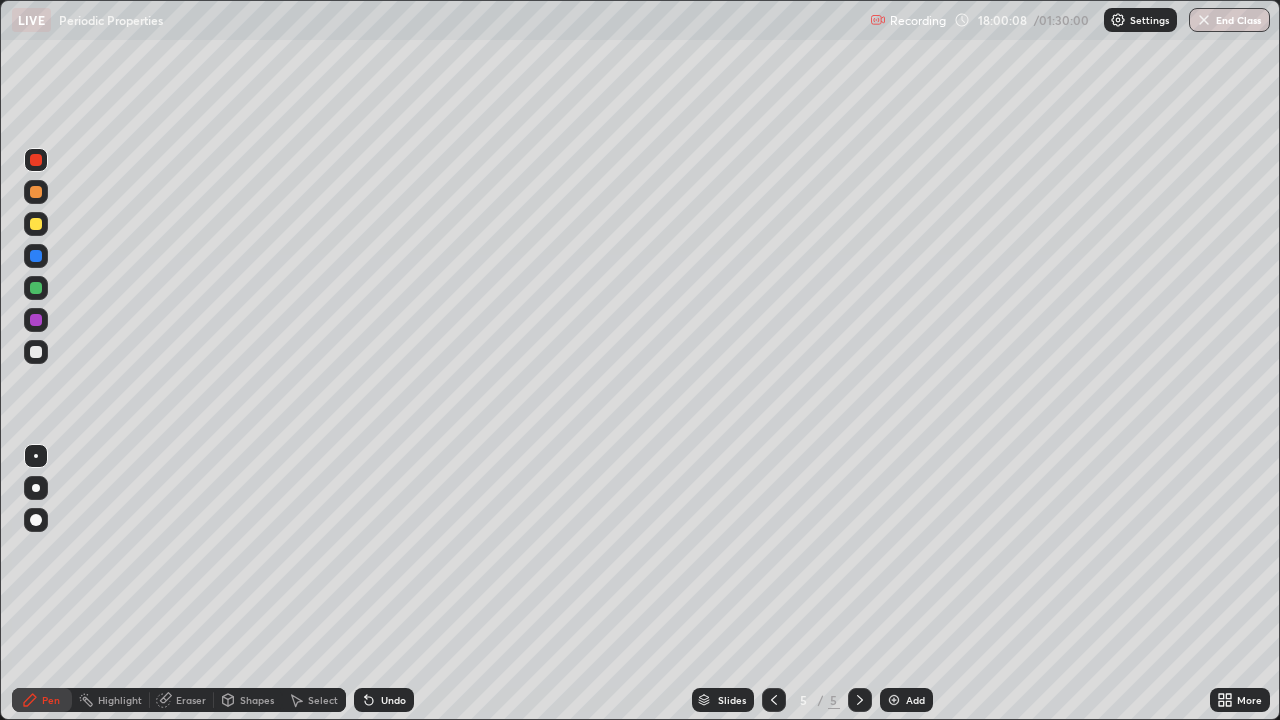 click at bounding box center (774, 700) 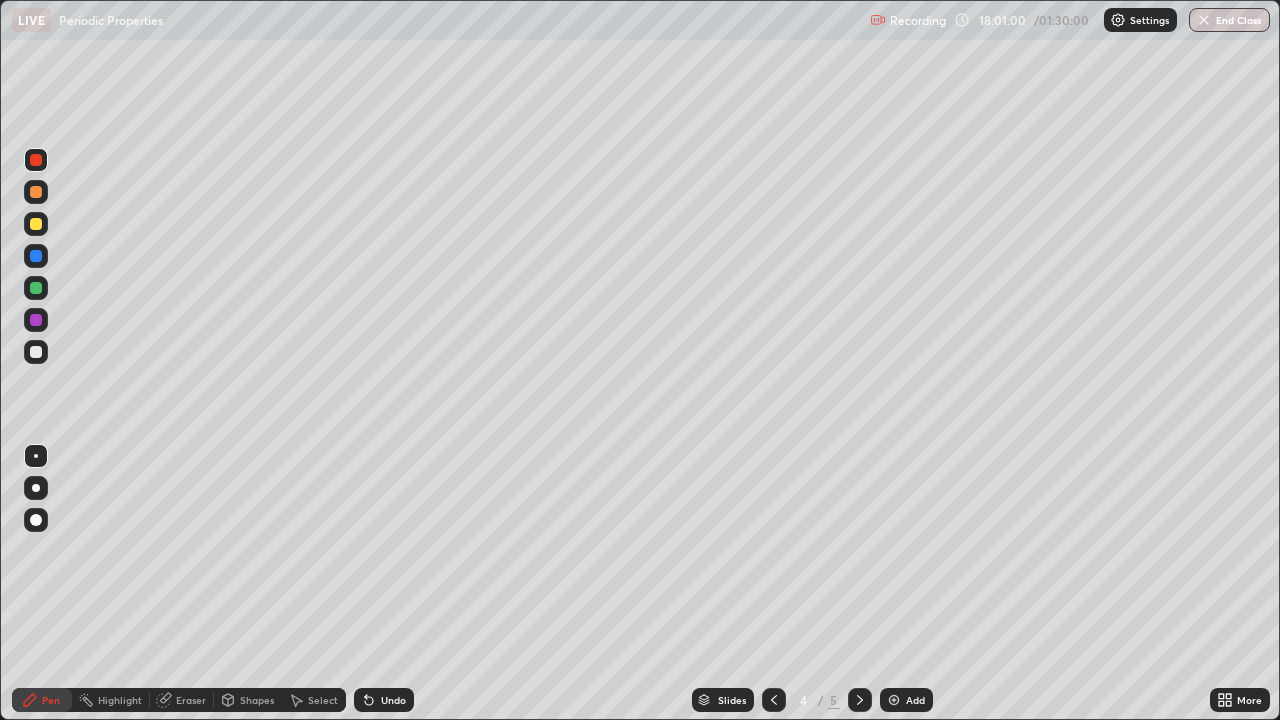 click 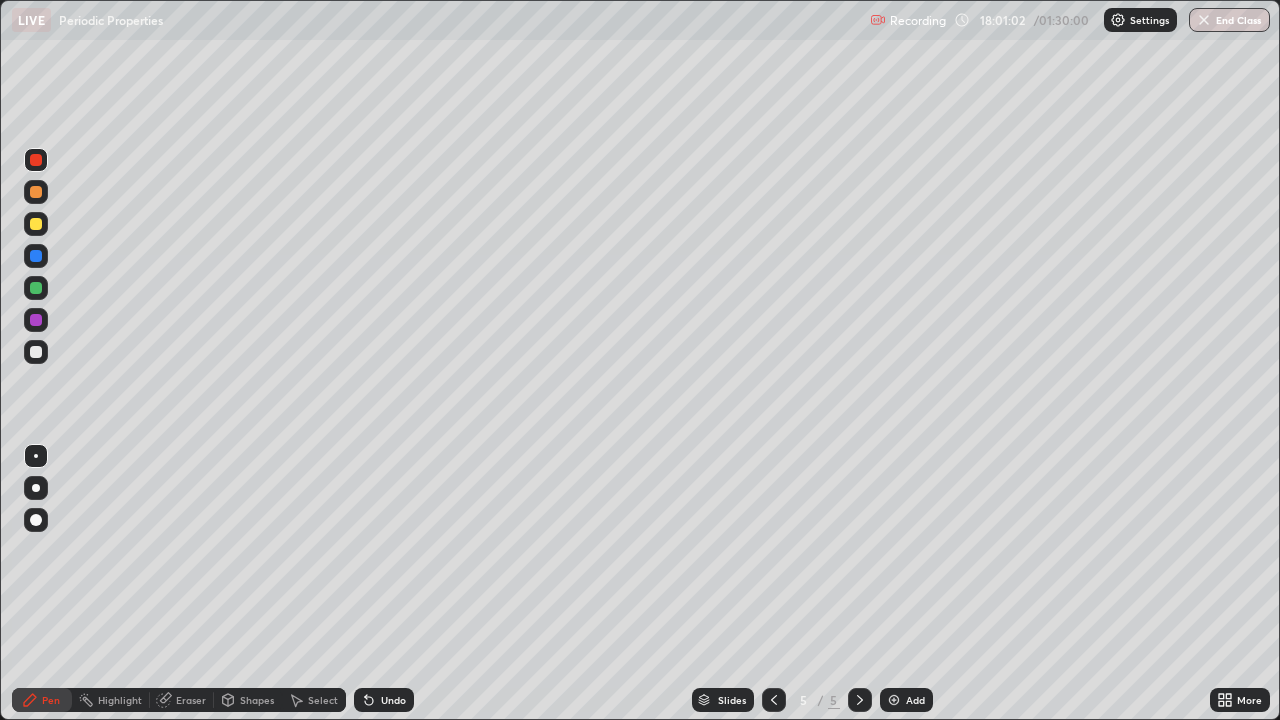 click at bounding box center (36, 160) 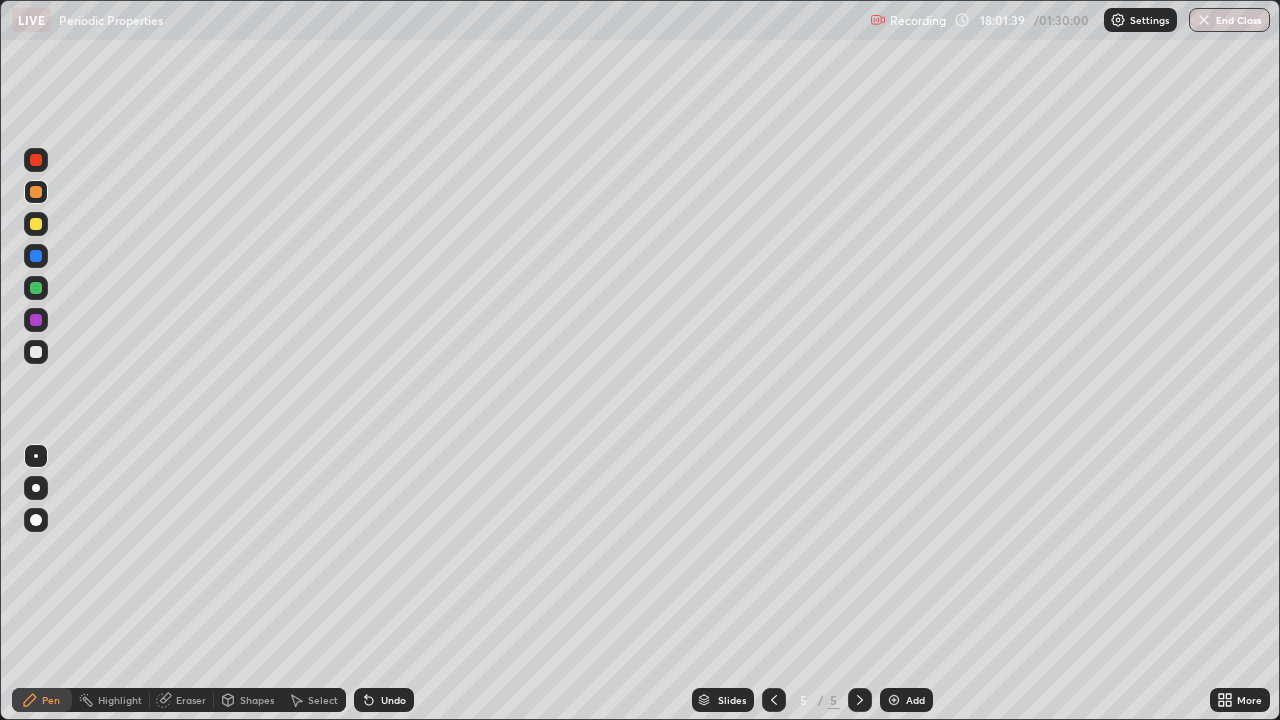 click at bounding box center [36, 352] 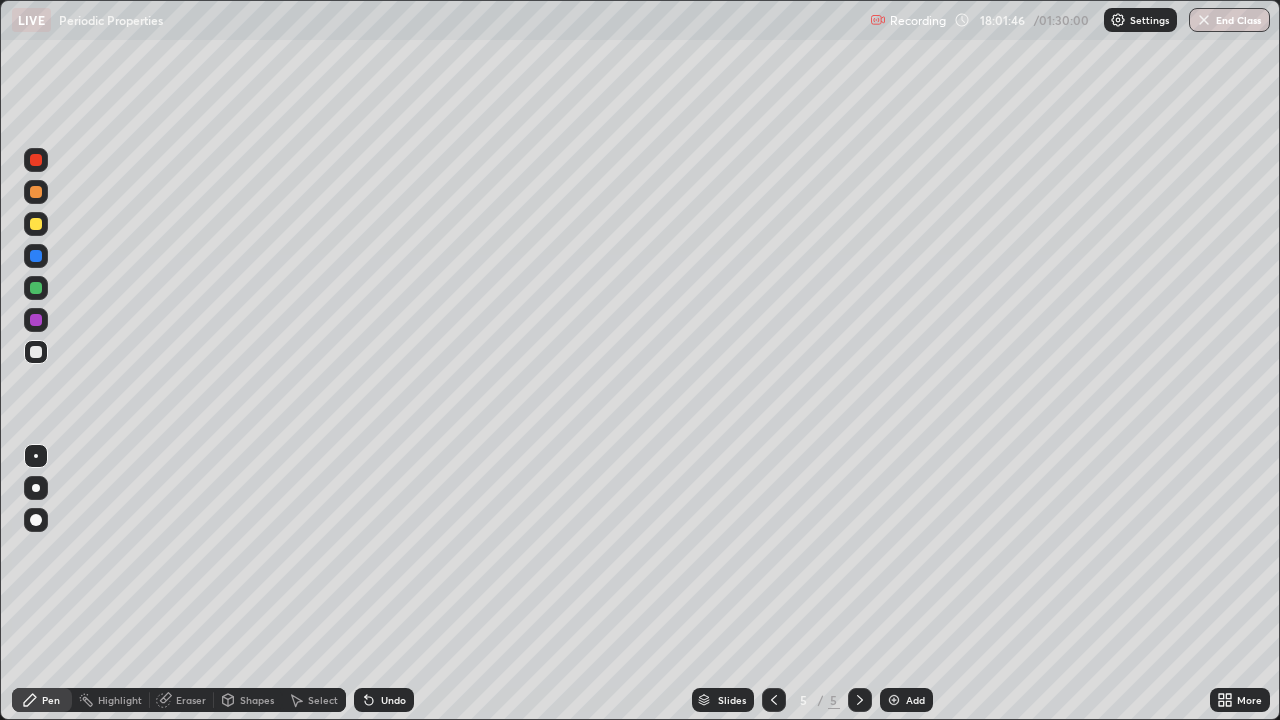 click on "Eraser" at bounding box center [182, 700] 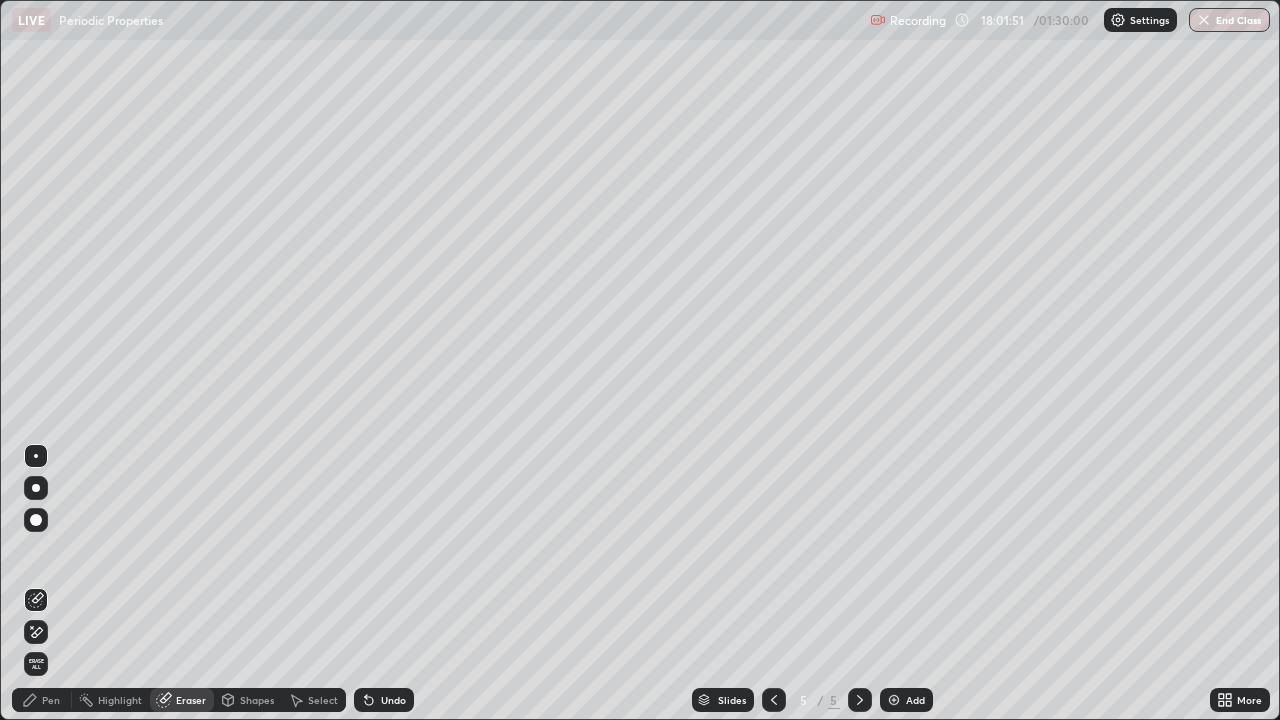 click on "Highlight" at bounding box center [111, 700] 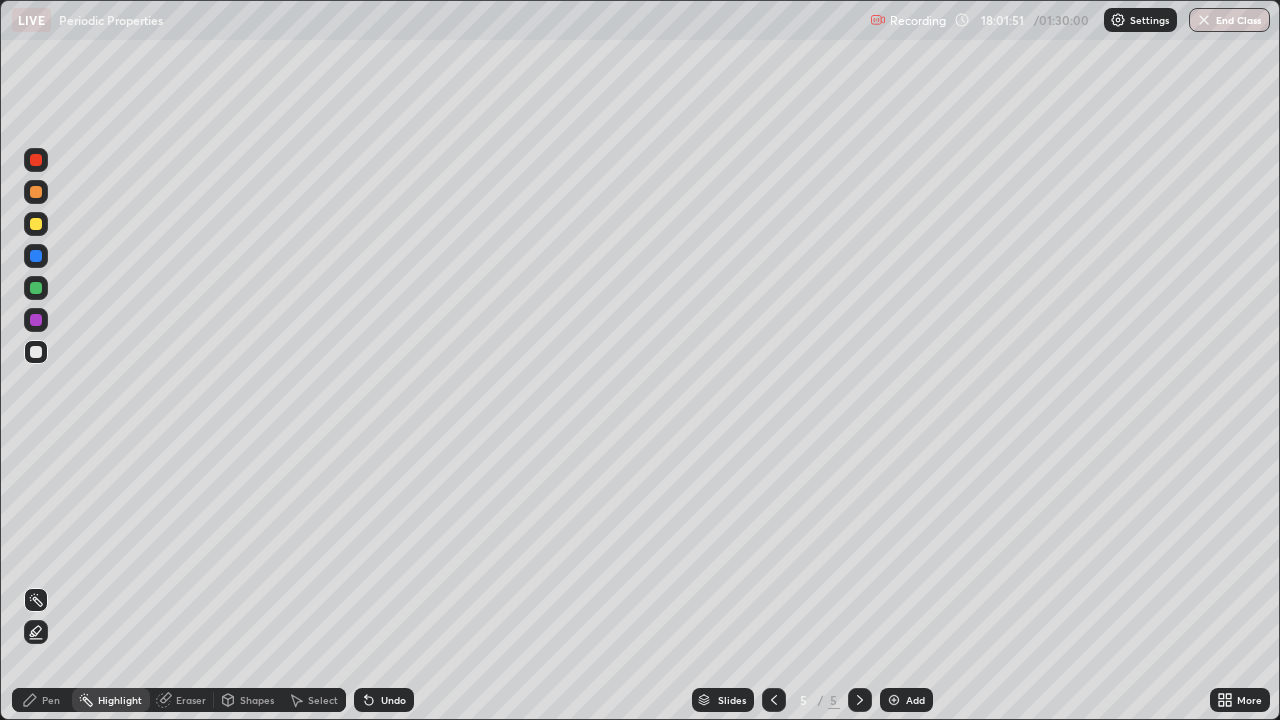 click on "Pen" at bounding box center [51, 700] 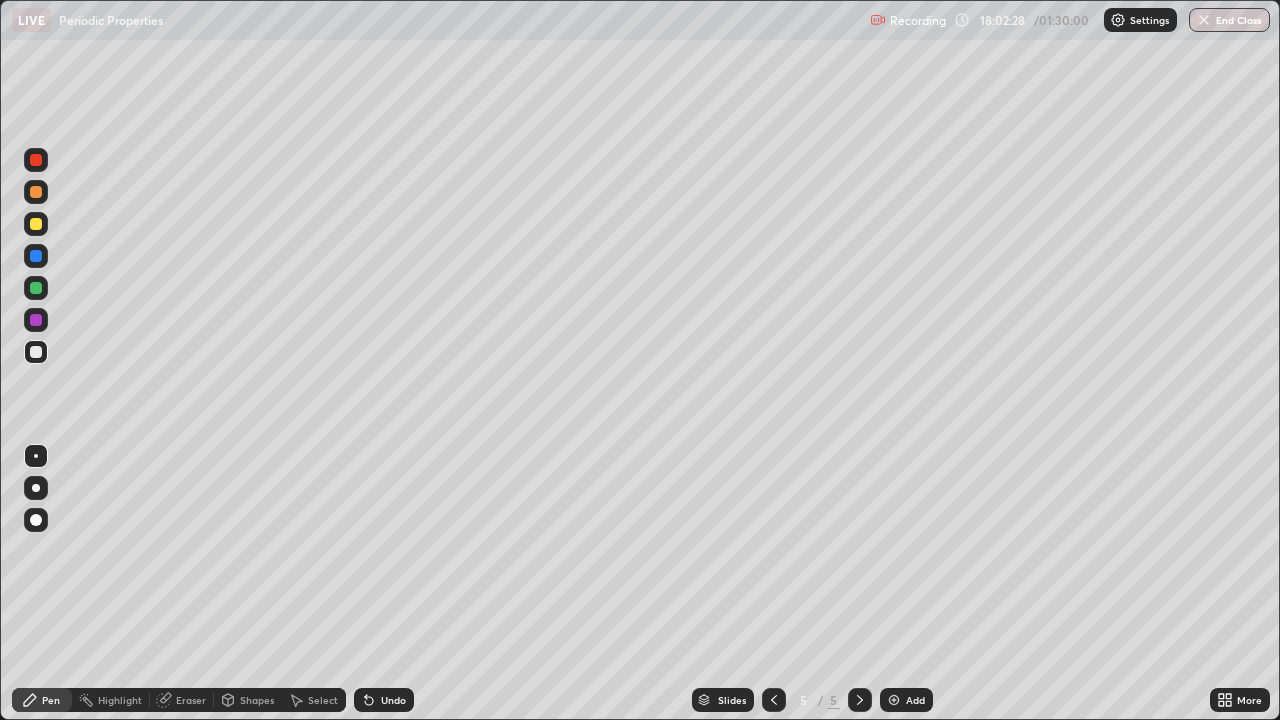 click at bounding box center (36, 288) 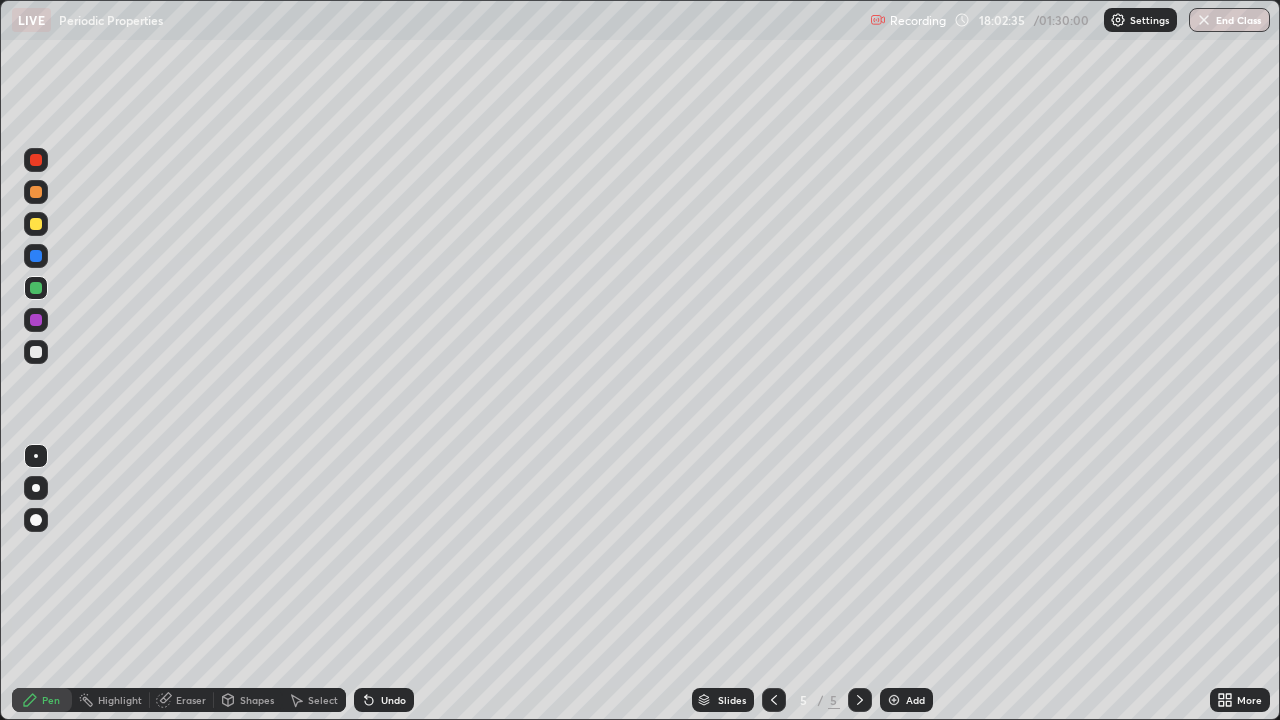 click on "Eraser" at bounding box center (191, 700) 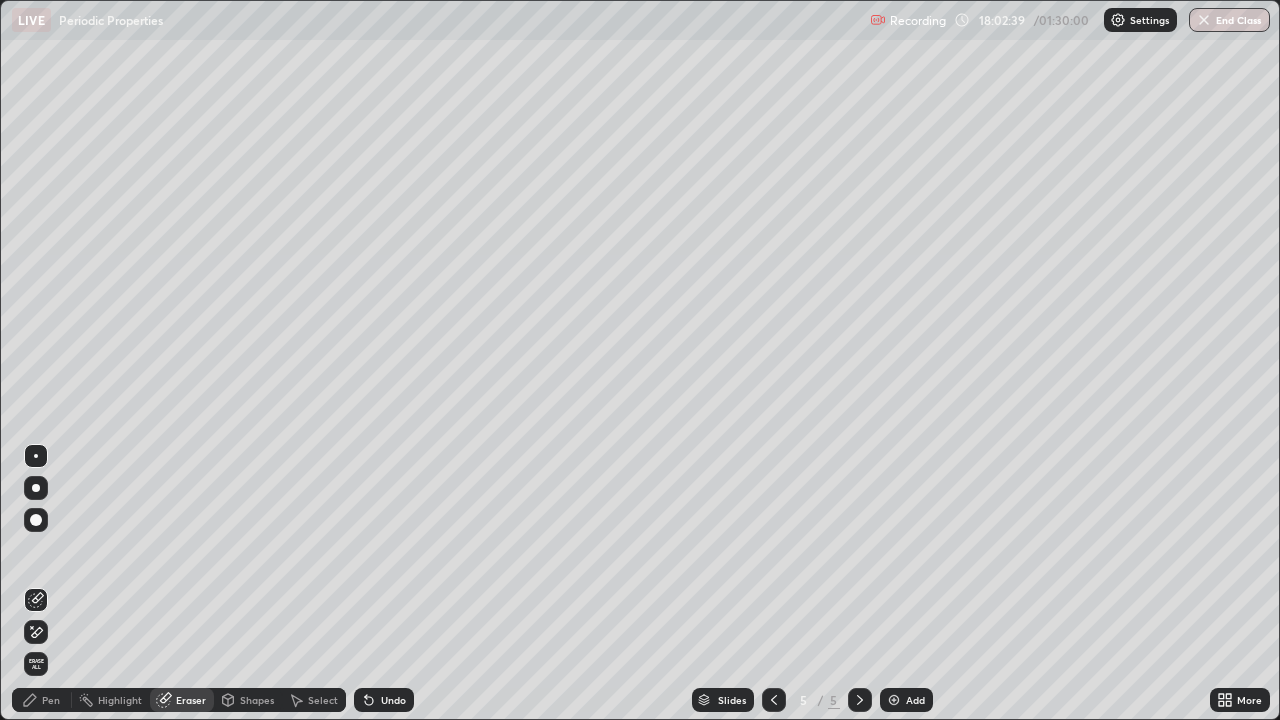 click on "Pen" at bounding box center [51, 700] 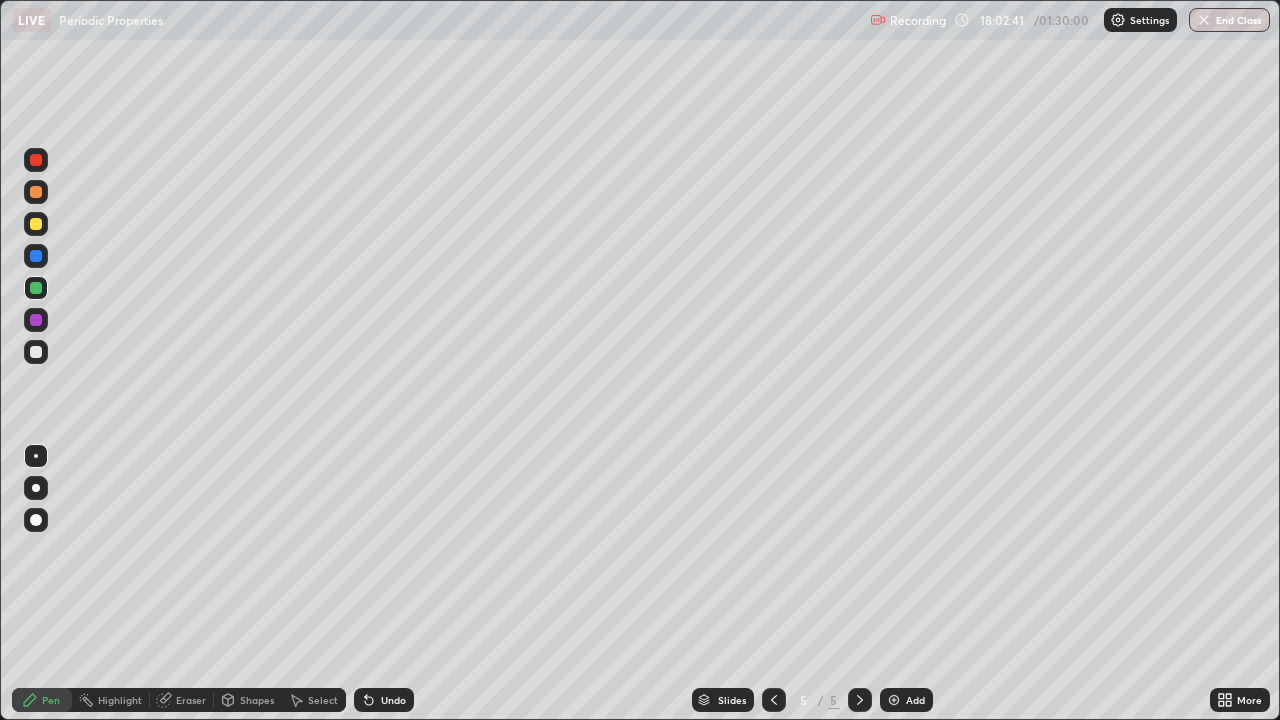 click on "Undo" at bounding box center (393, 700) 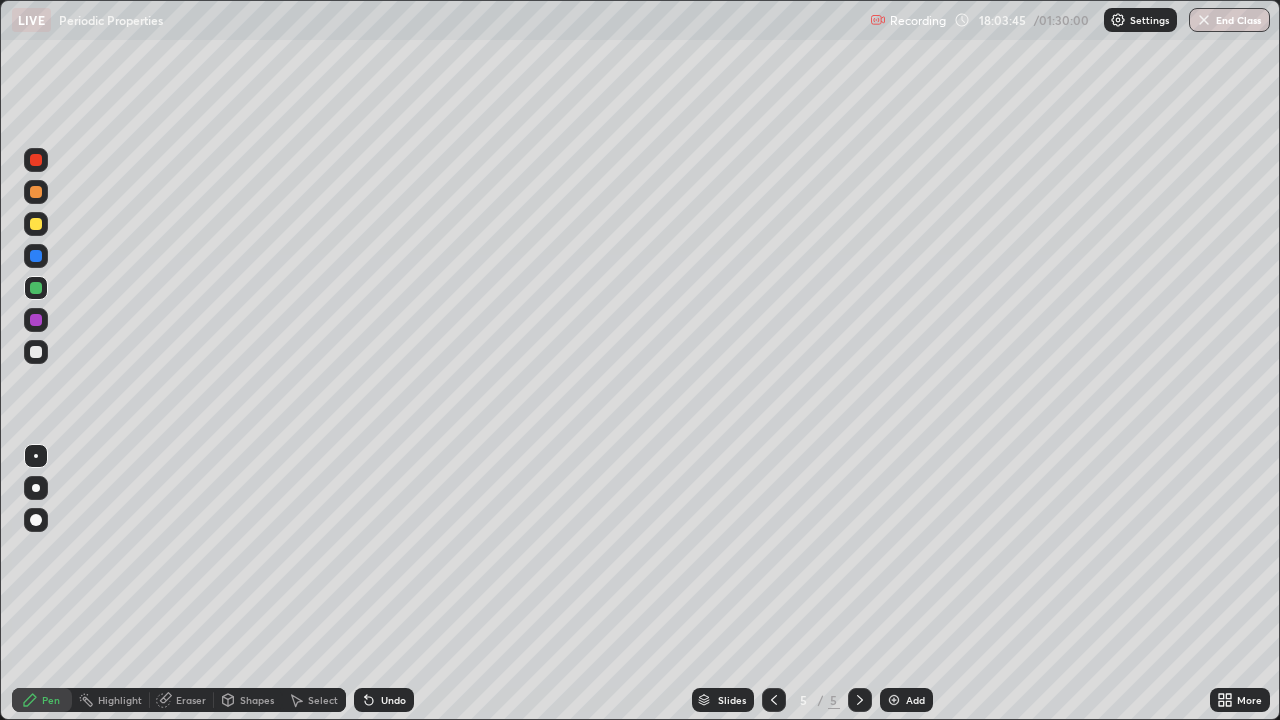 click on "Add" at bounding box center [906, 700] 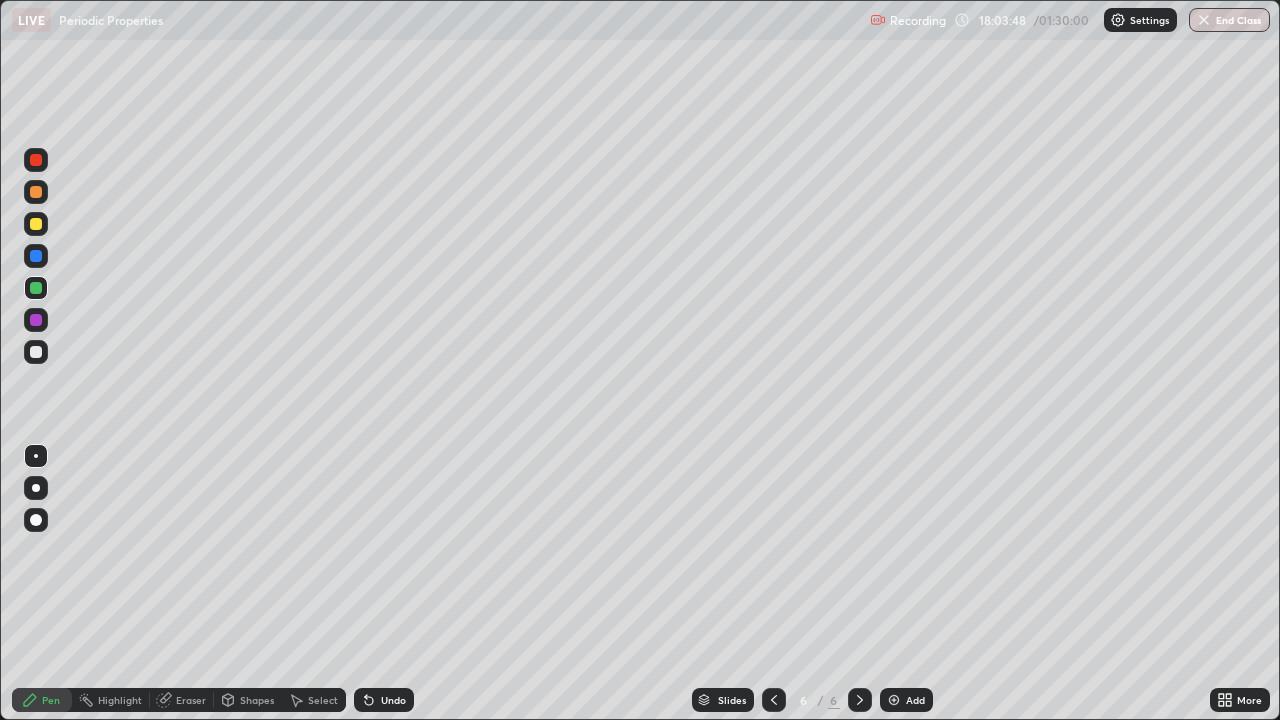 click at bounding box center (36, 224) 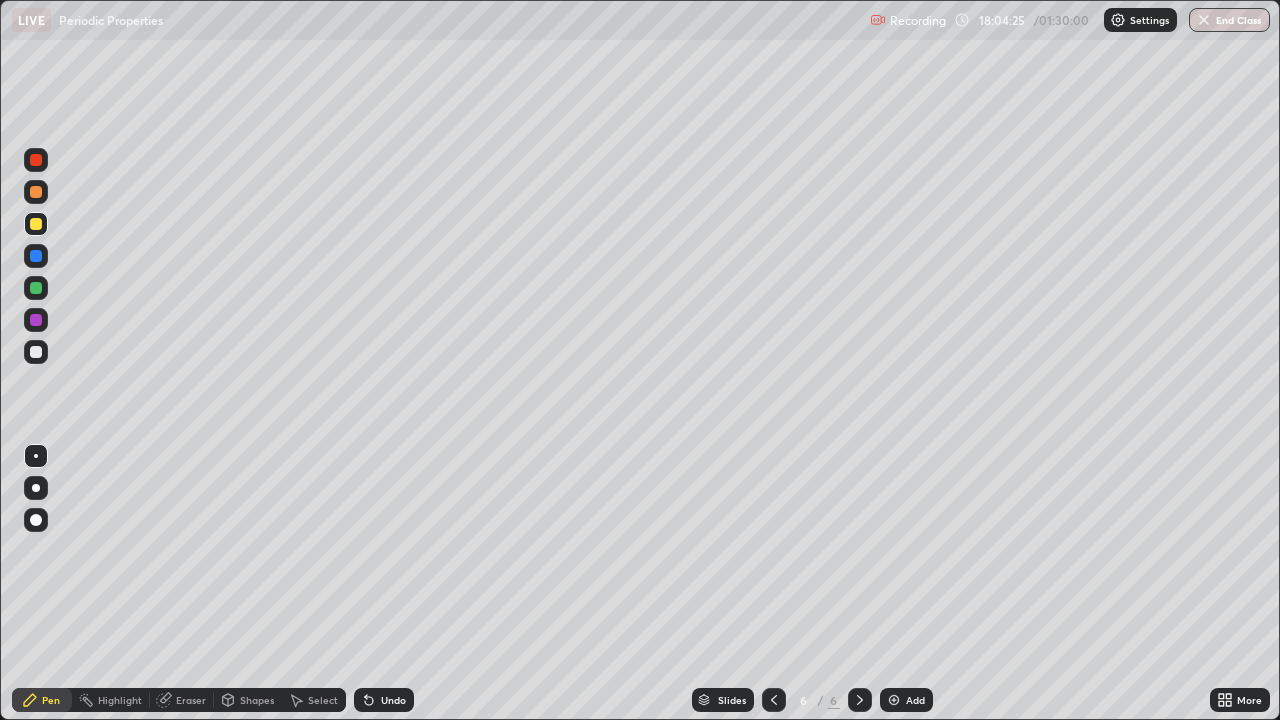 click on "Eraser" at bounding box center [182, 700] 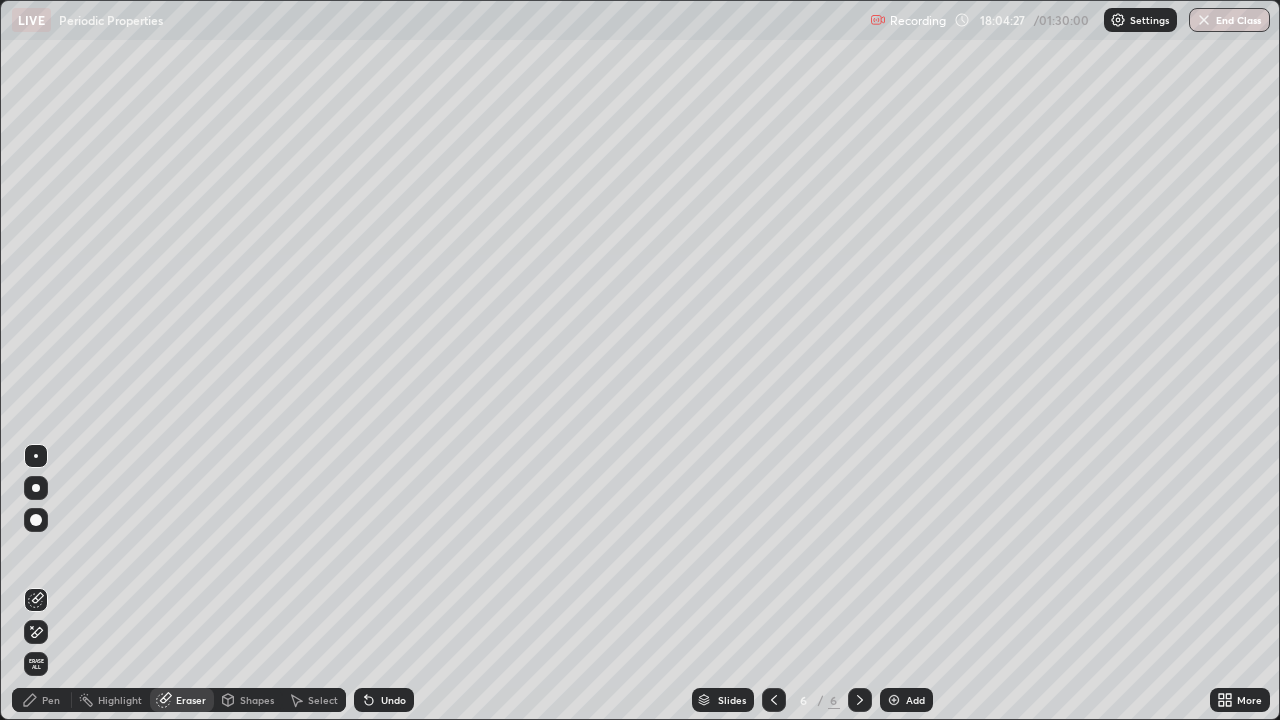 click on "Pen" at bounding box center [51, 700] 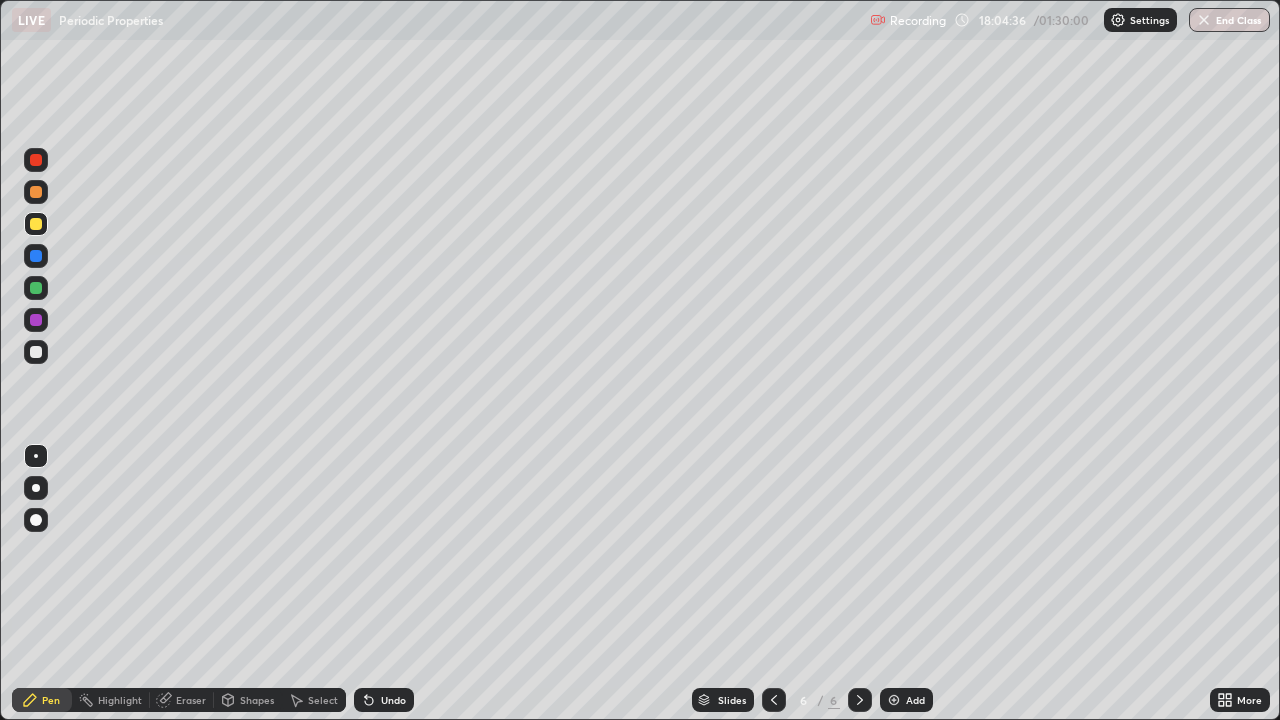 click on "Eraser" at bounding box center [182, 700] 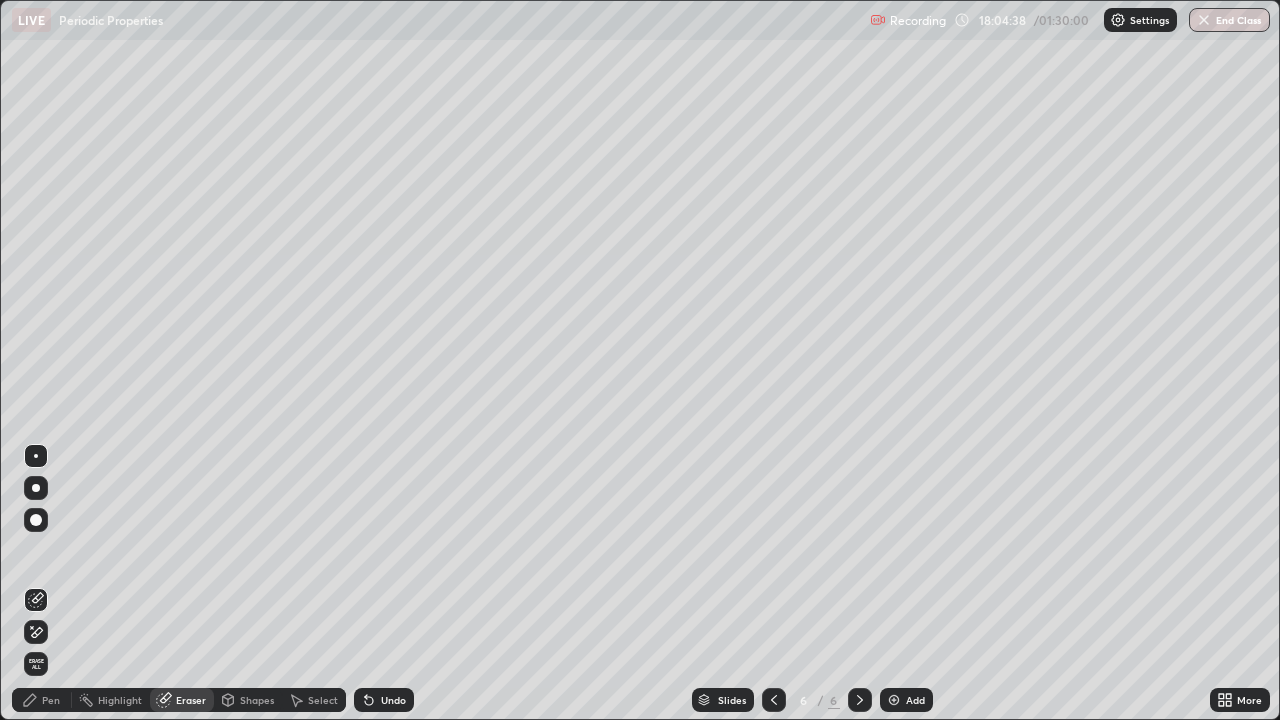click on "Pen" at bounding box center [51, 700] 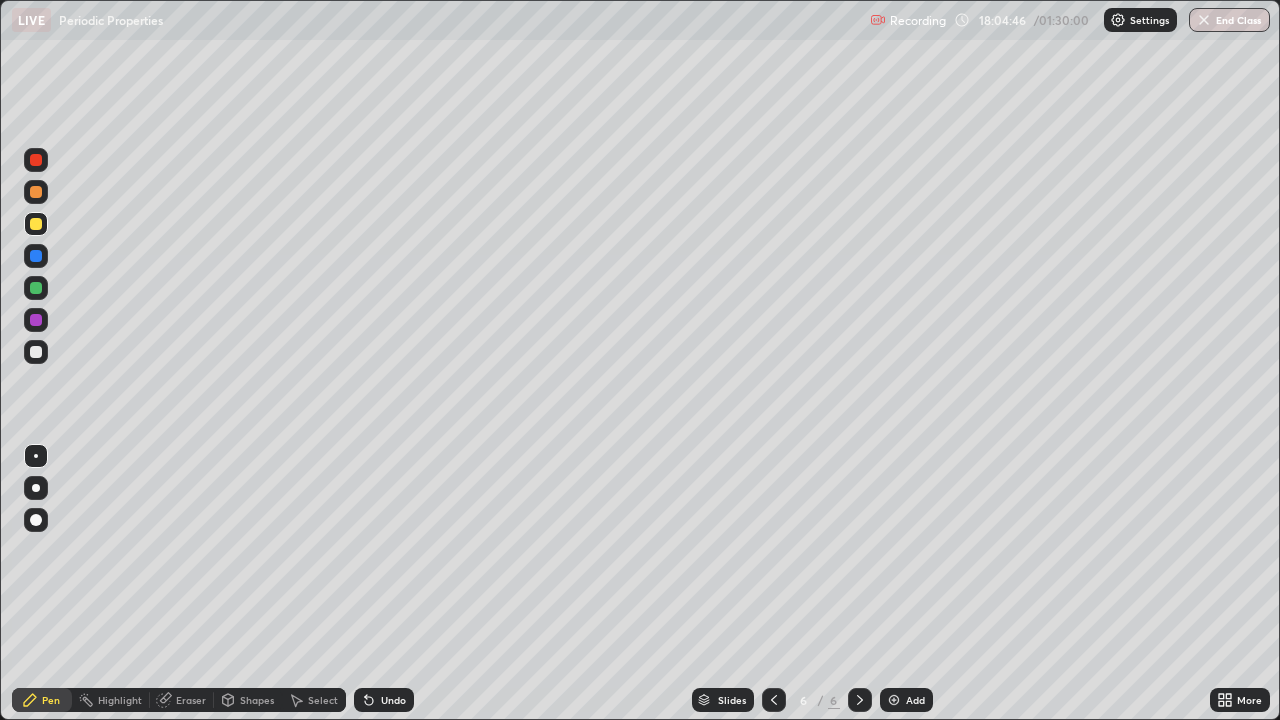 click at bounding box center (36, 192) 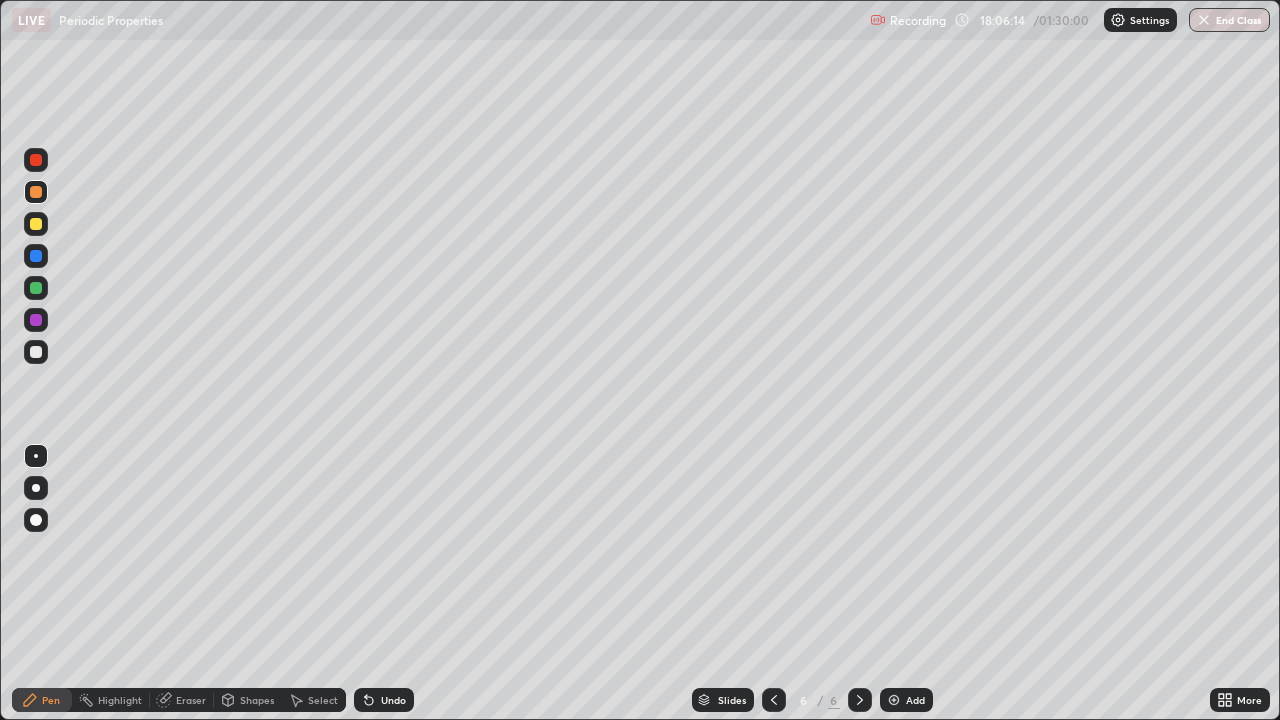 click at bounding box center (36, 224) 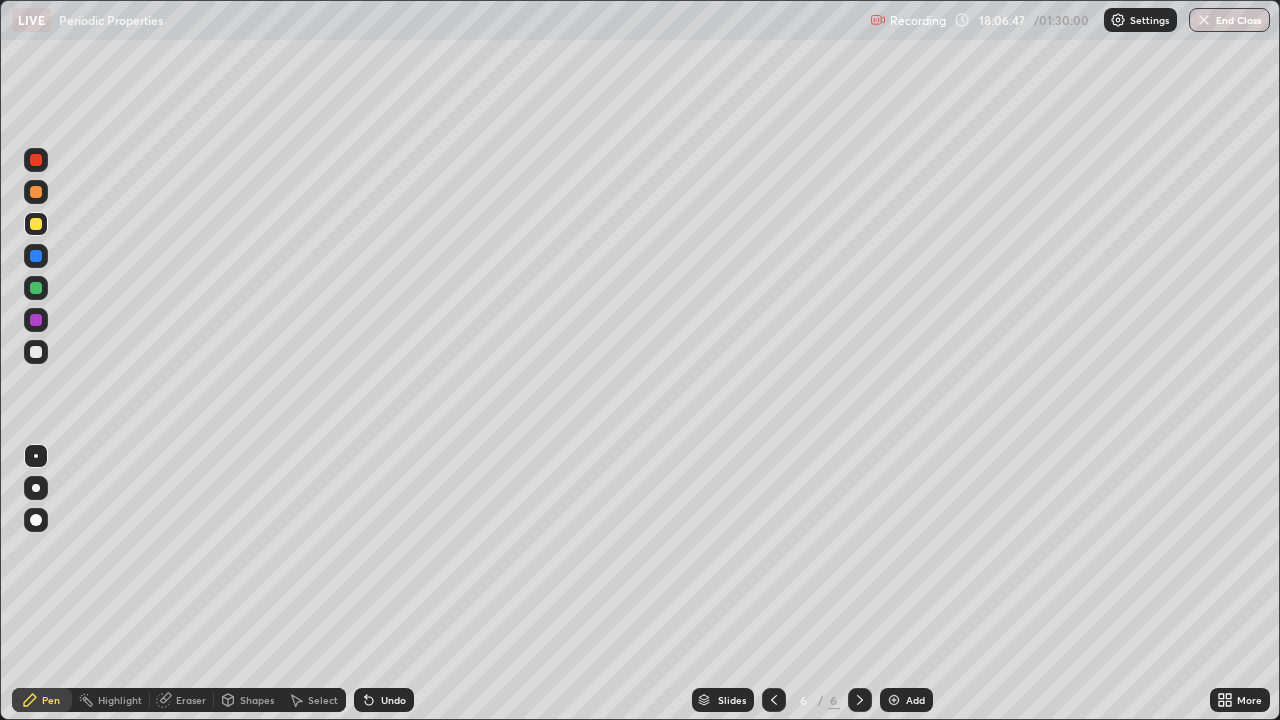 click at bounding box center [36, 320] 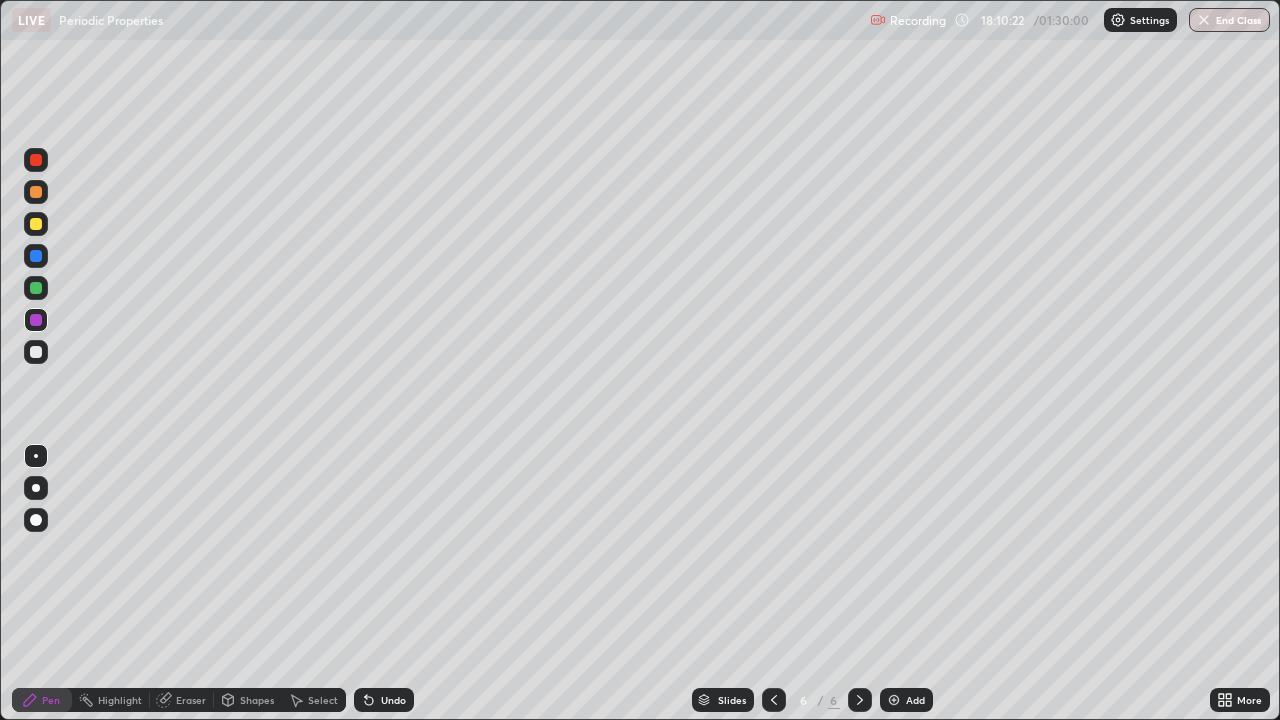 click on "Add" at bounding box center [915, 700] 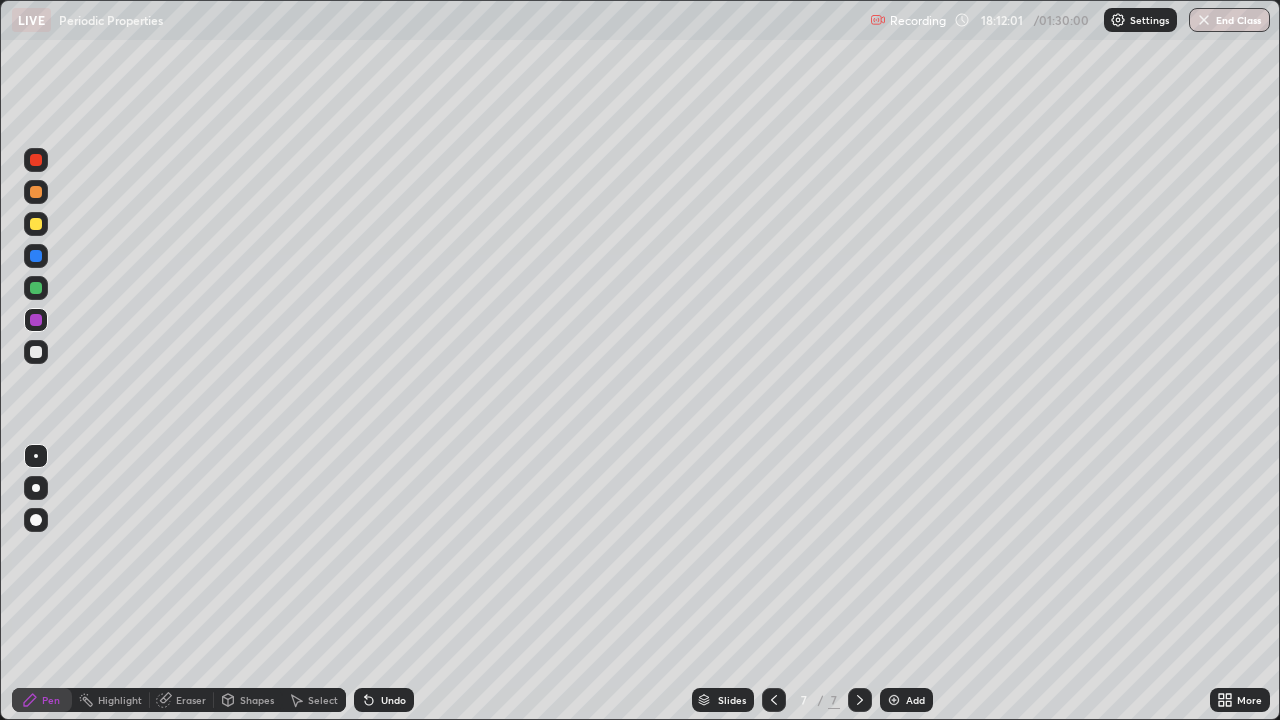 click at bounding box center [36, 224] 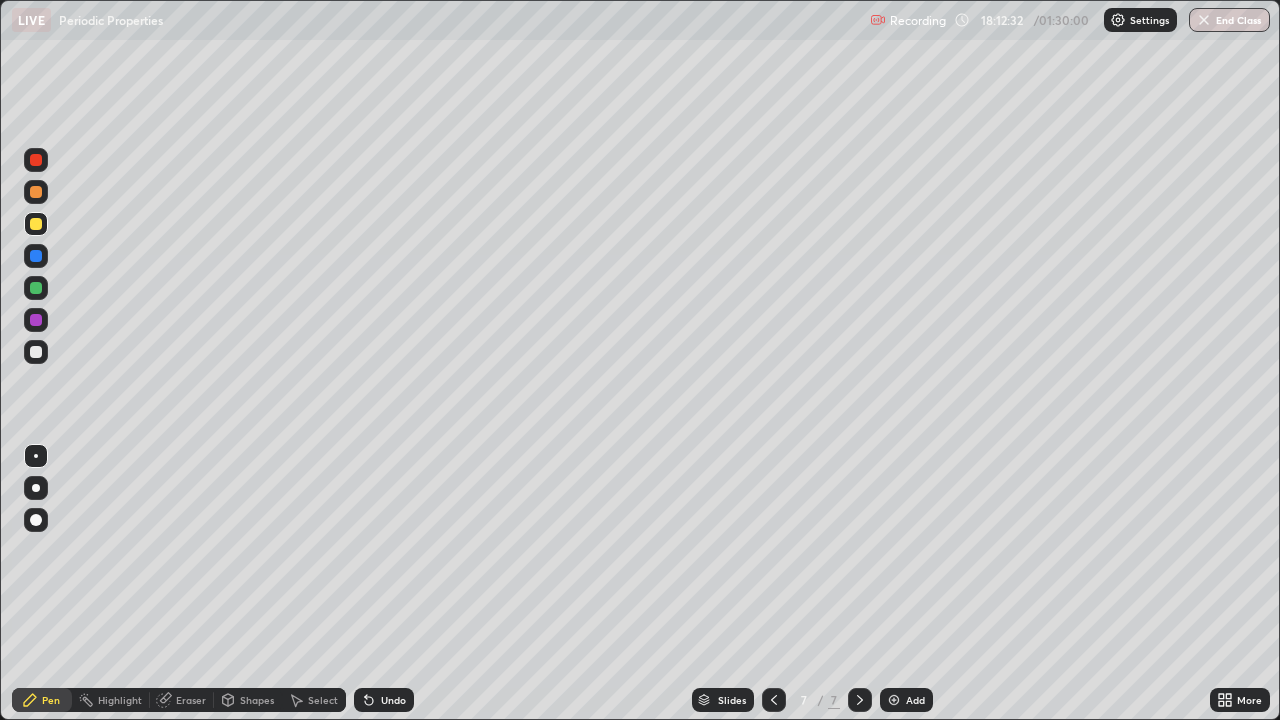 click at bounding box center [36, 192] 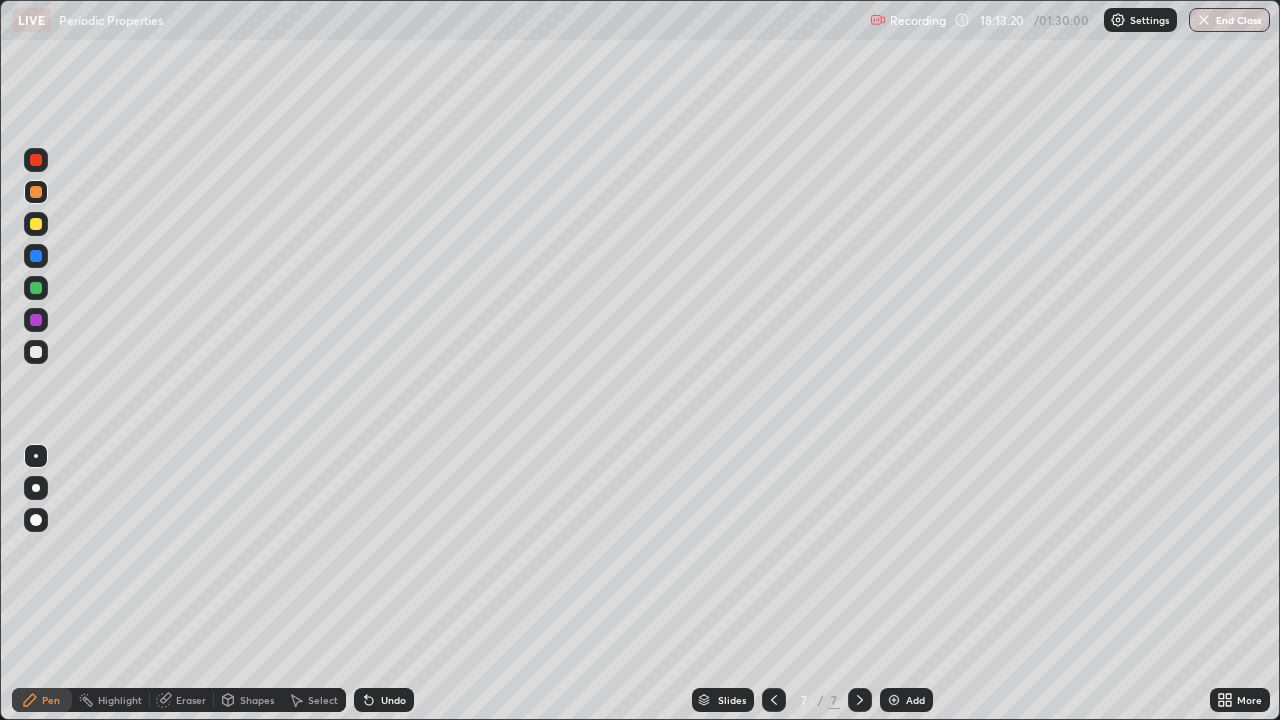 click on "Add" at bounding box center [906, 700] 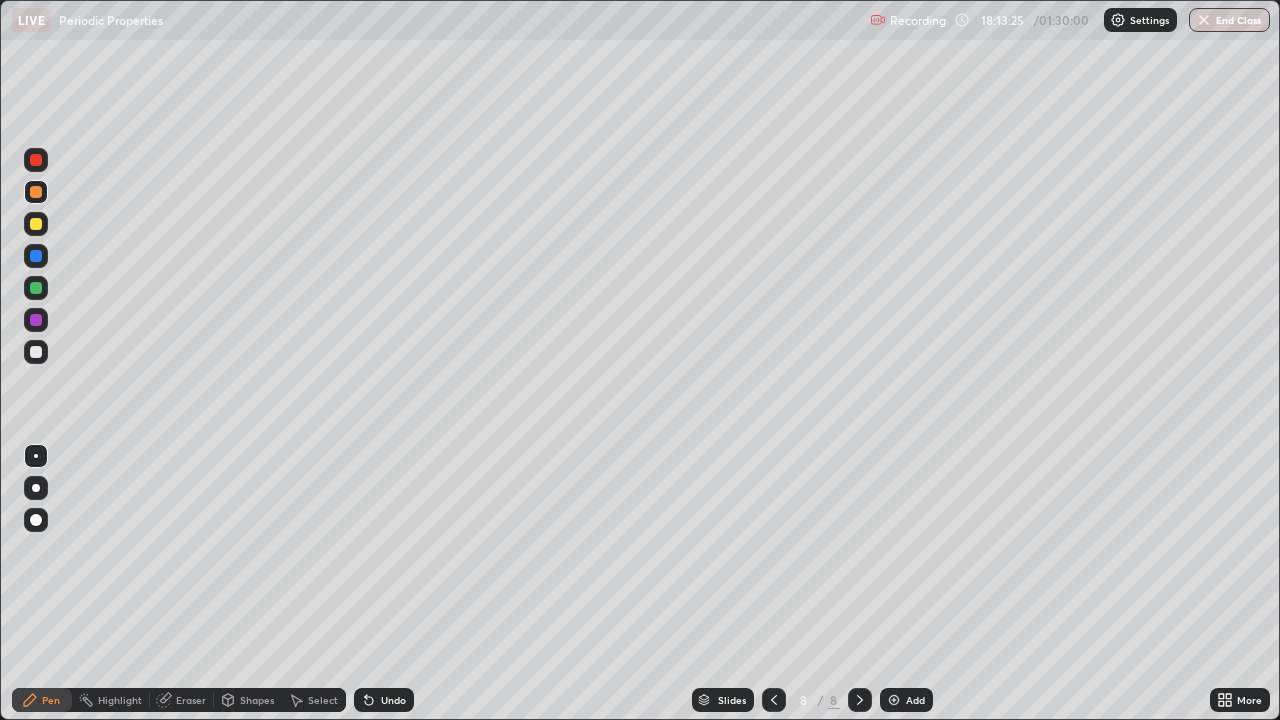 click at bounding box center (36, 224) 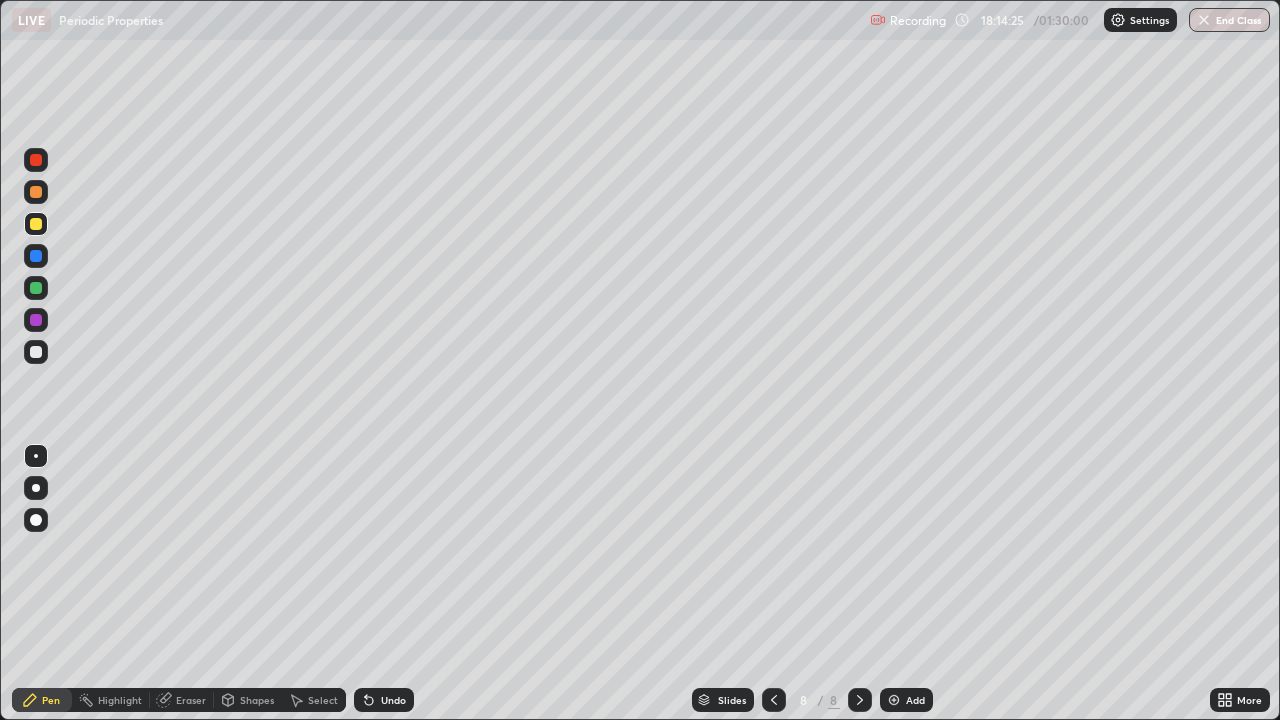 click at bounding box center [36, 192] 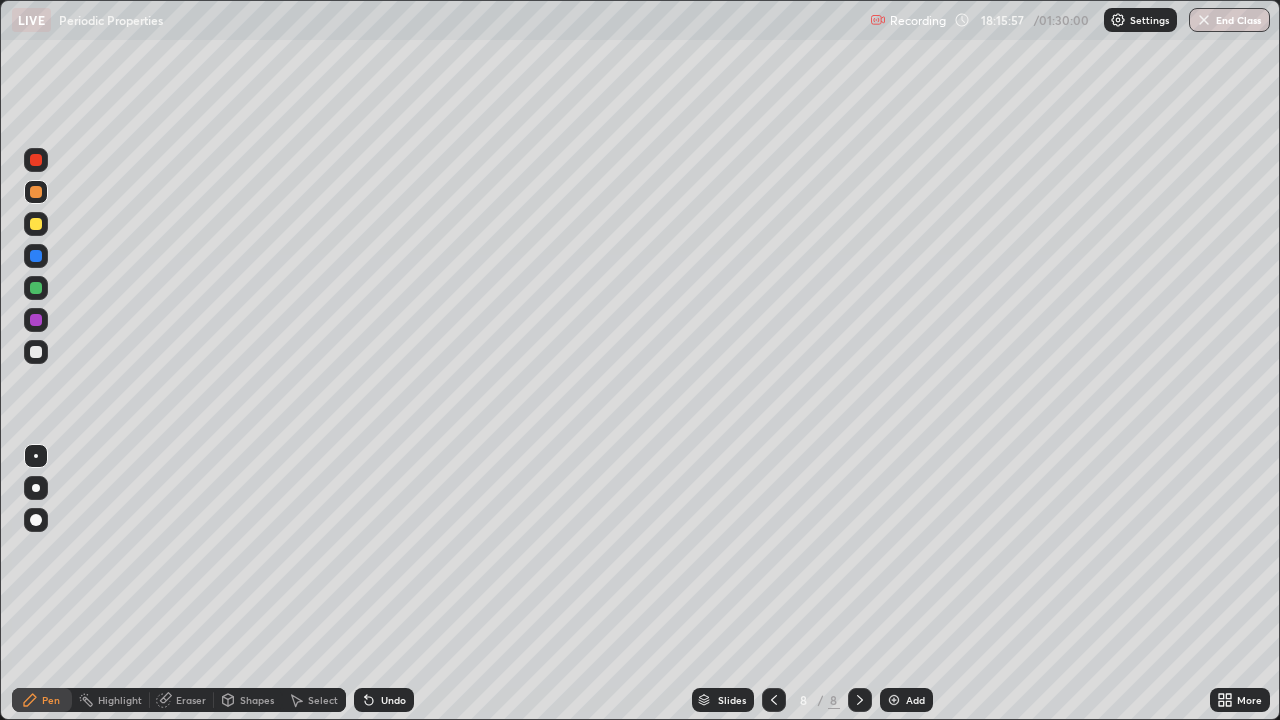 click at bounding box center [36, 288] 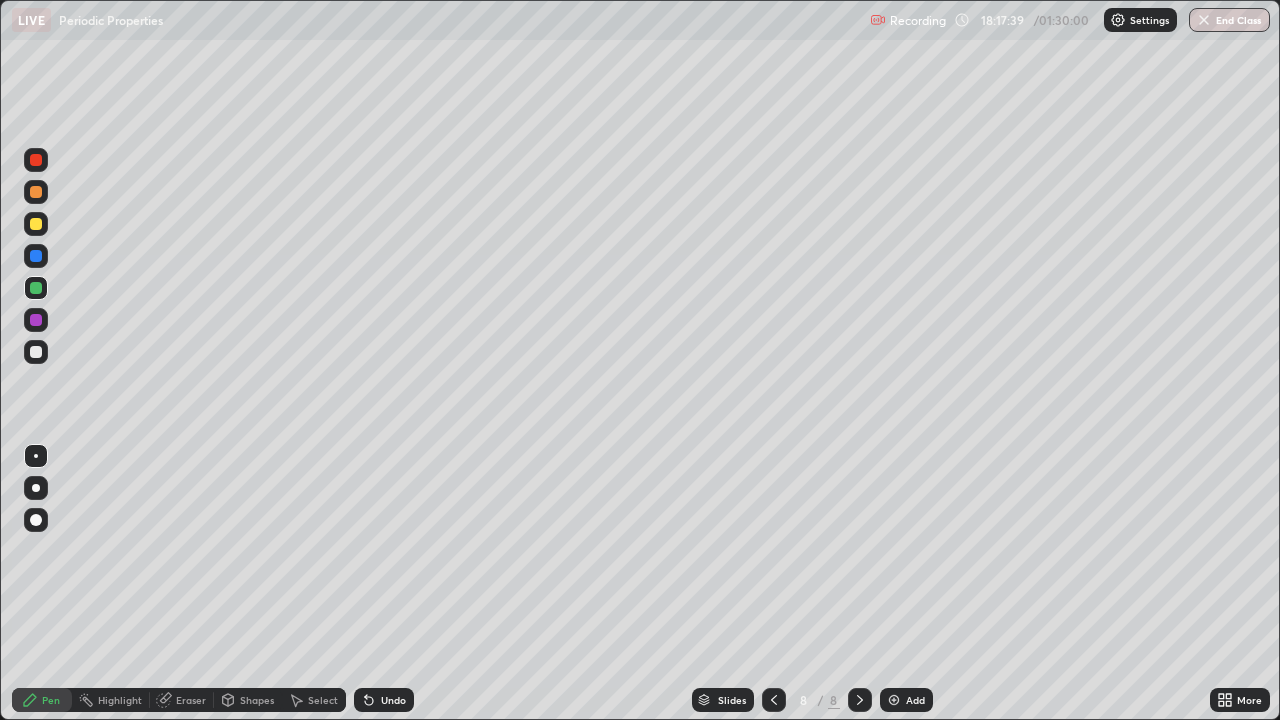 click at bounding box center (36, 224) 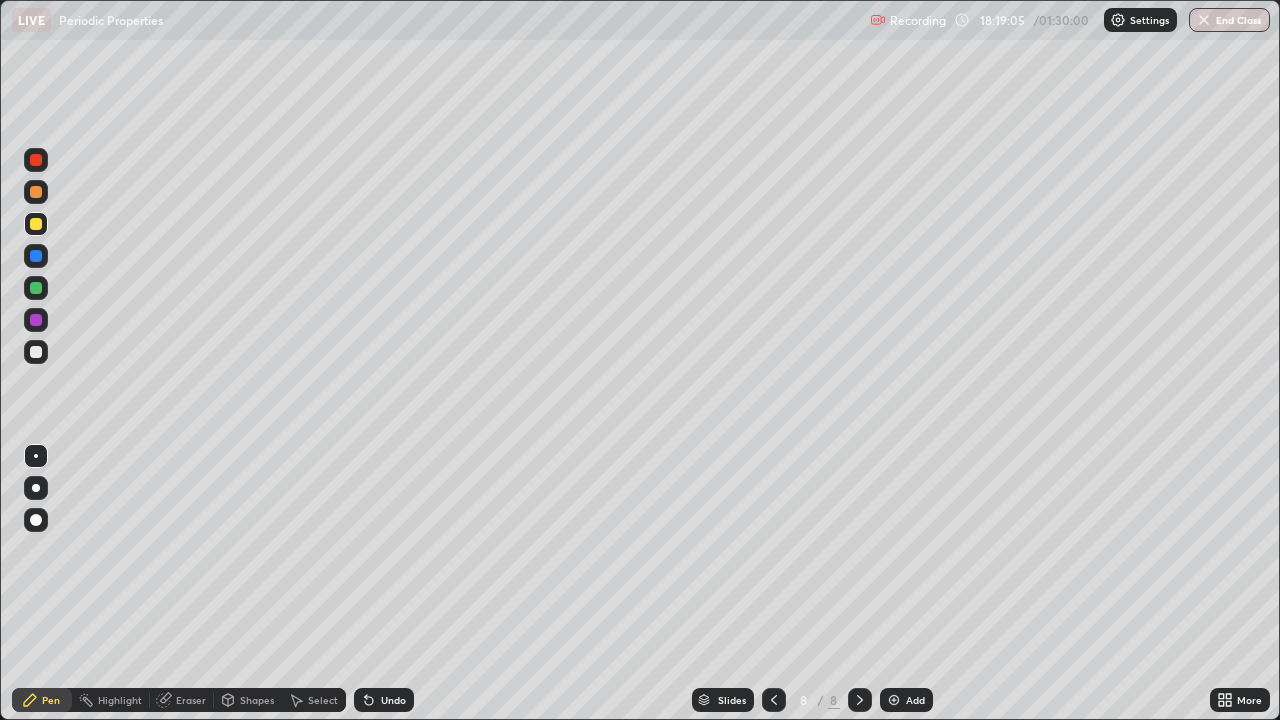 click on "Add" at bounding box center [915, 700] 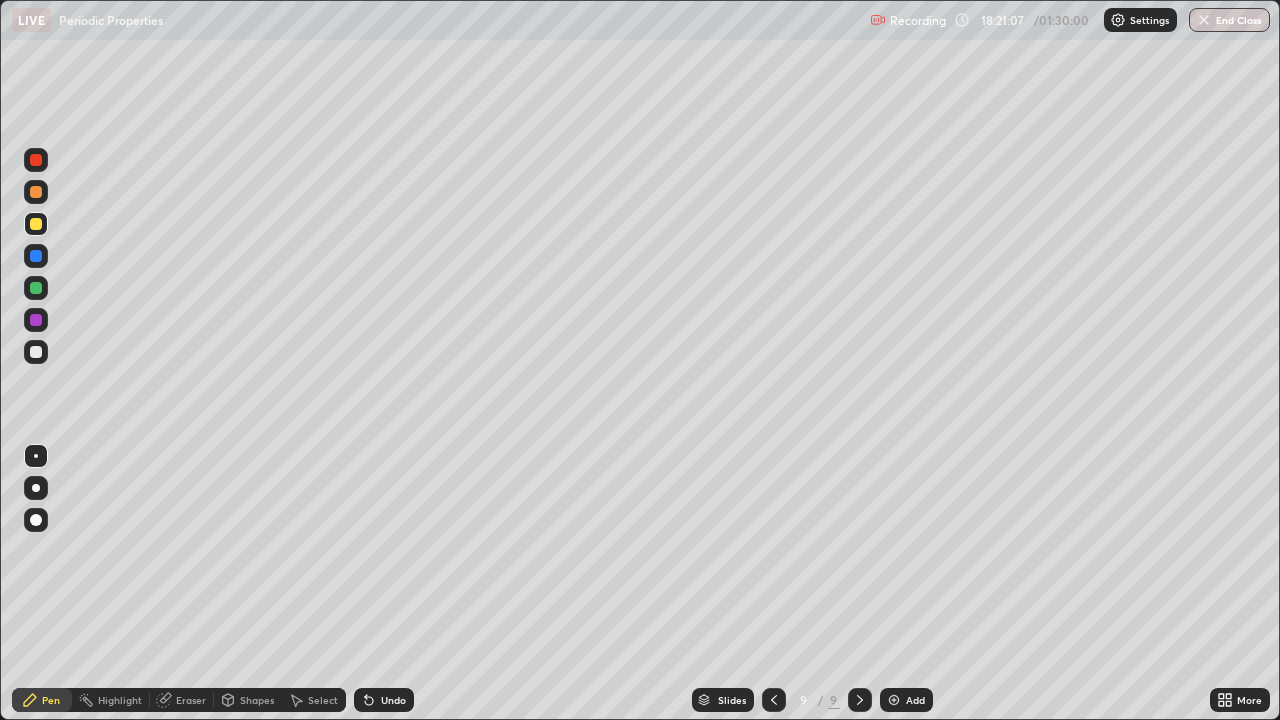 click at bounding box center (36, 288) 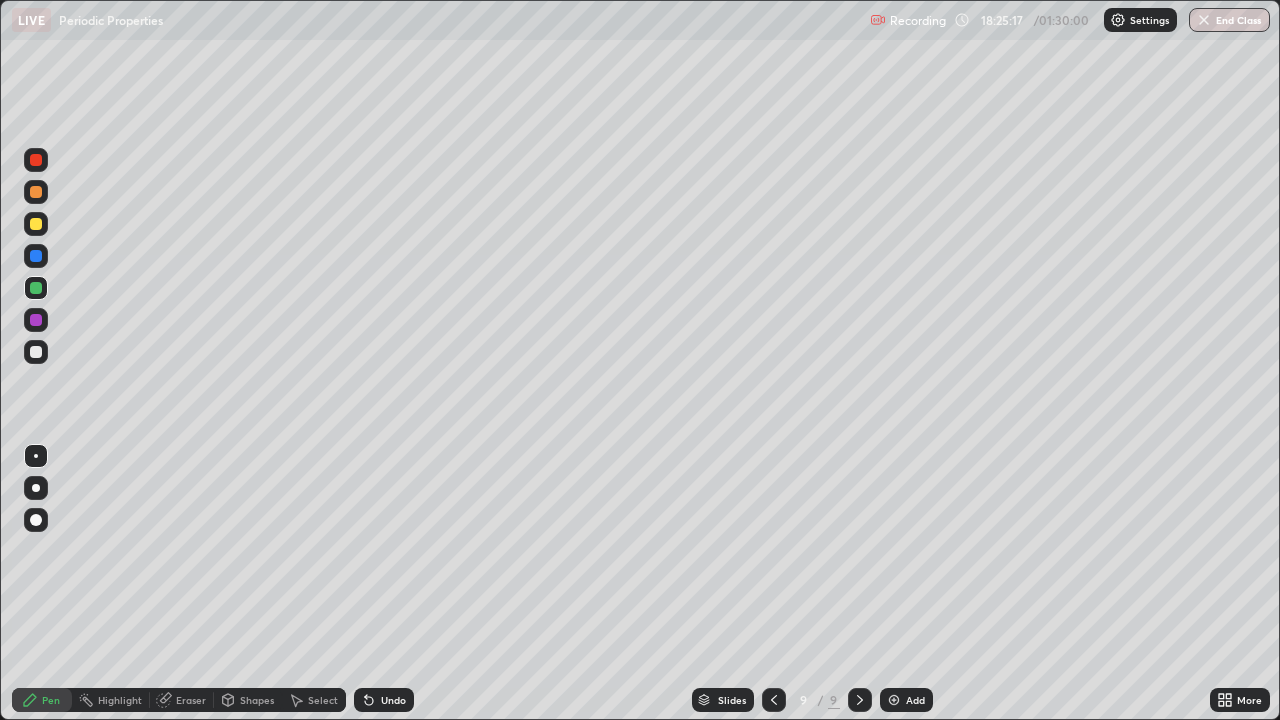 click on "Add" at bounding box center [915, 700] 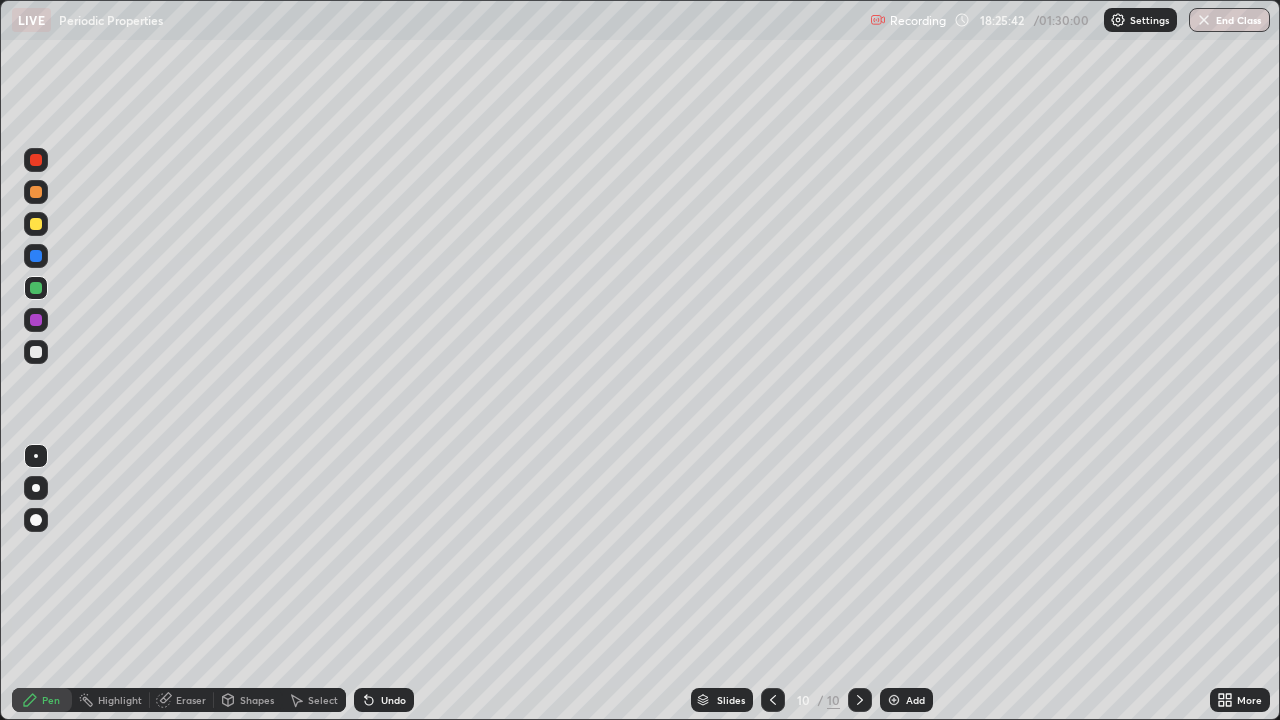 click at bounding box center (36, 224) 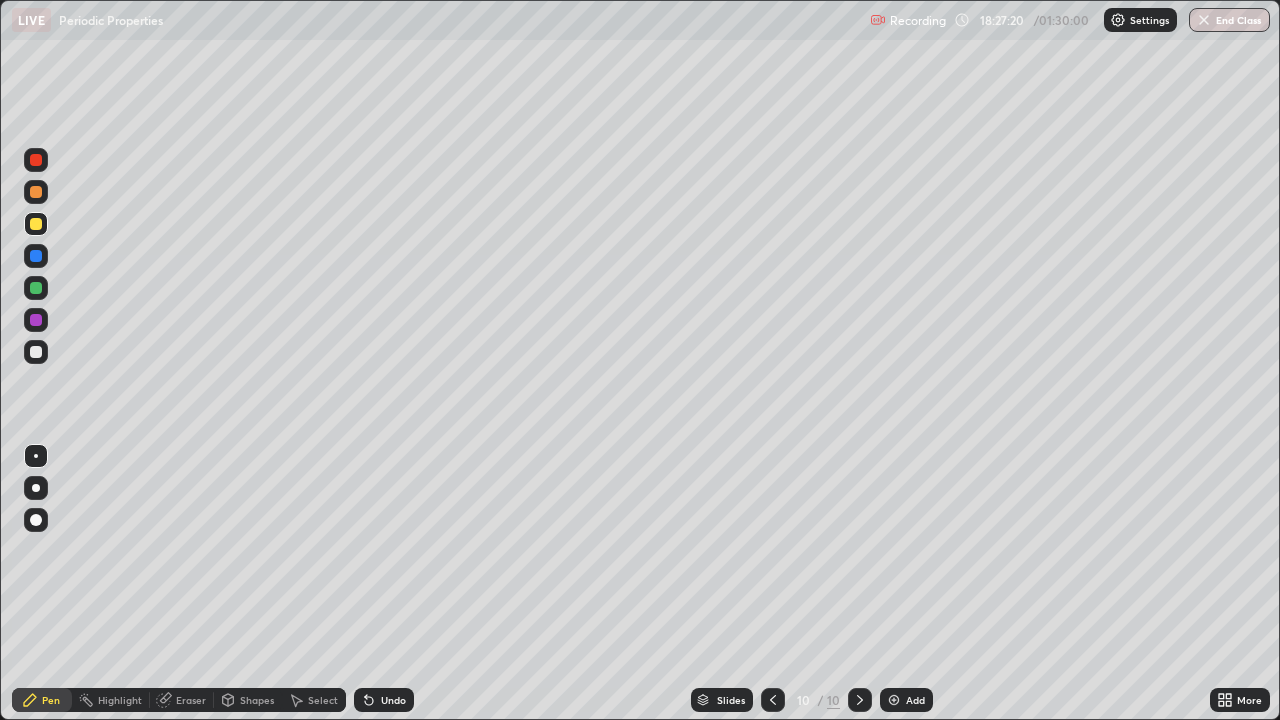 click on "Eraser" at bounding box center [191, 700] 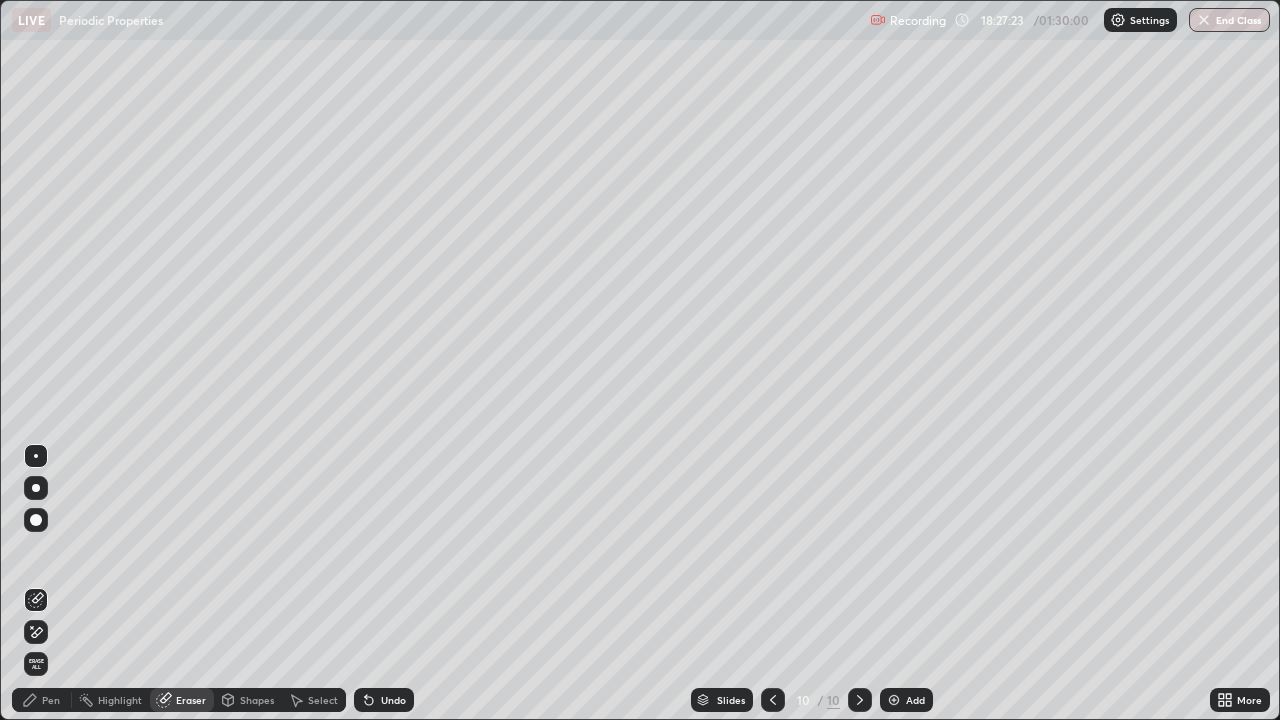 click on "Pen" at bounding box center (51, 700) 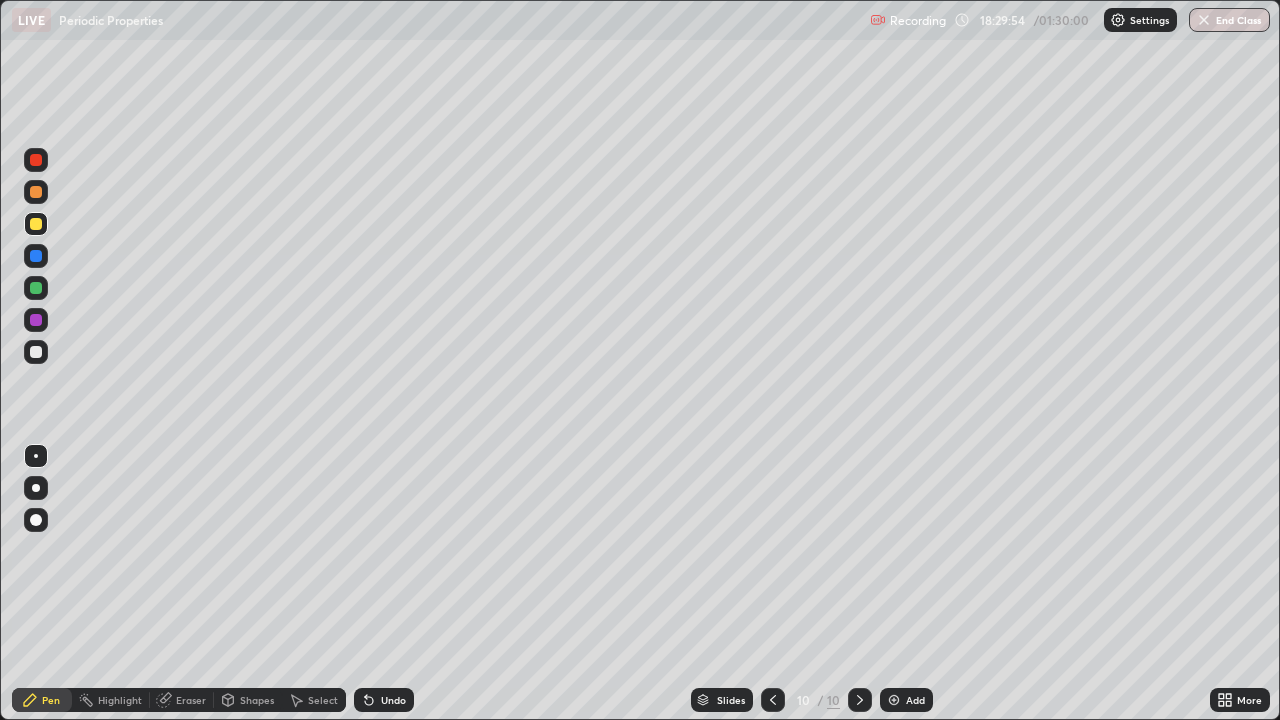 click on "Add" at bounding box center (906, 700) 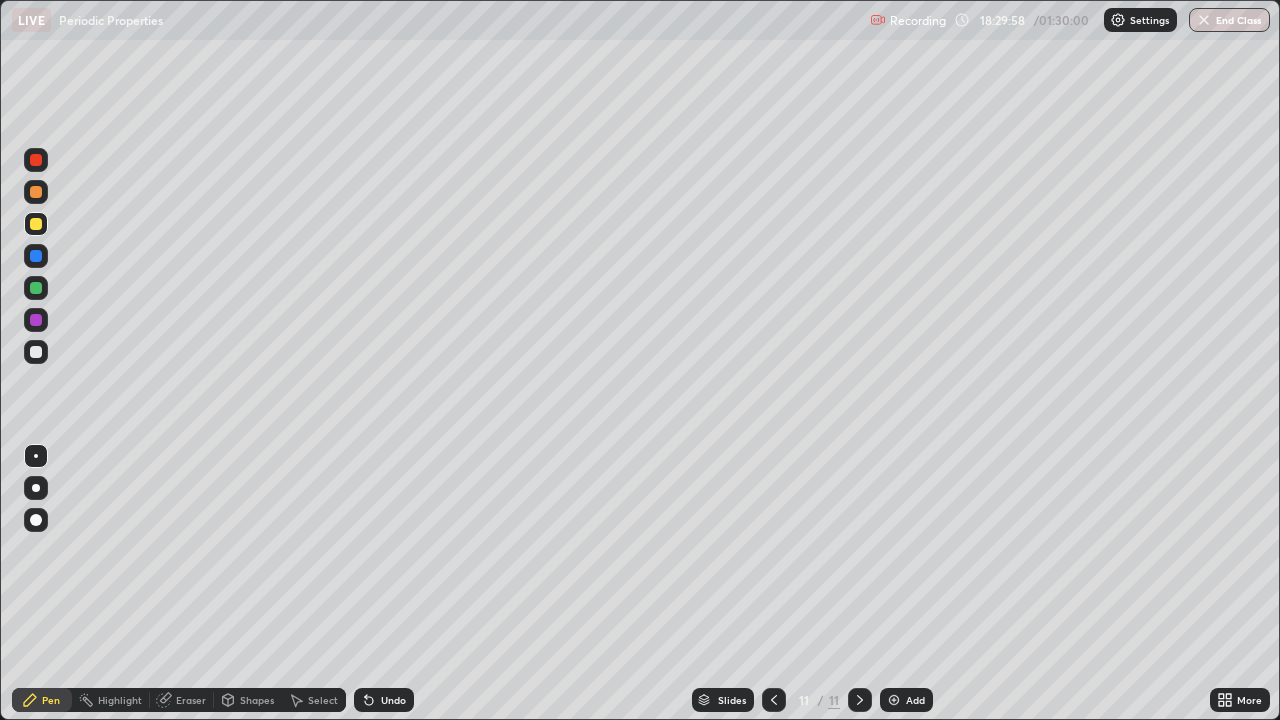 click at bounding box center [36, 256] 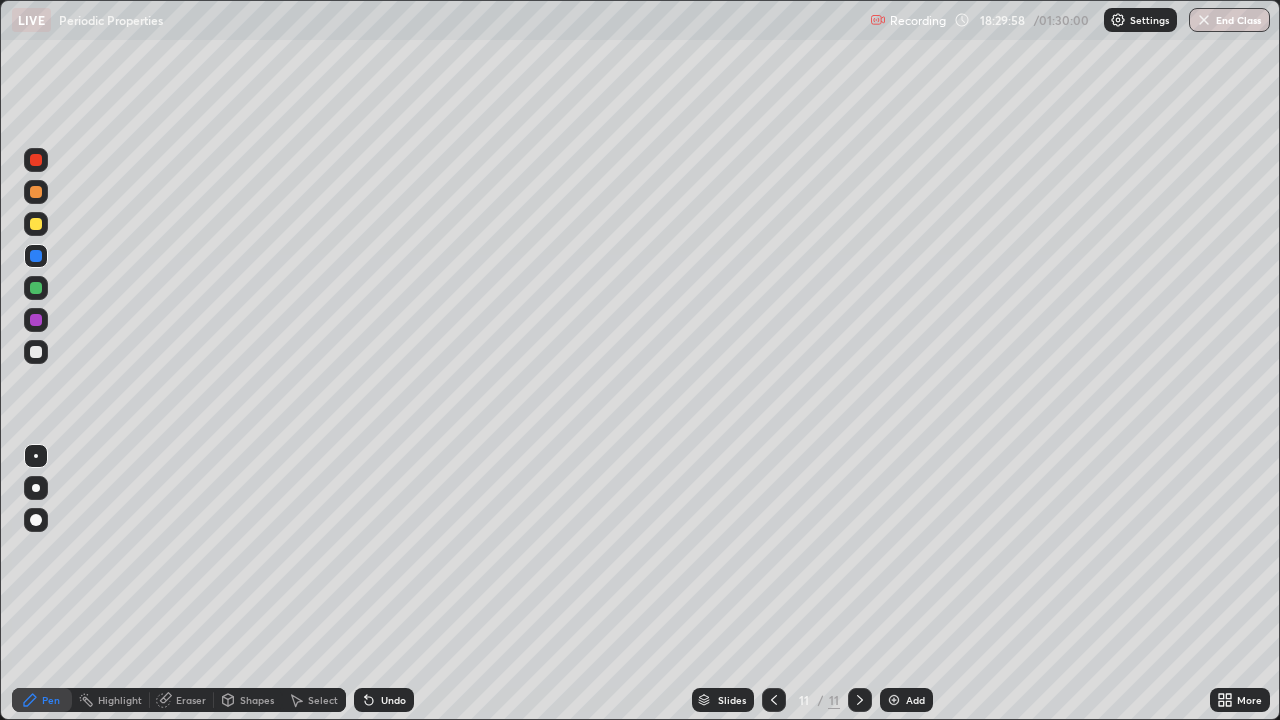 click at bounding box center [36, 224] 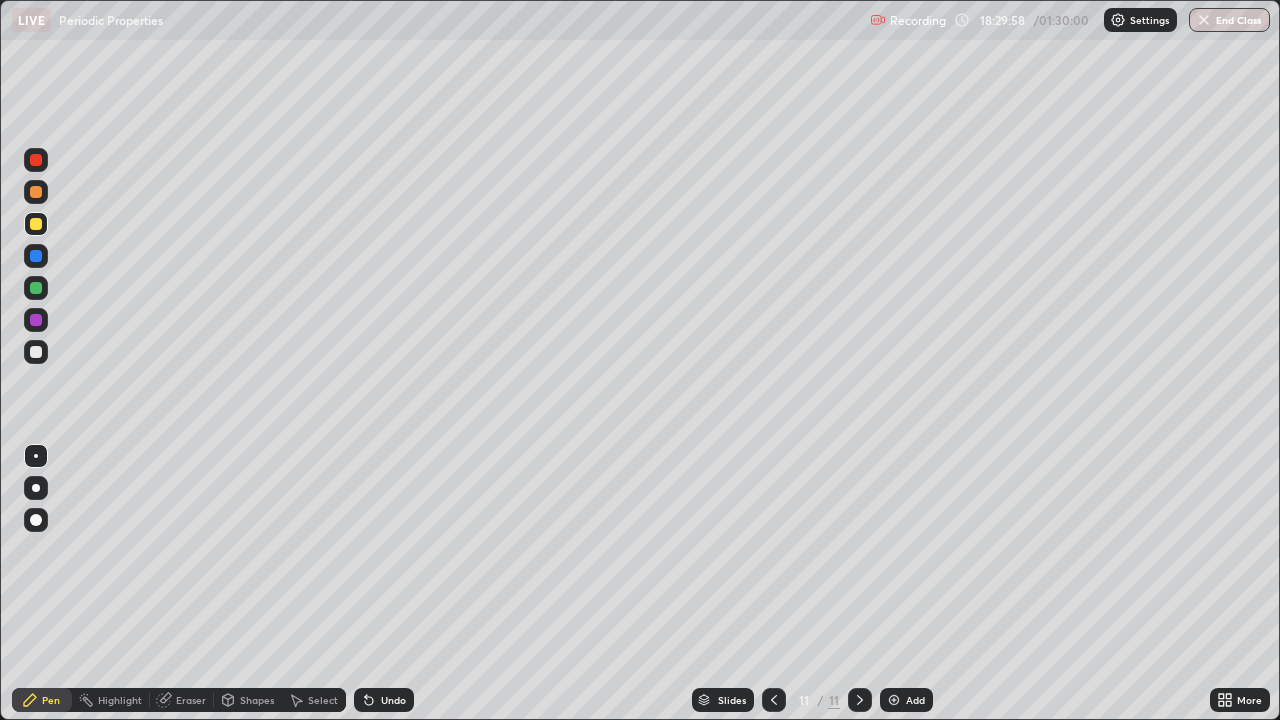 click at bounding box center (36, 256) 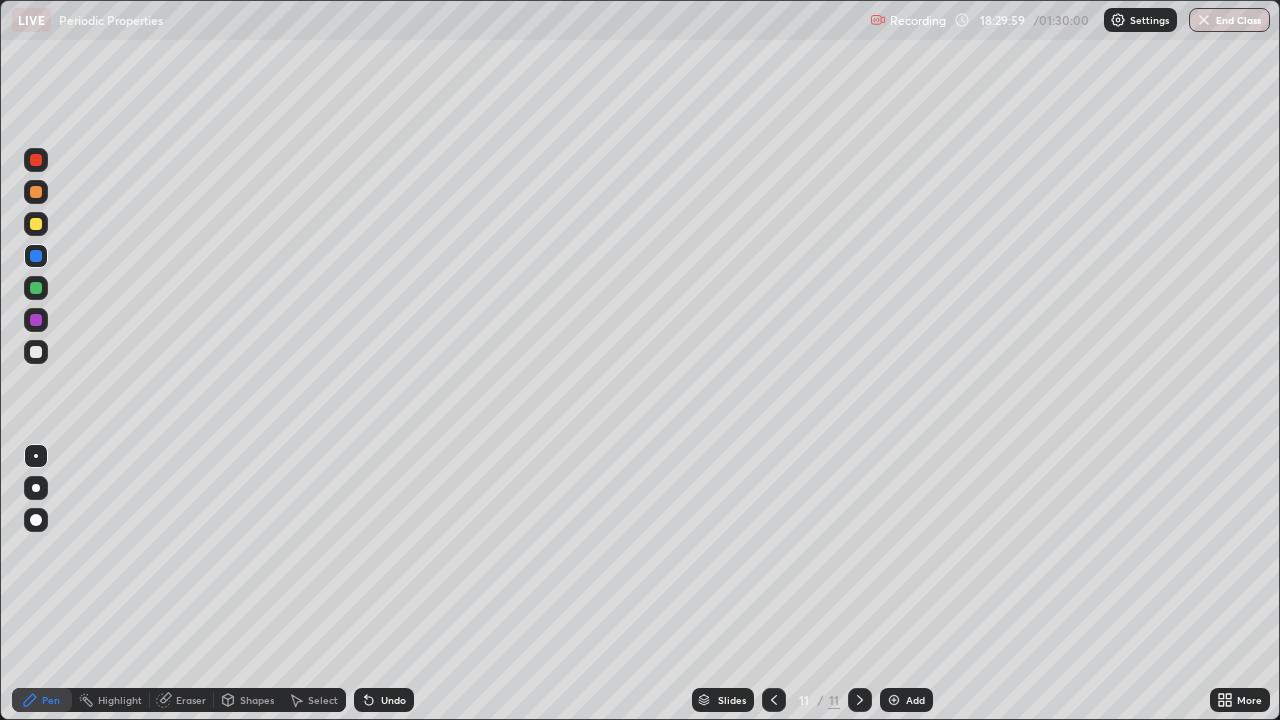 click at bounding box center (36, 224) 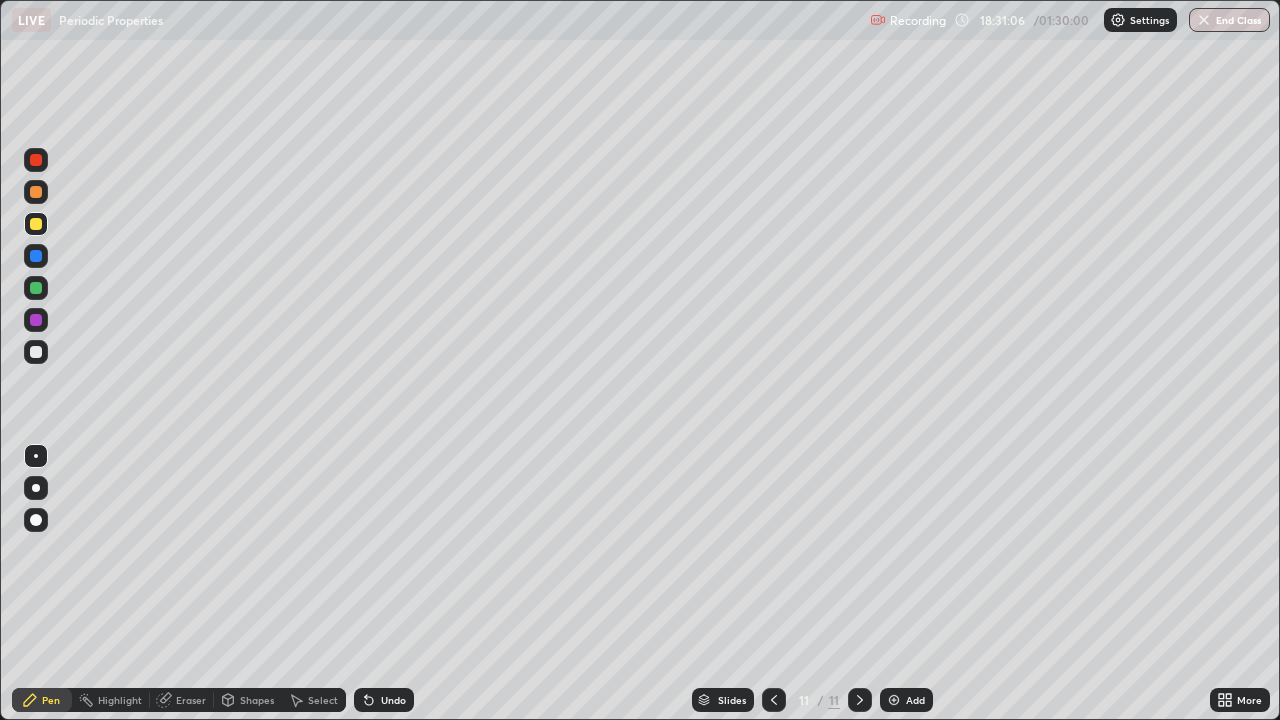 click at bounding box center (36, 352) 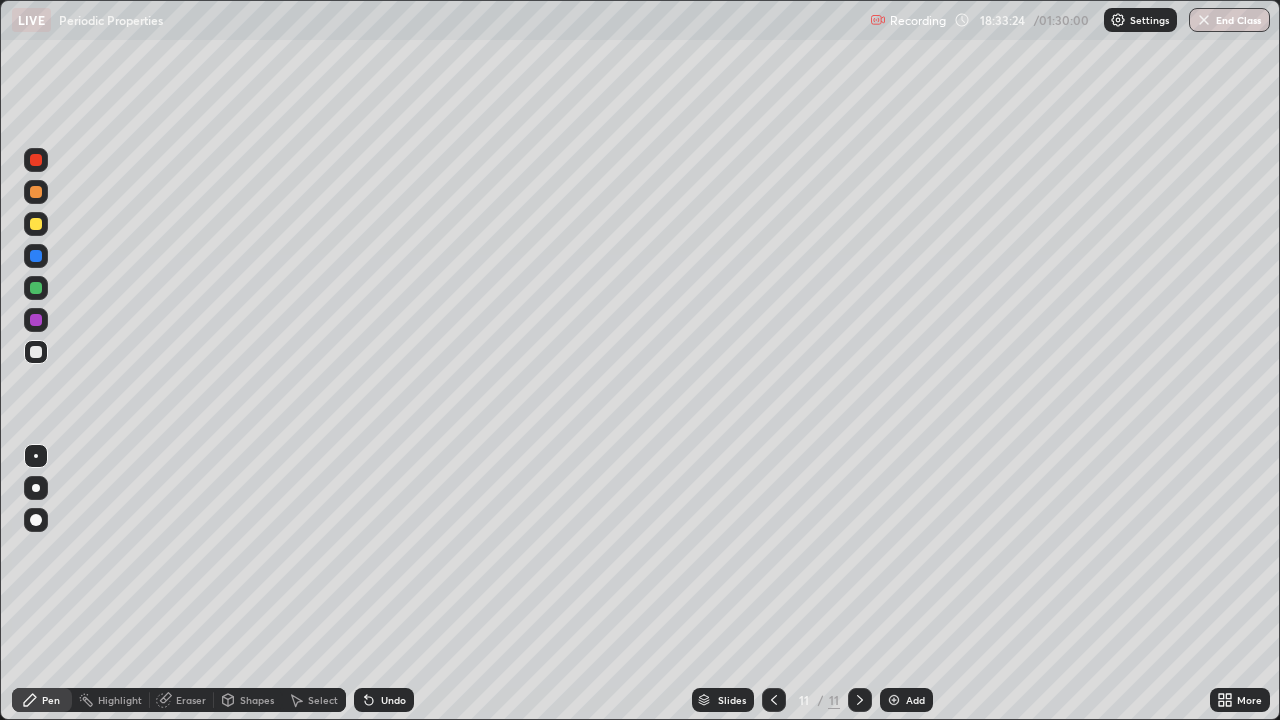 click on "Add" at bounding box center (915, 700) 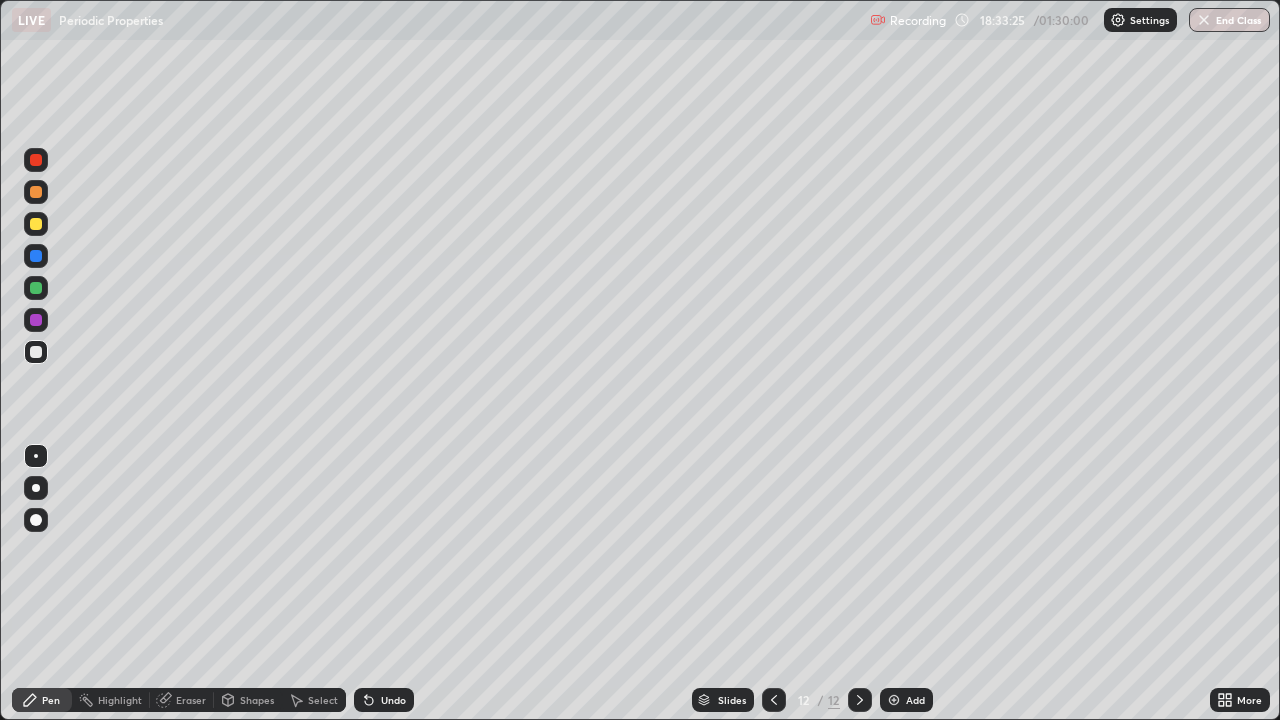 click at bounding box center (36, 224) 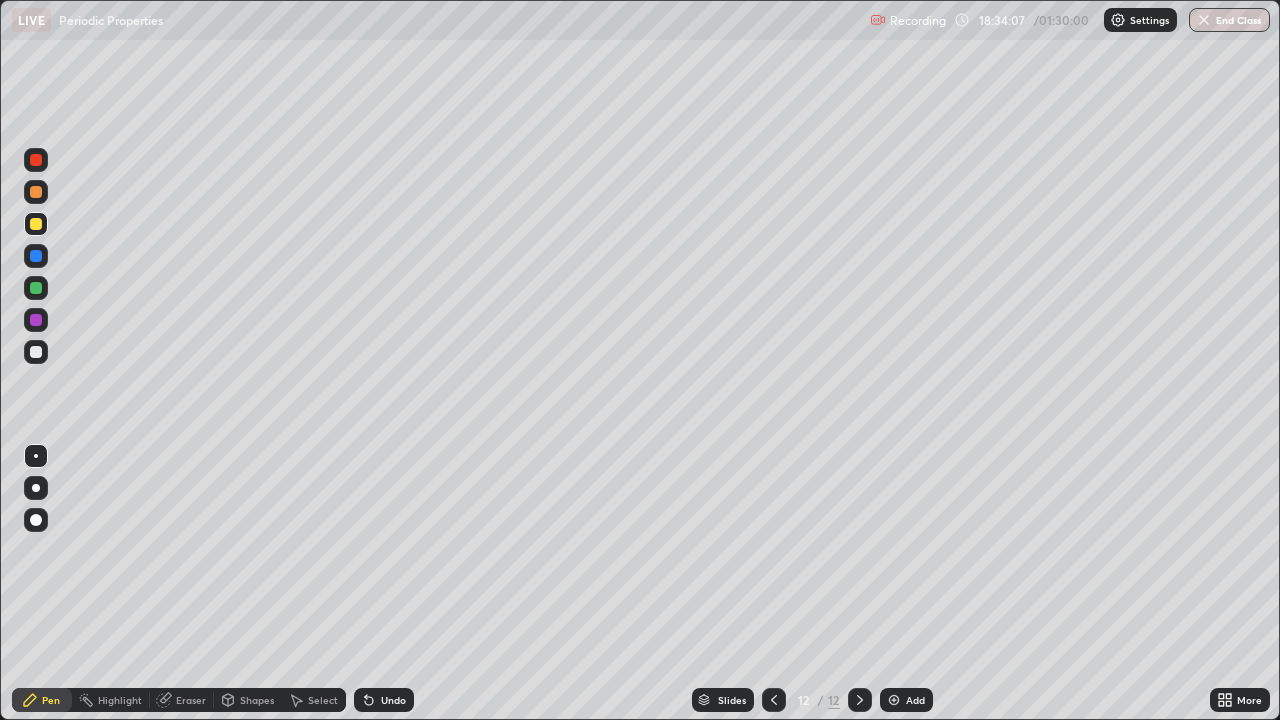 click at bounding box center [36, 224] 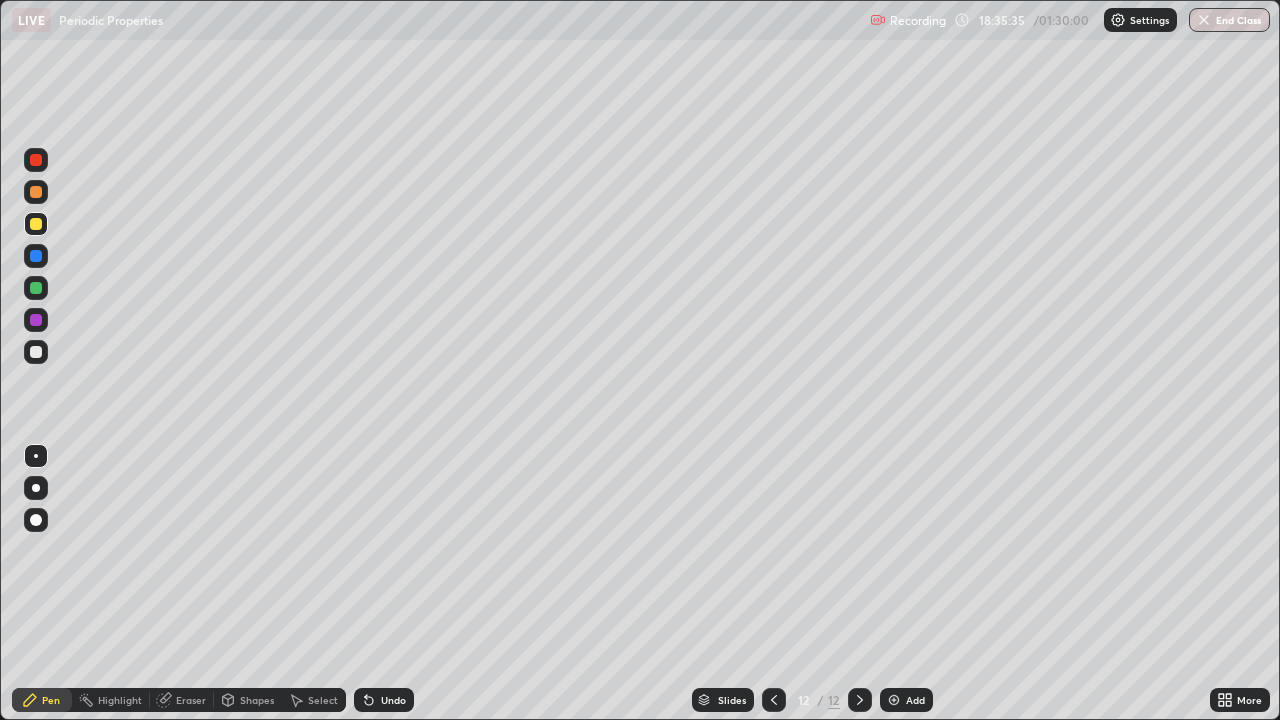 click at bounding box center (36, 352) 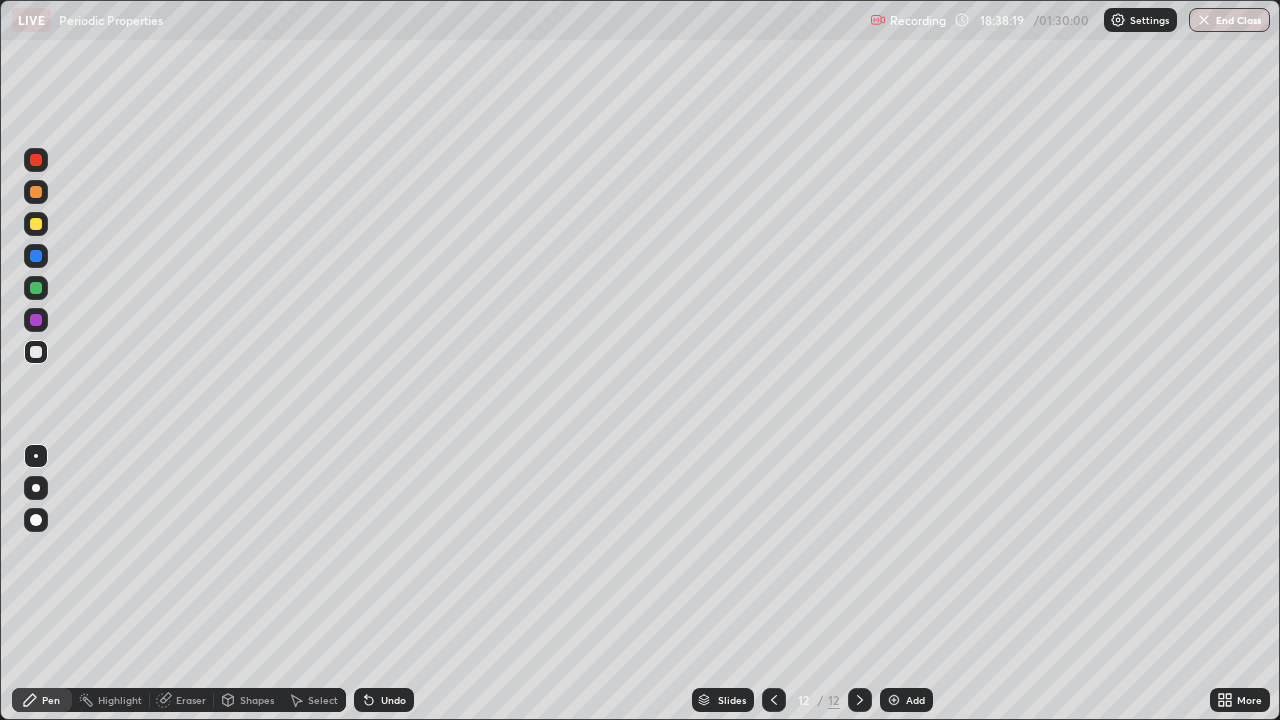 click on "Add" at bounding box center (915, 700) 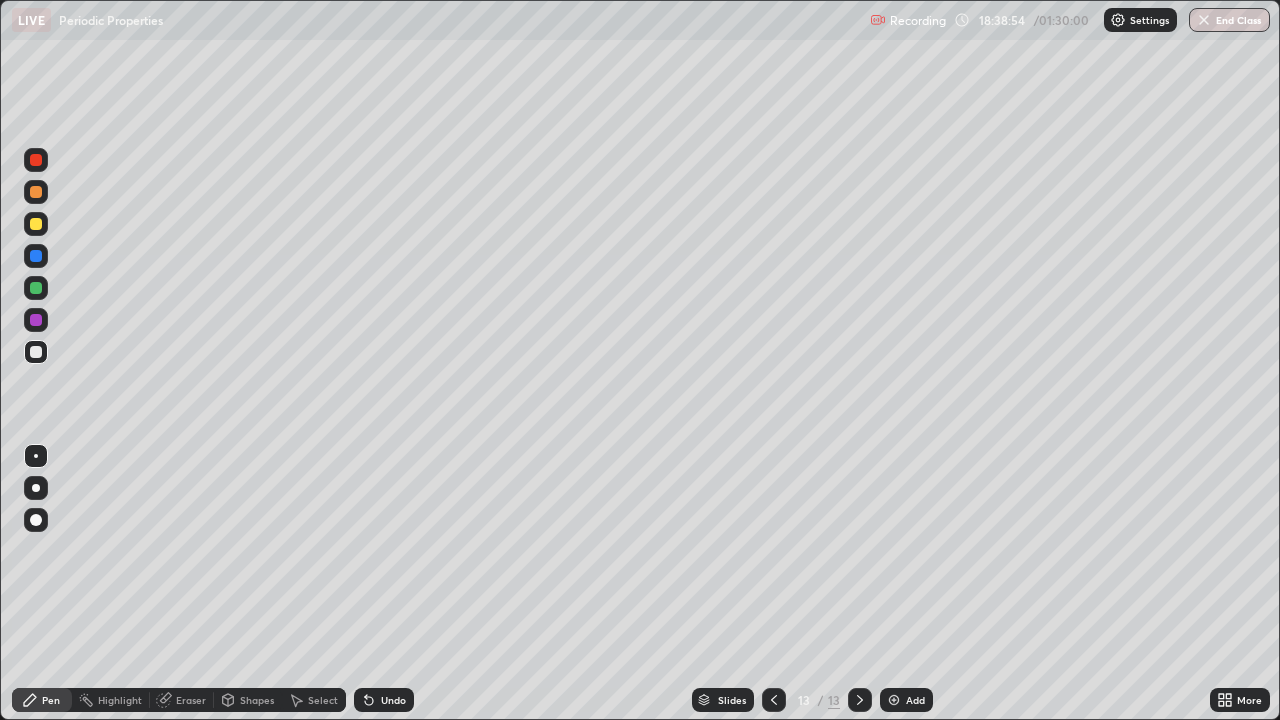click at bounding box center [36, 288] 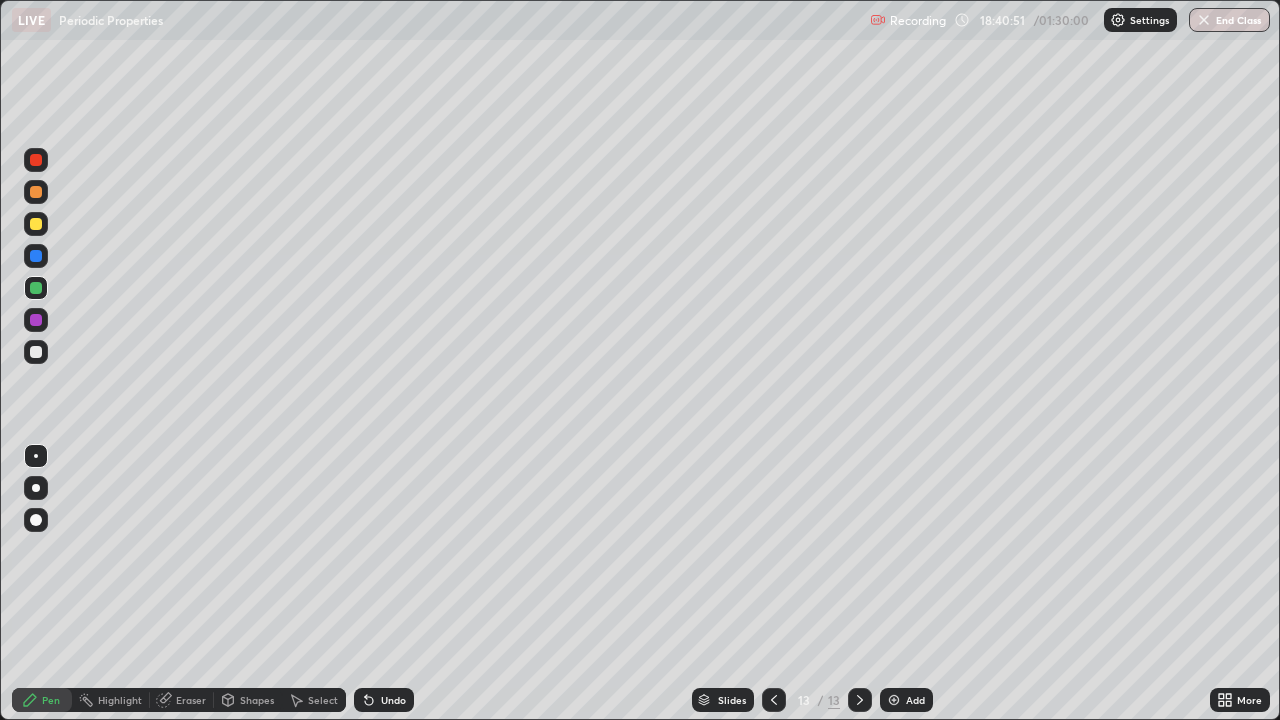 click at bounding box center (36, 224) 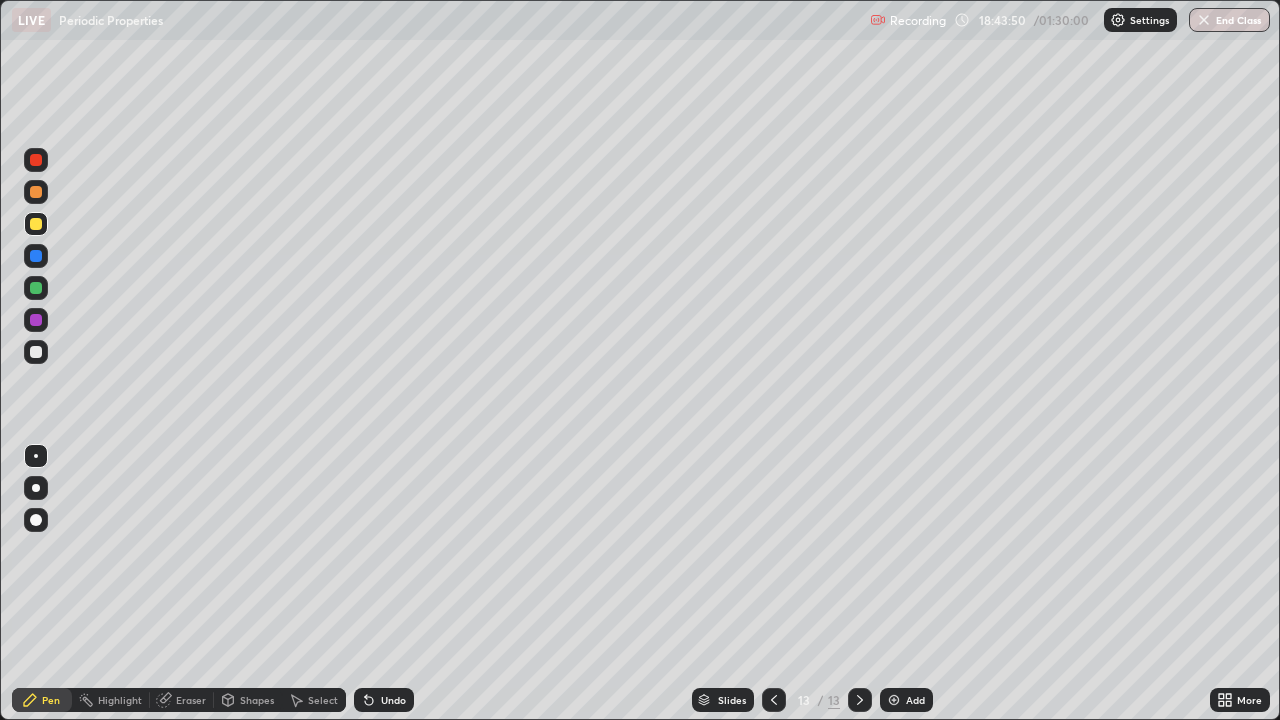 click on "Add" at bounding box center [915, 700] 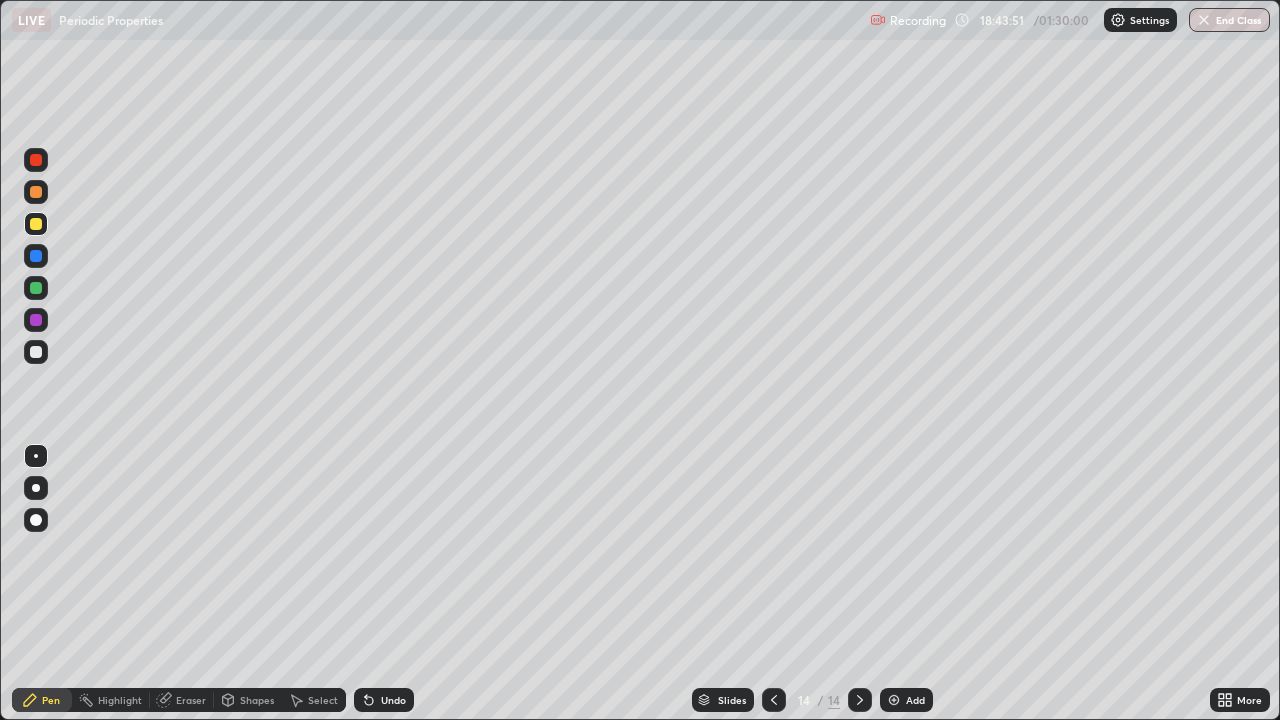 click at bounding box center [36, 256] 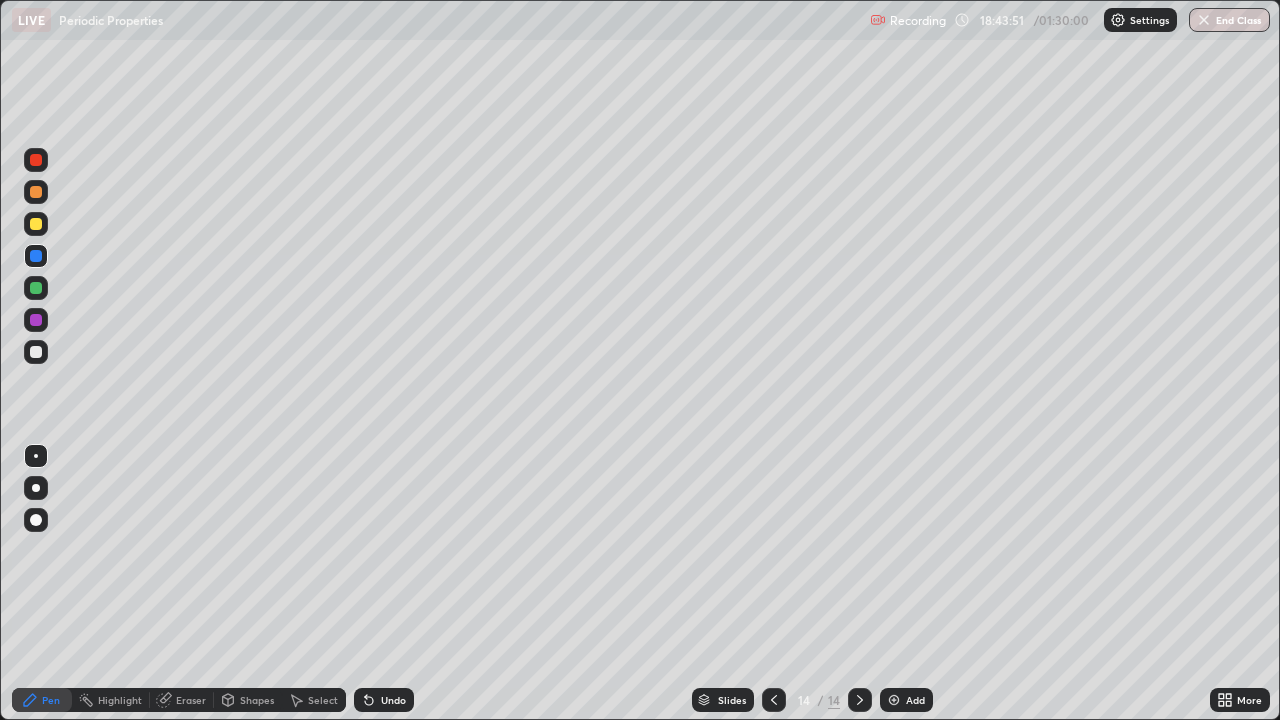 click at bounding box center [36, 224] 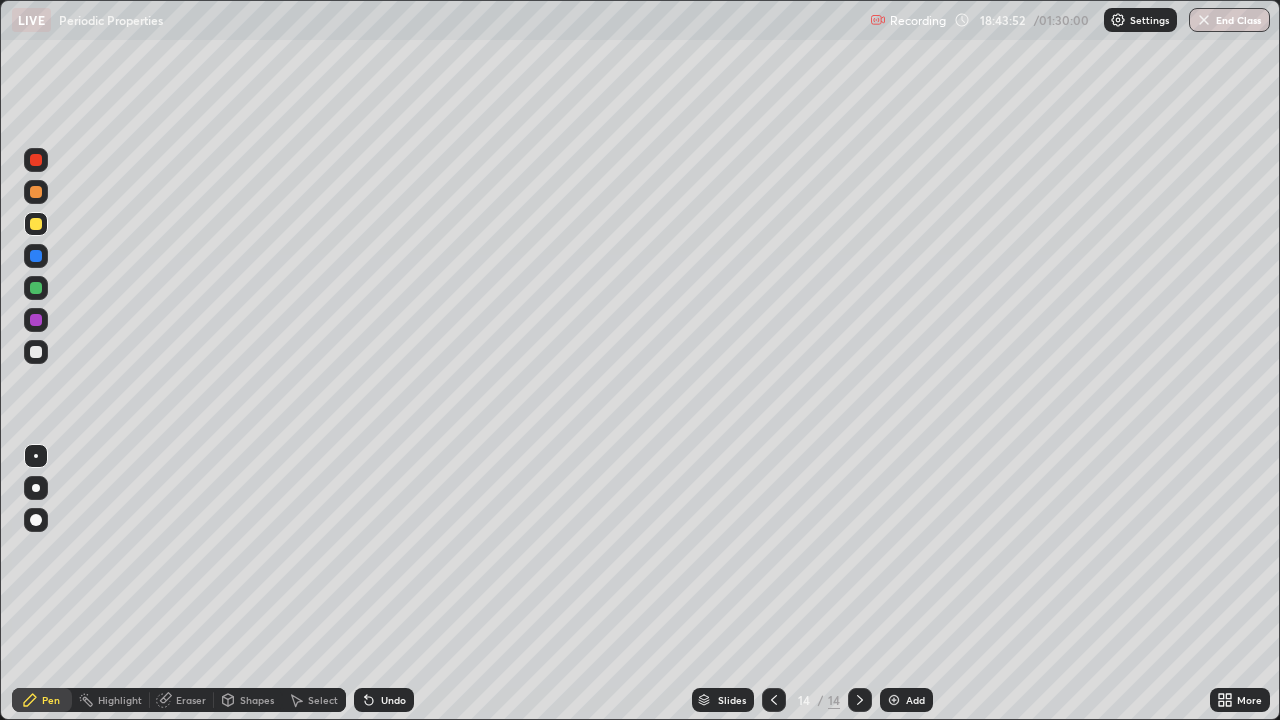 click at bounding box center [36, 320] 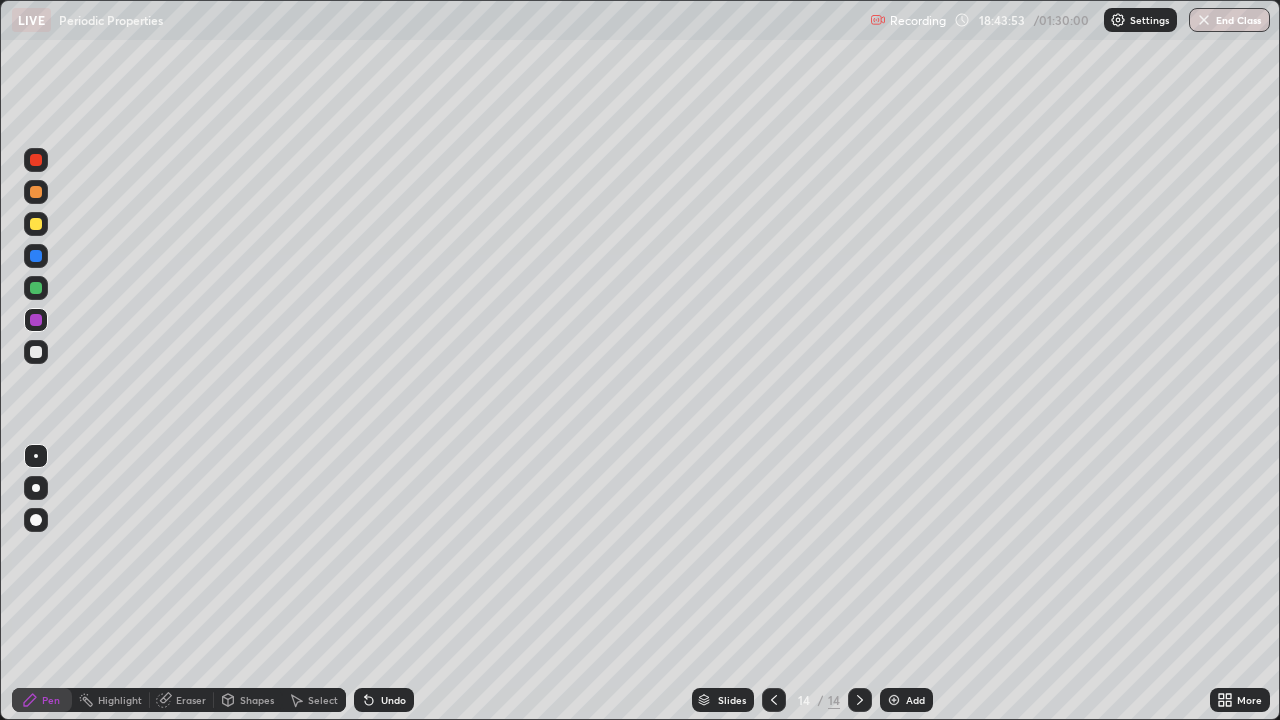 click at bounding box center [36, 352] 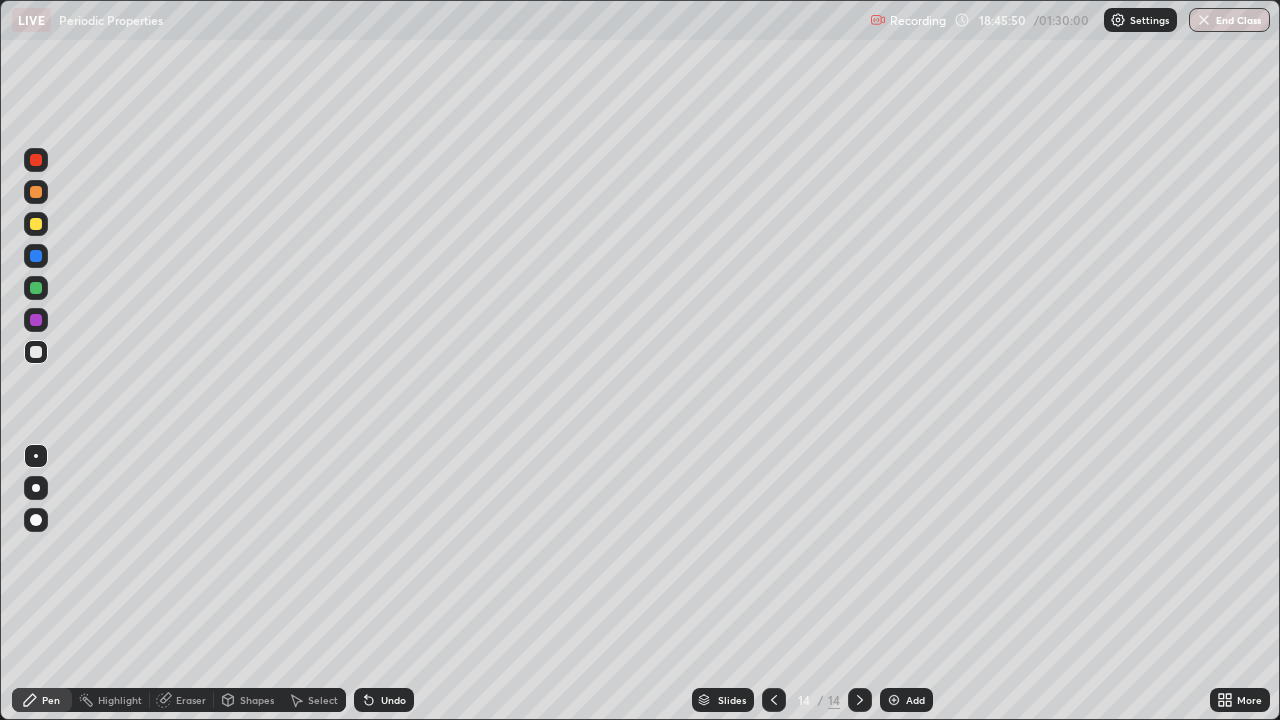 click at bounding box center [36, 288] 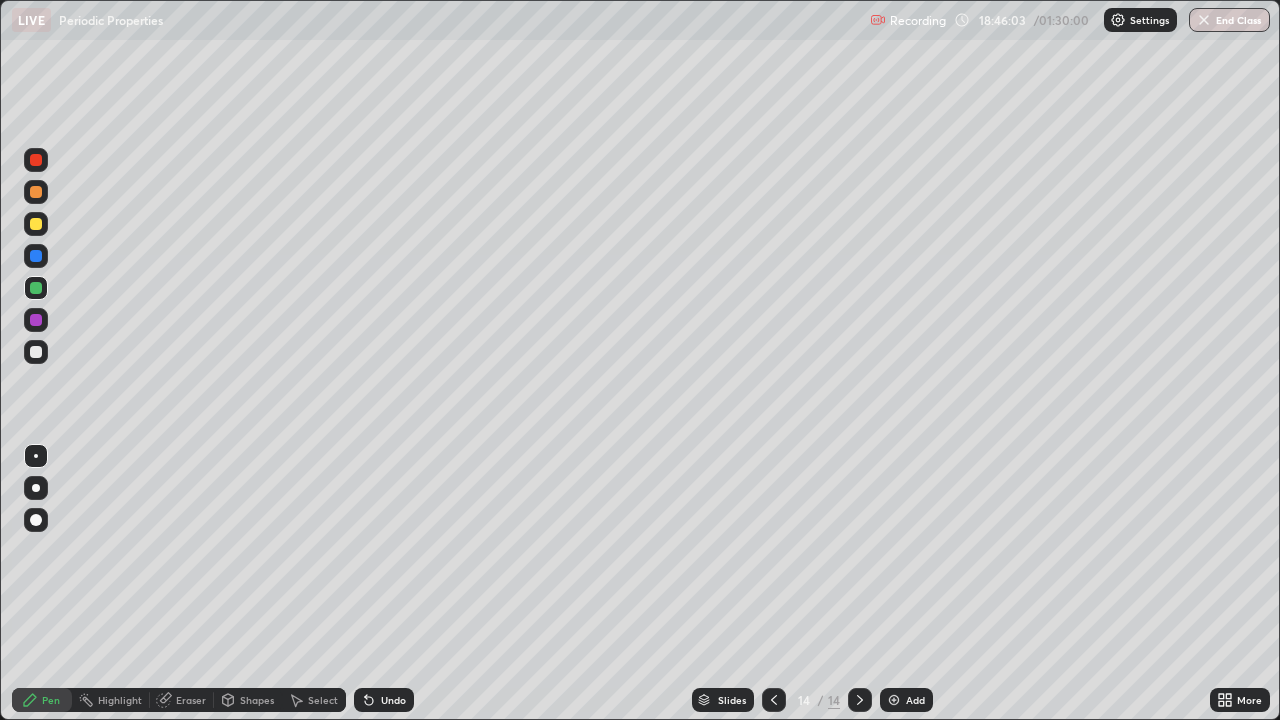 click on "Slides 14 / 14 Add" at bounding box center (812, 700) 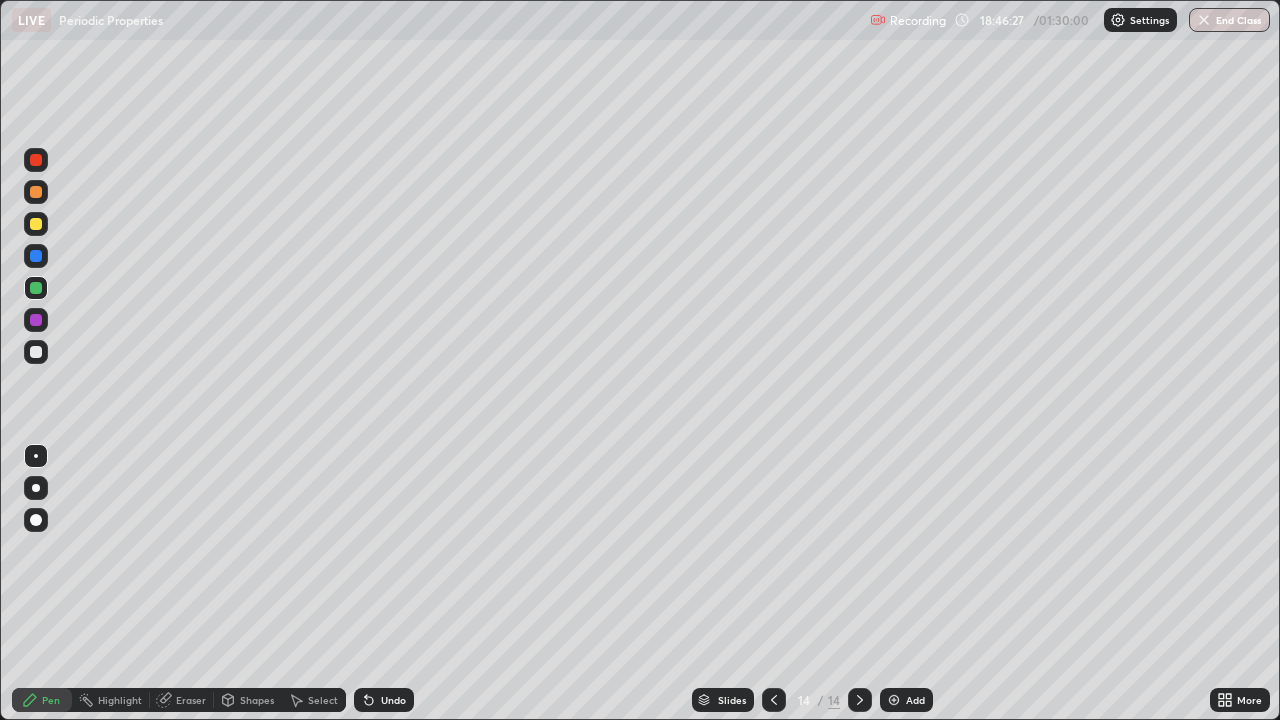 click at bounding box center [36, 224] 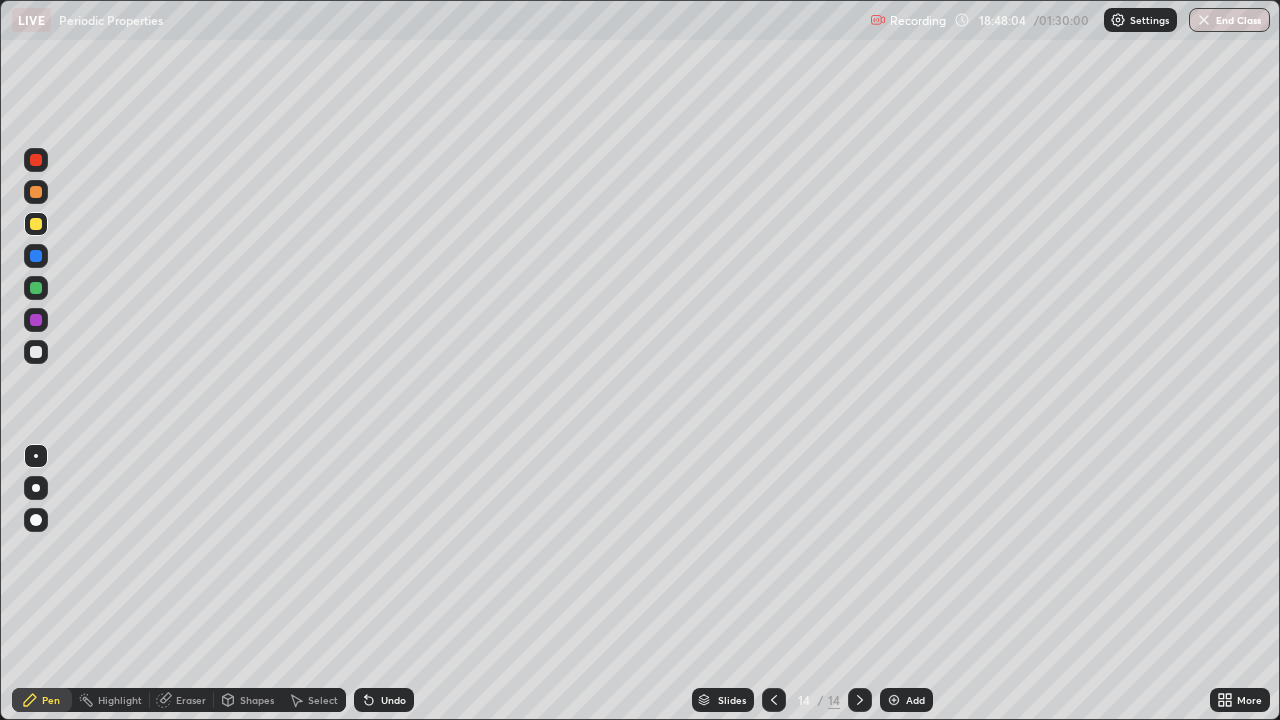 click on "Add" at bounding box center (906, 700) 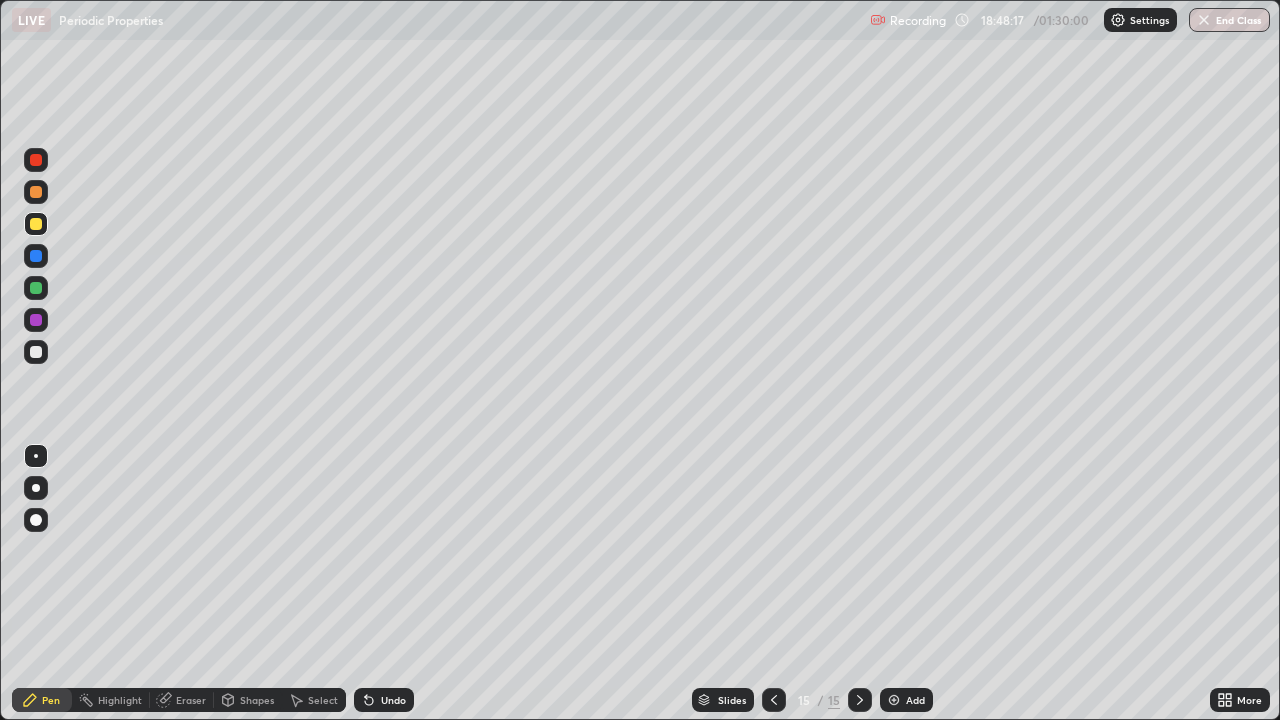 click at bounding box center [36, 288] 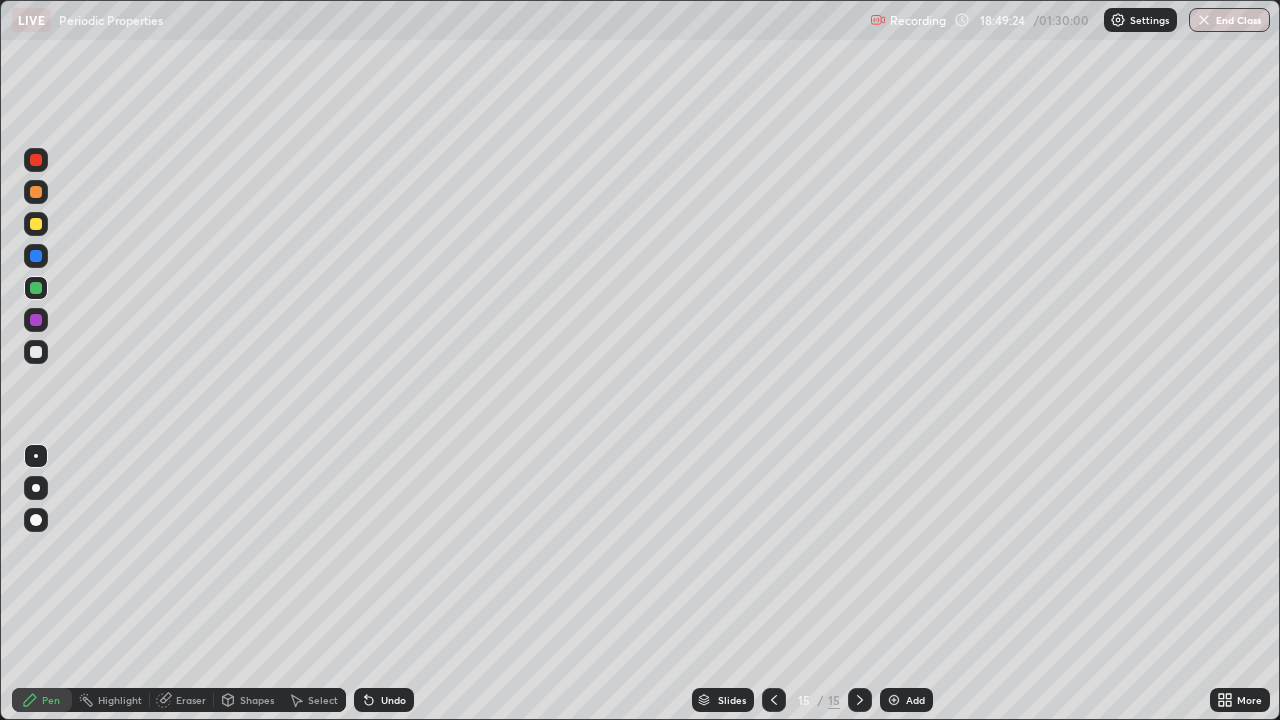 click at bounding box center (36, 192) 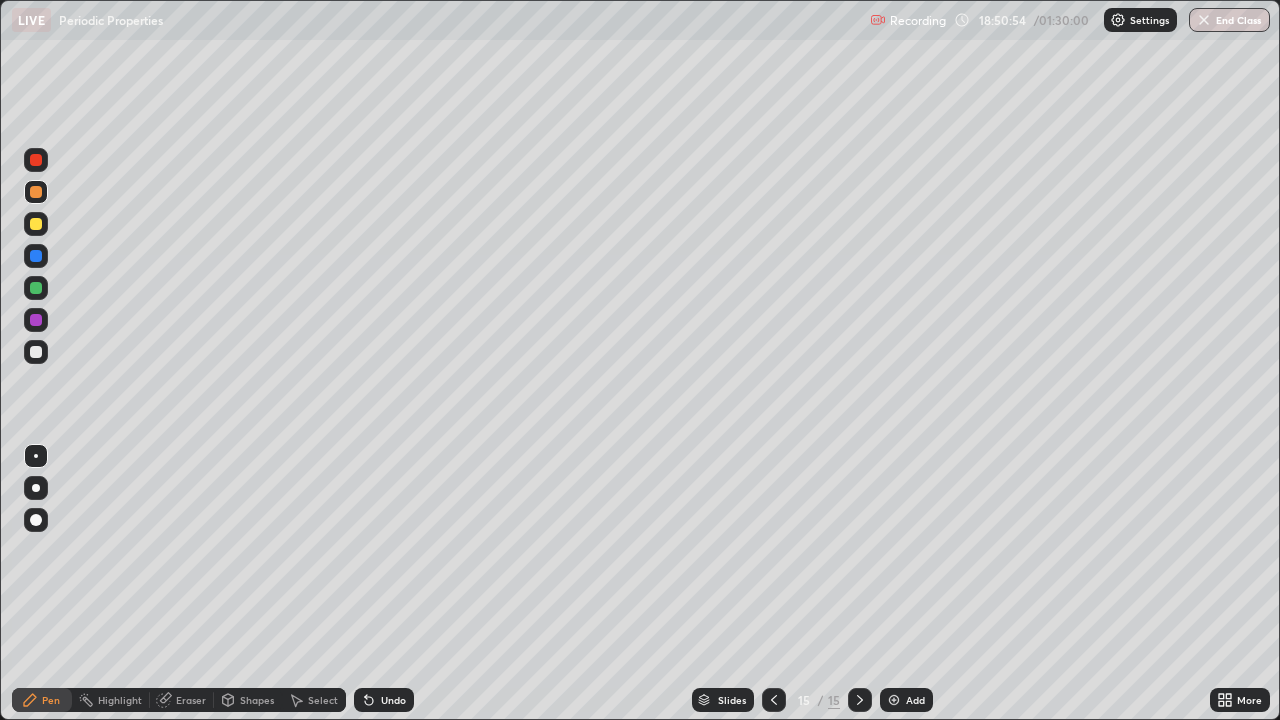 click at bounding box center (36, 224) 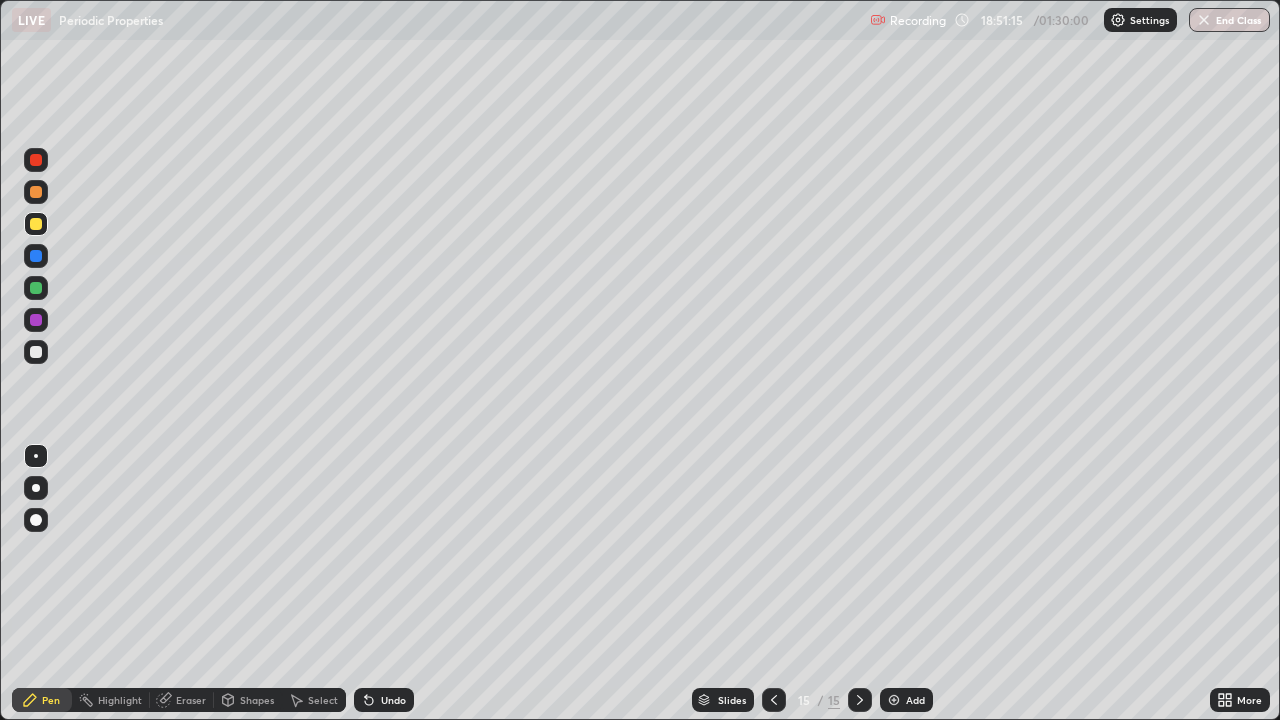 click at bounding box center (36, 288) 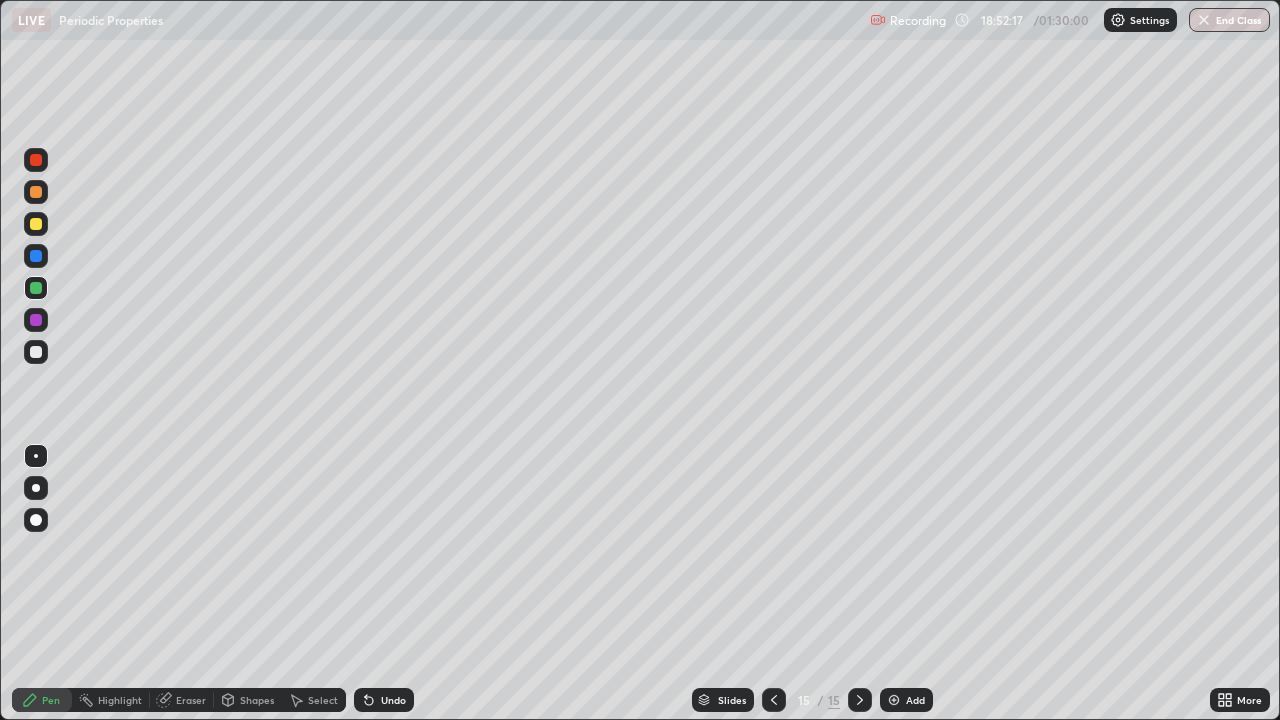 click on "Add" at bounding box center [906, 700] 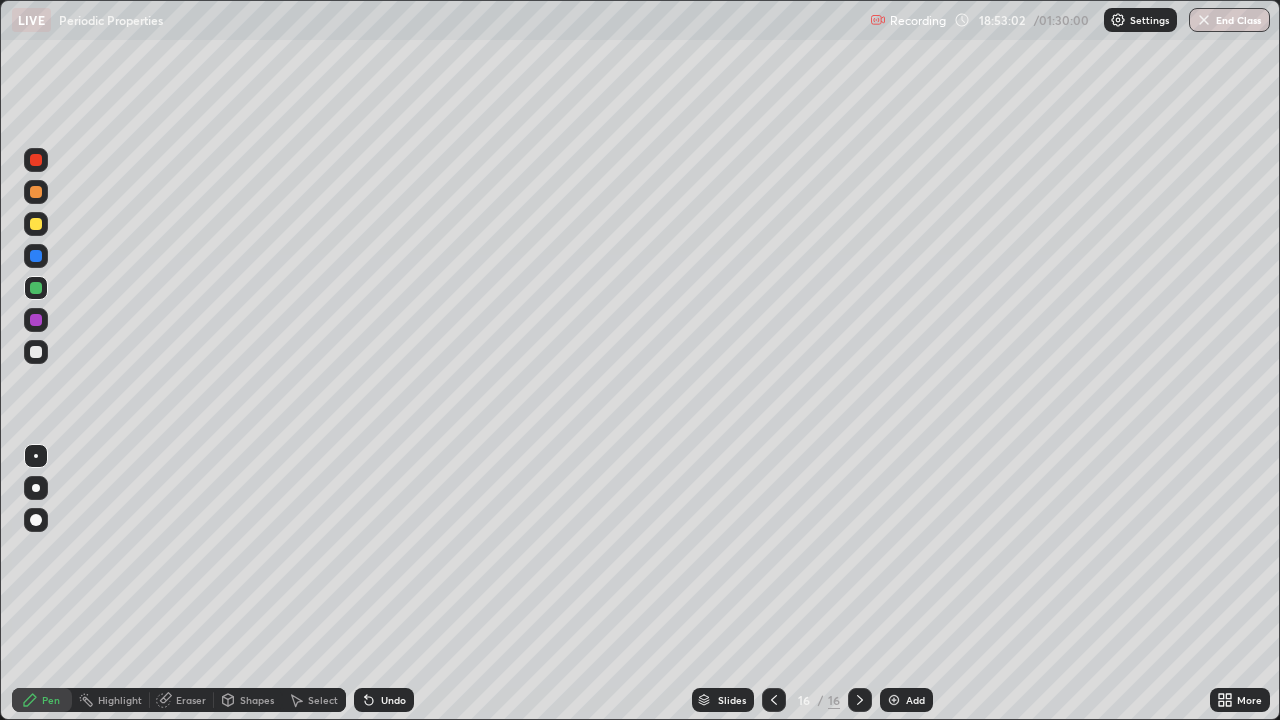 click at bounding box center [36, 224] 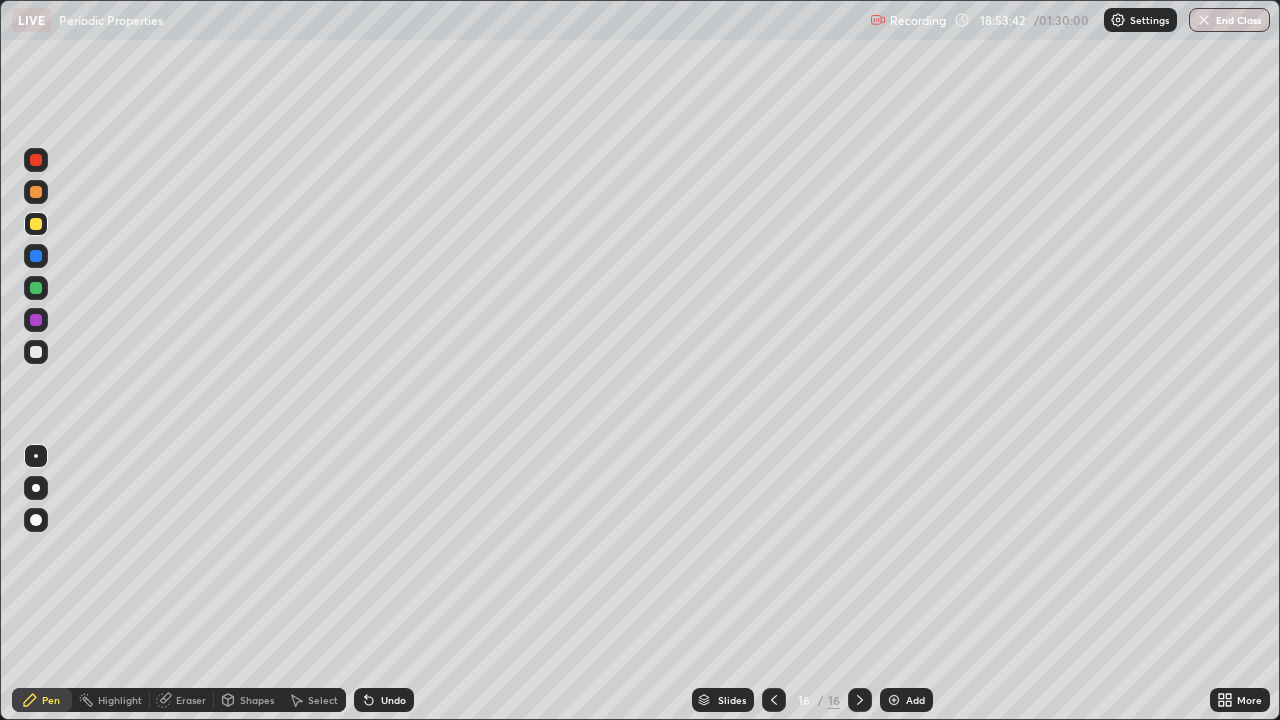 click on "Eraser" at bounding box center [191, 700] 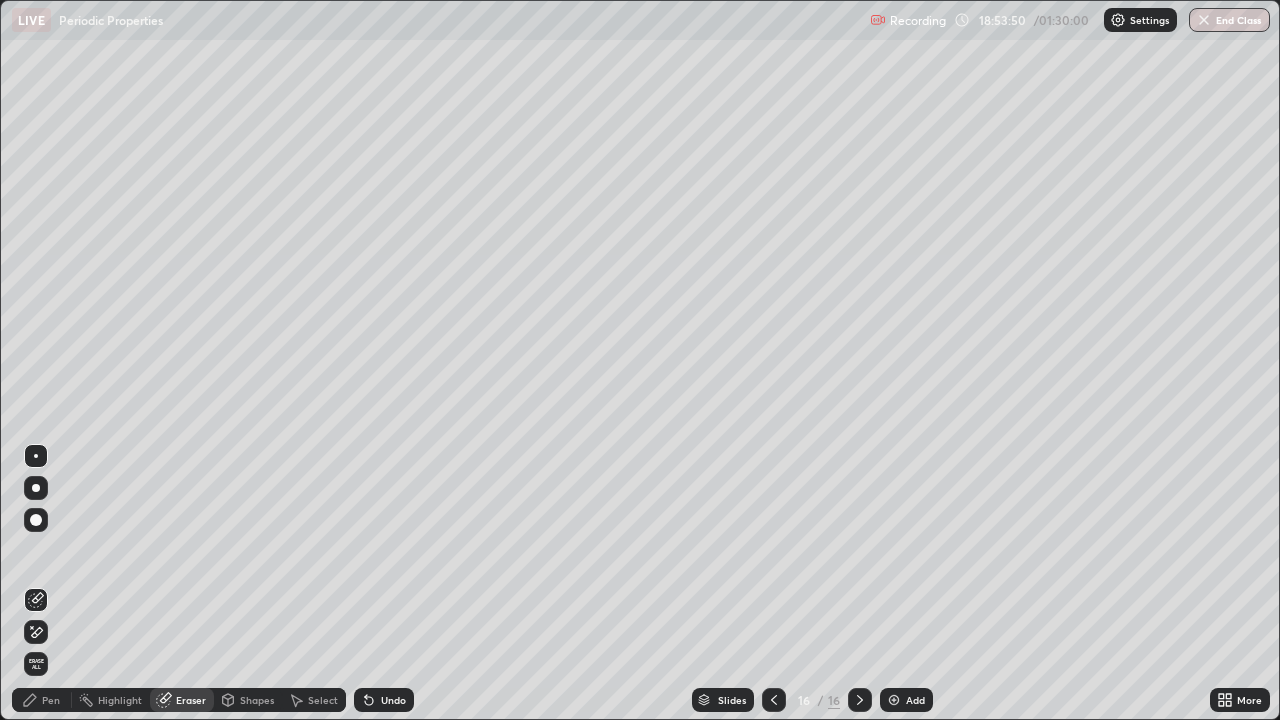 click on "Pen" at bounding box center (42, 700) 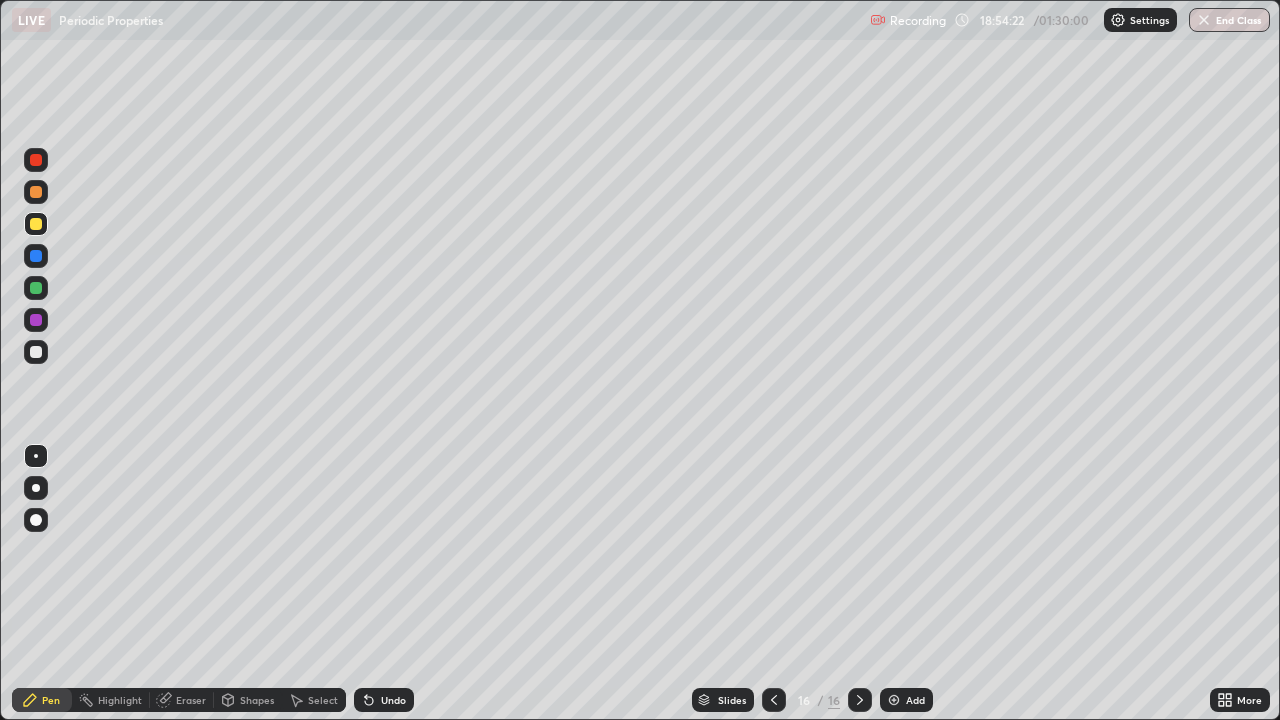 click at bounding box center (36, 320) 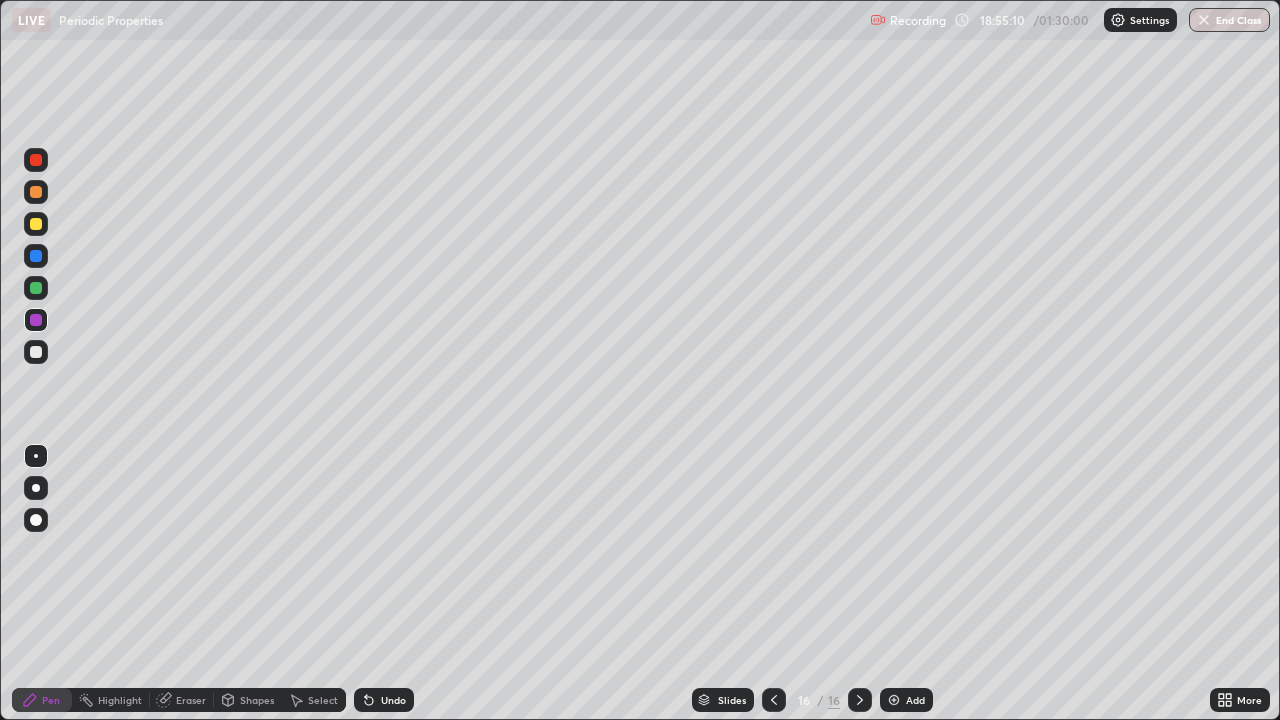 click on "Undo" at bounding box center [393, 700] 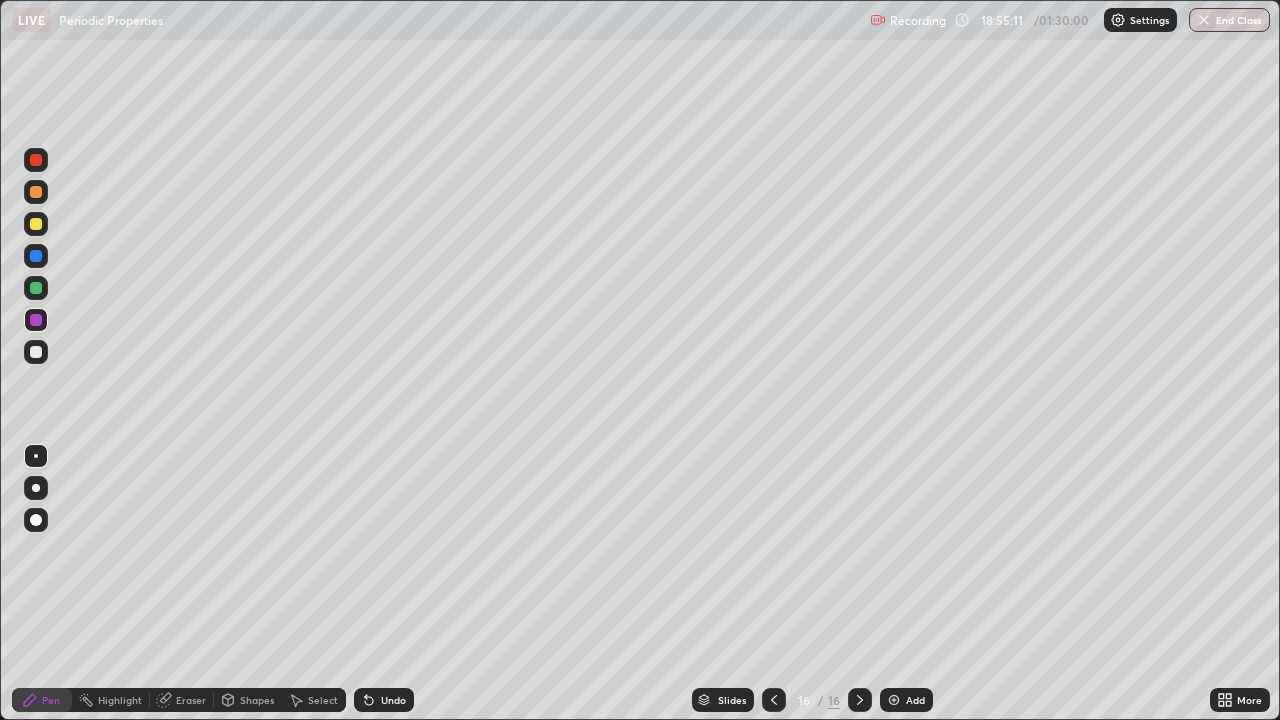 click on "Undo" at bounding box center (393, 700) 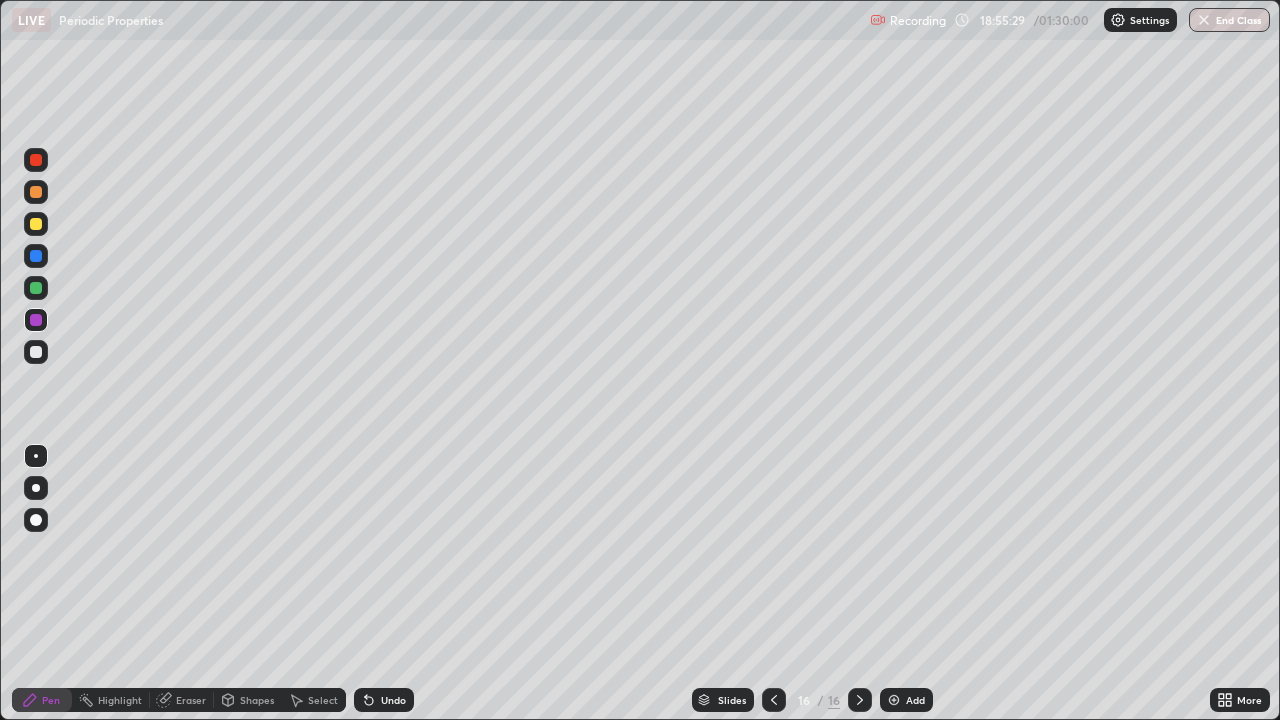 click at bounding box center (36, 224) 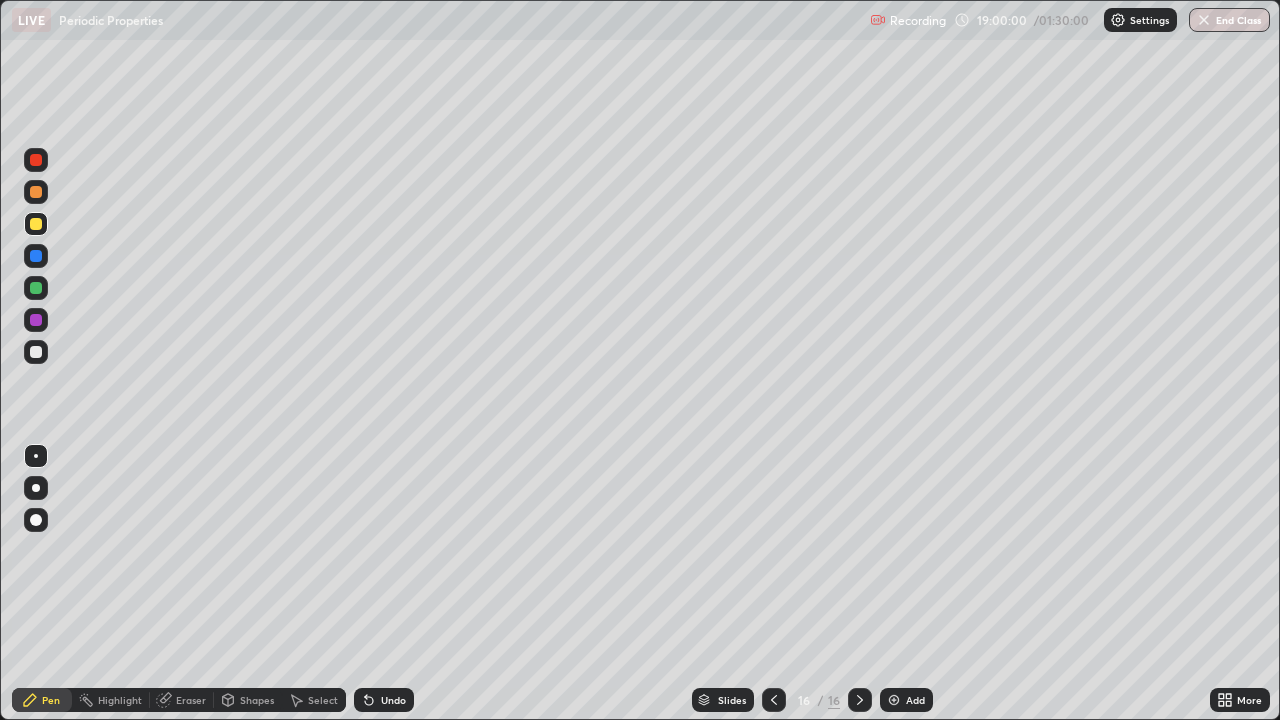 click on "Add" at bounding box center [915, 700] 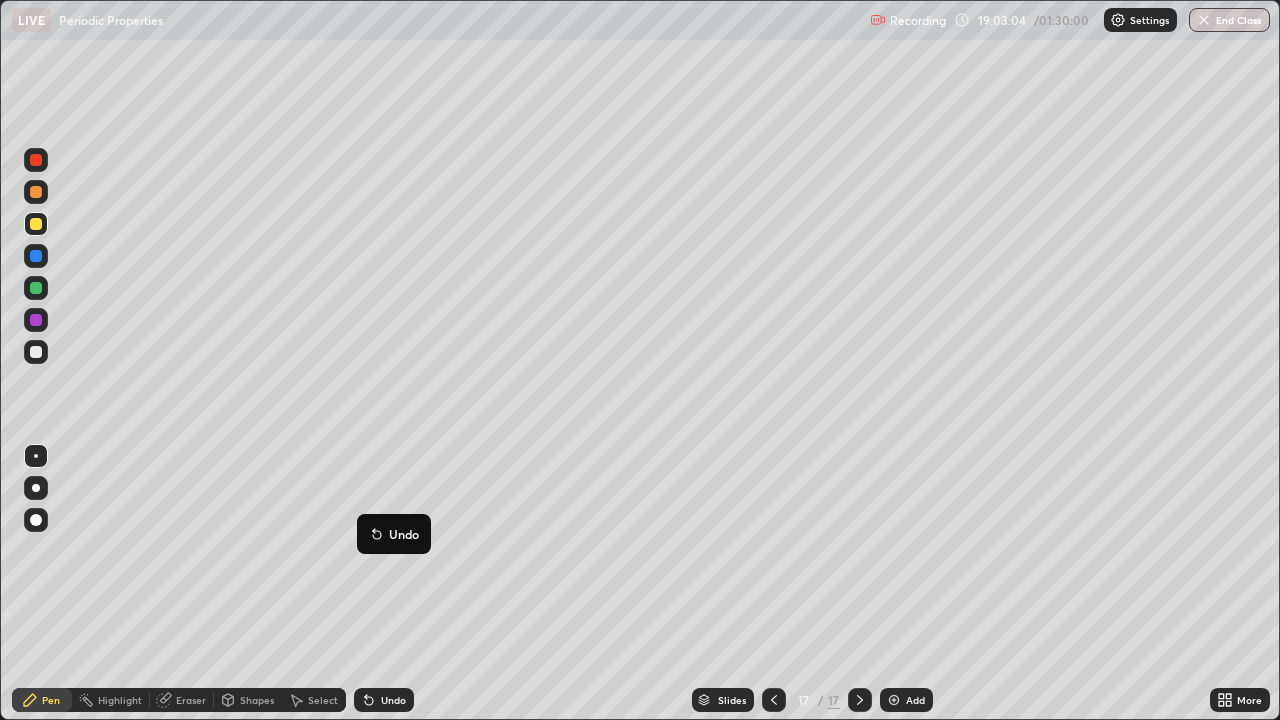 click on "End Class" at bounding box center (1229, 20) 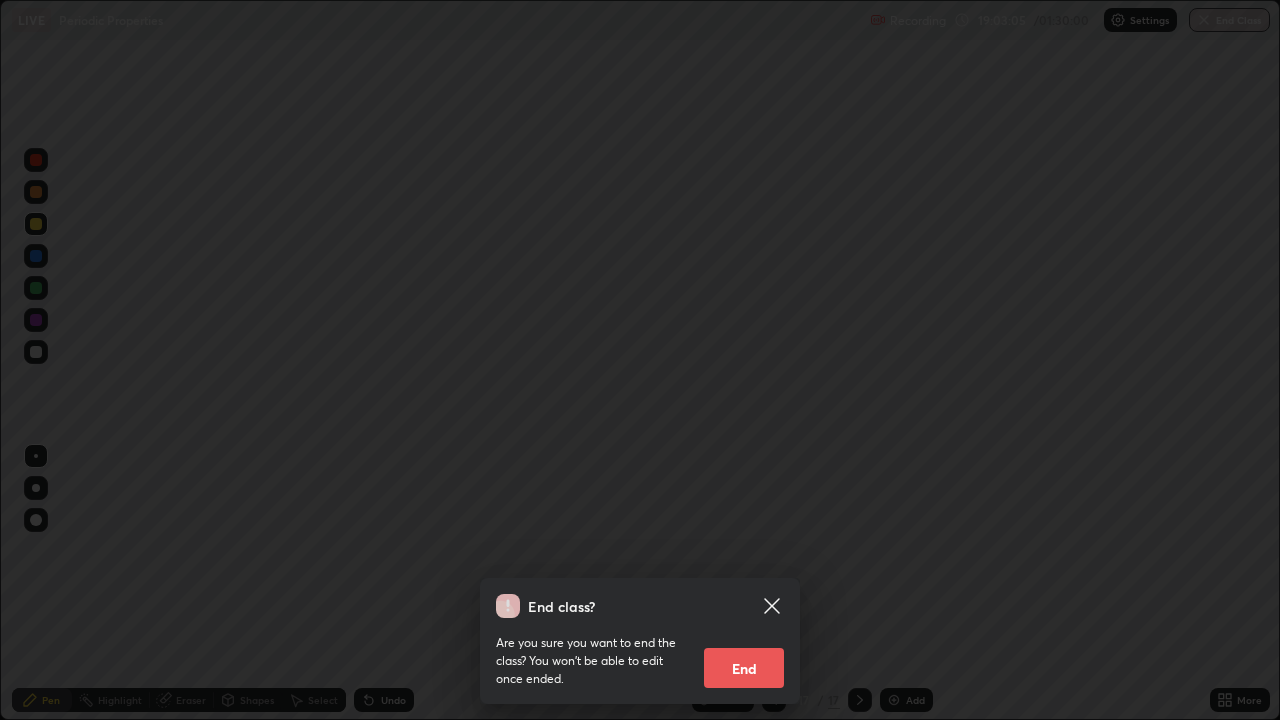 click on "End" at bounding box center [744, 668] 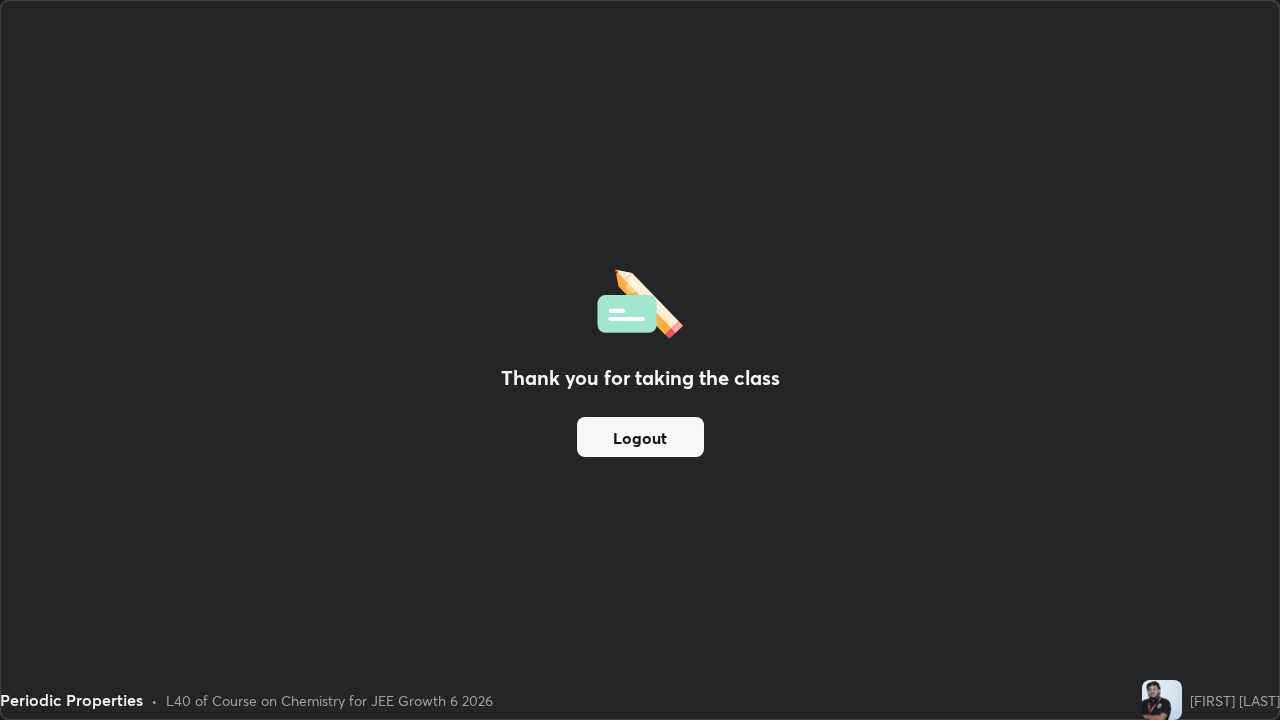 click on "Logout" at bounding box center (640, 437) 